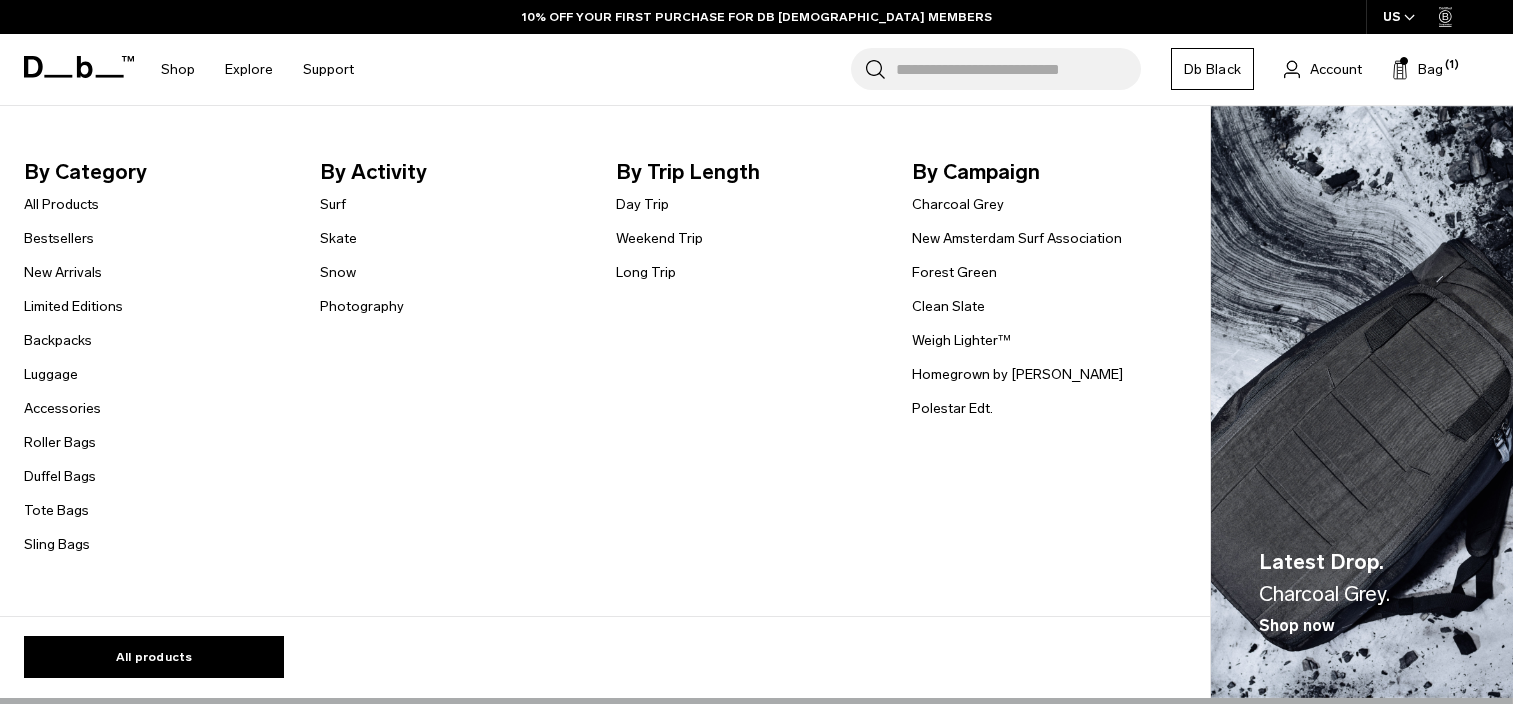 scroll, scrollTop: 0, scrollLeft: 0, axis: both 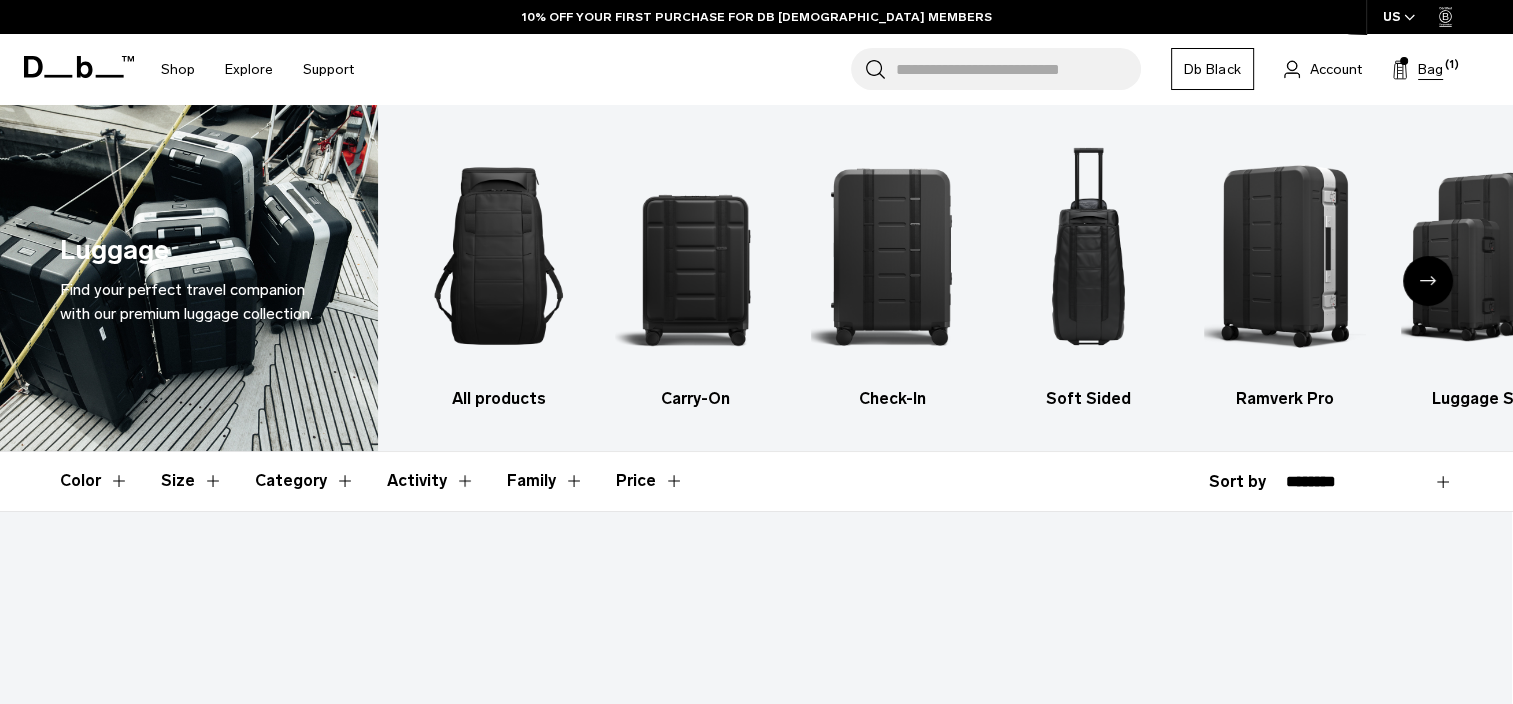 click on "Bag" at bounding box center [1430, 69] 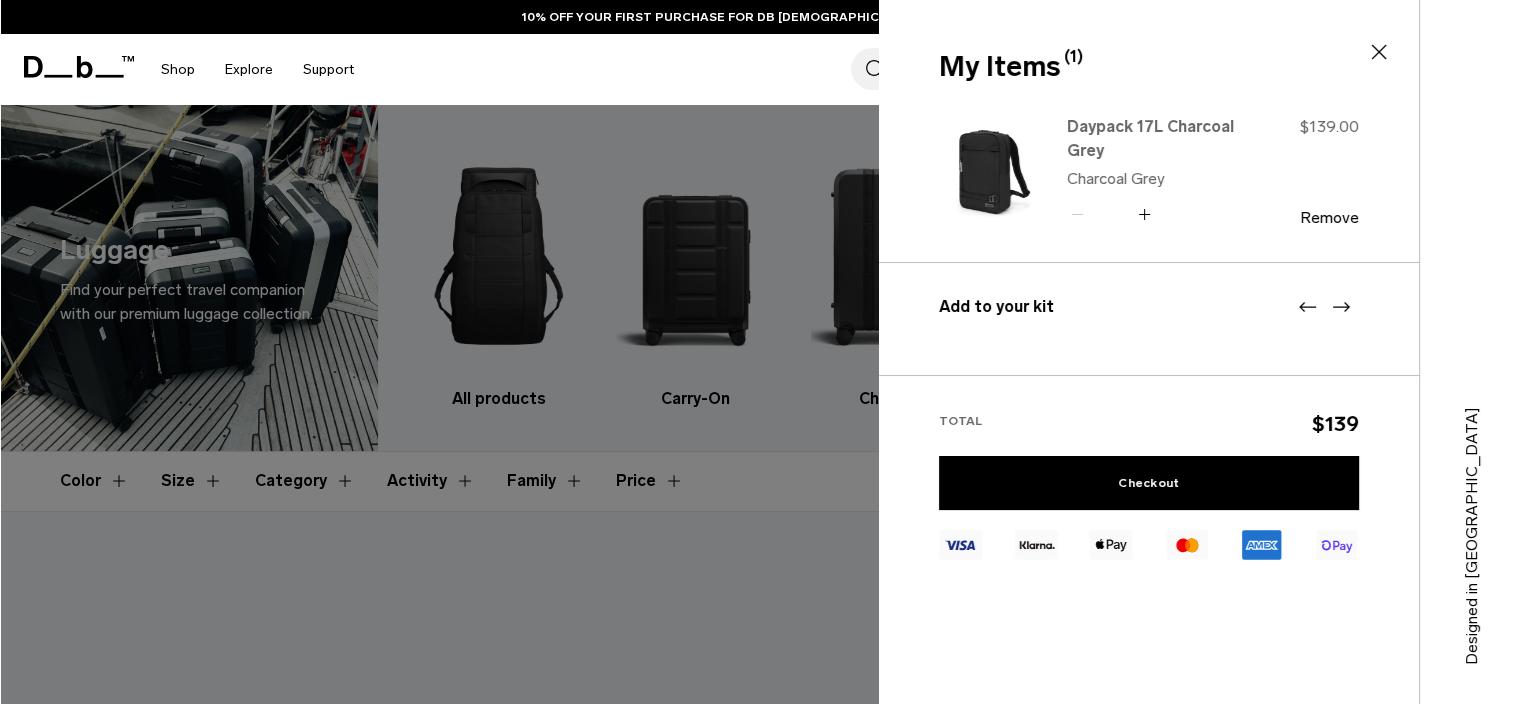 click on "Daypack 17L Charcoal Grey" at bounding box center [1152, 139] 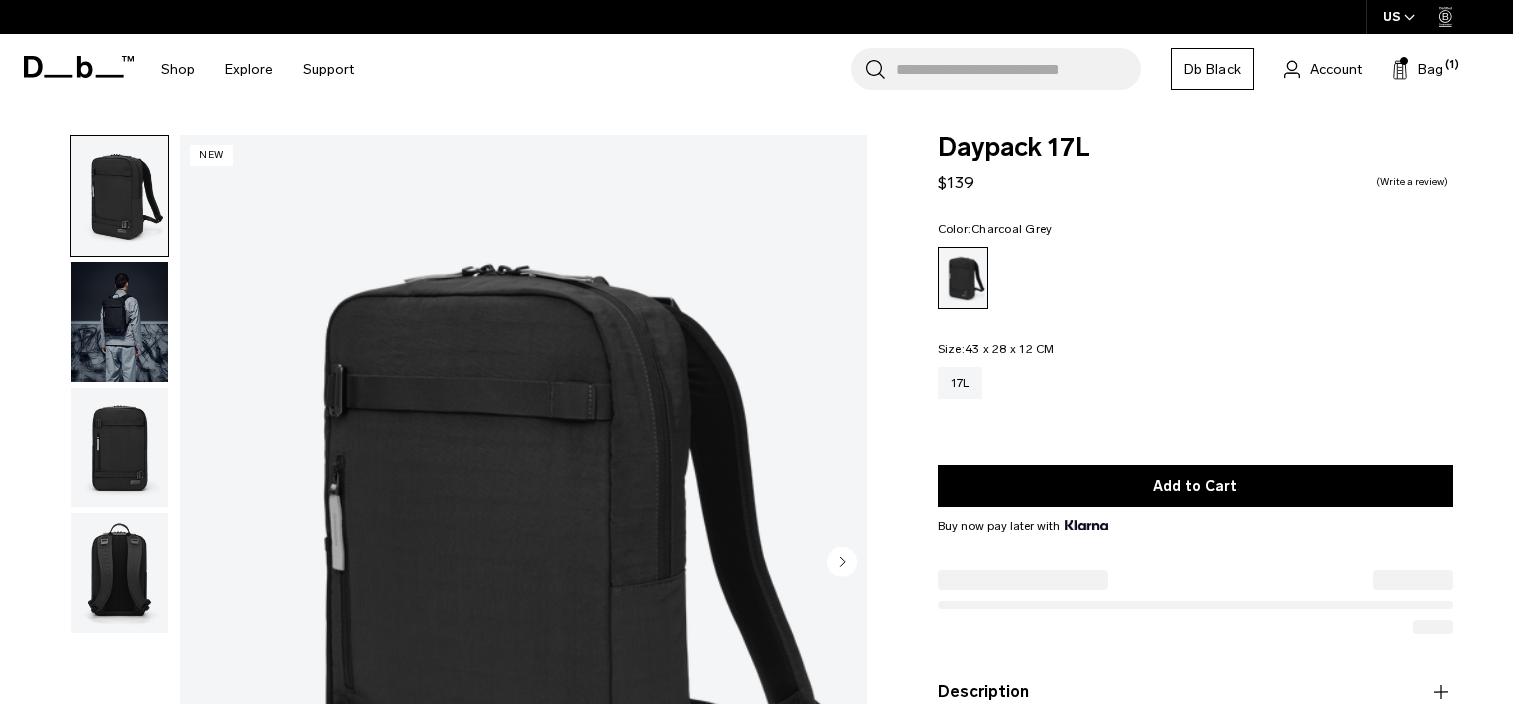 scroll, scrollTop: 200, scrollLeft: 0, axis: vertical 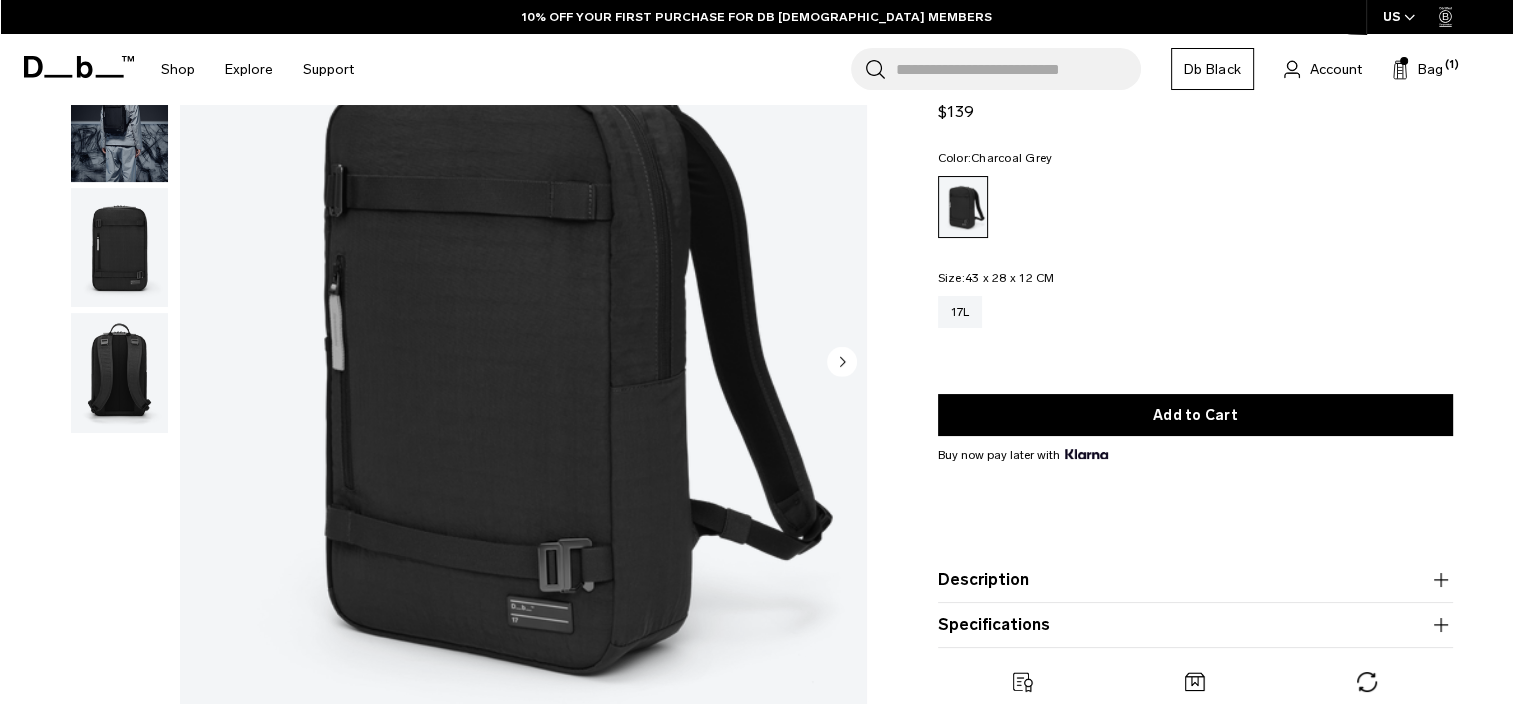 click at bounding box center (119, 248) 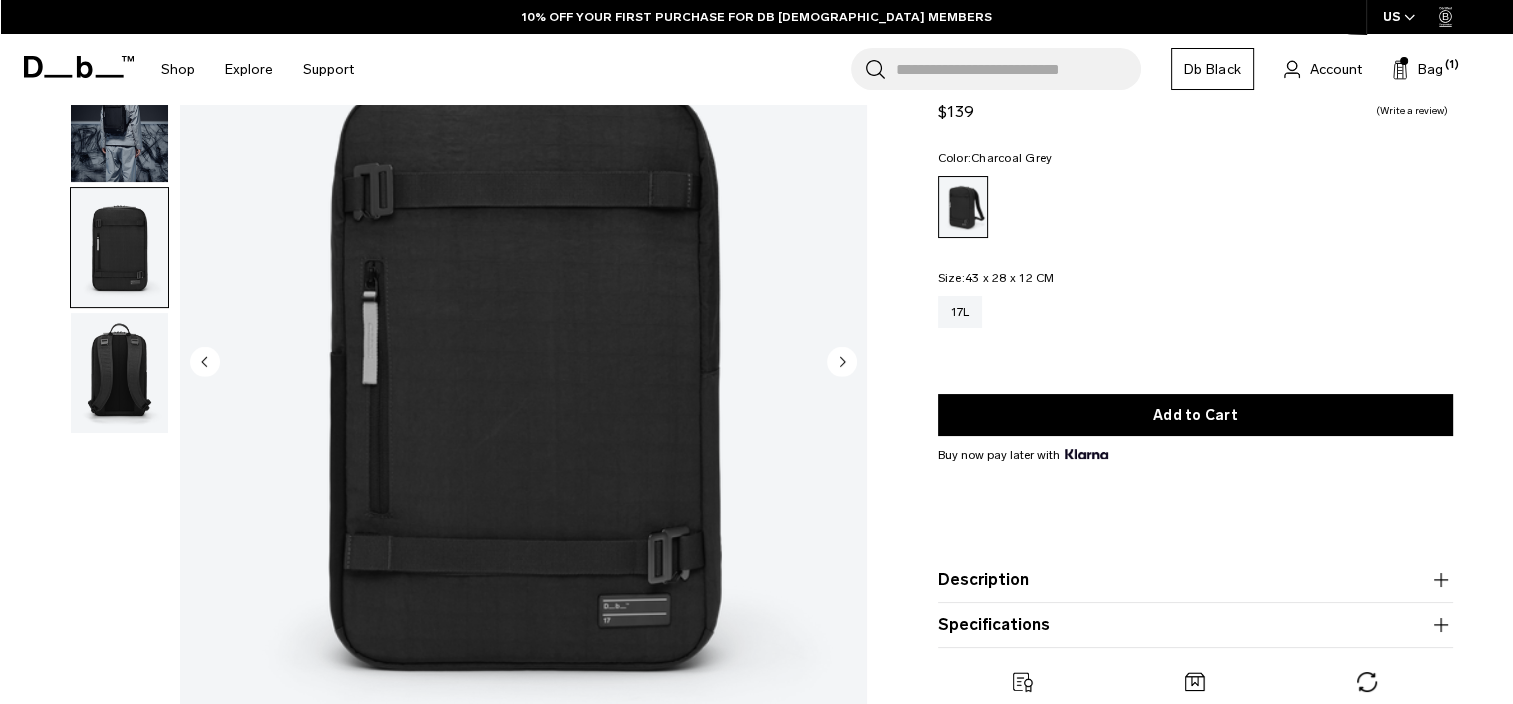 click at bounding box center (119, 373) 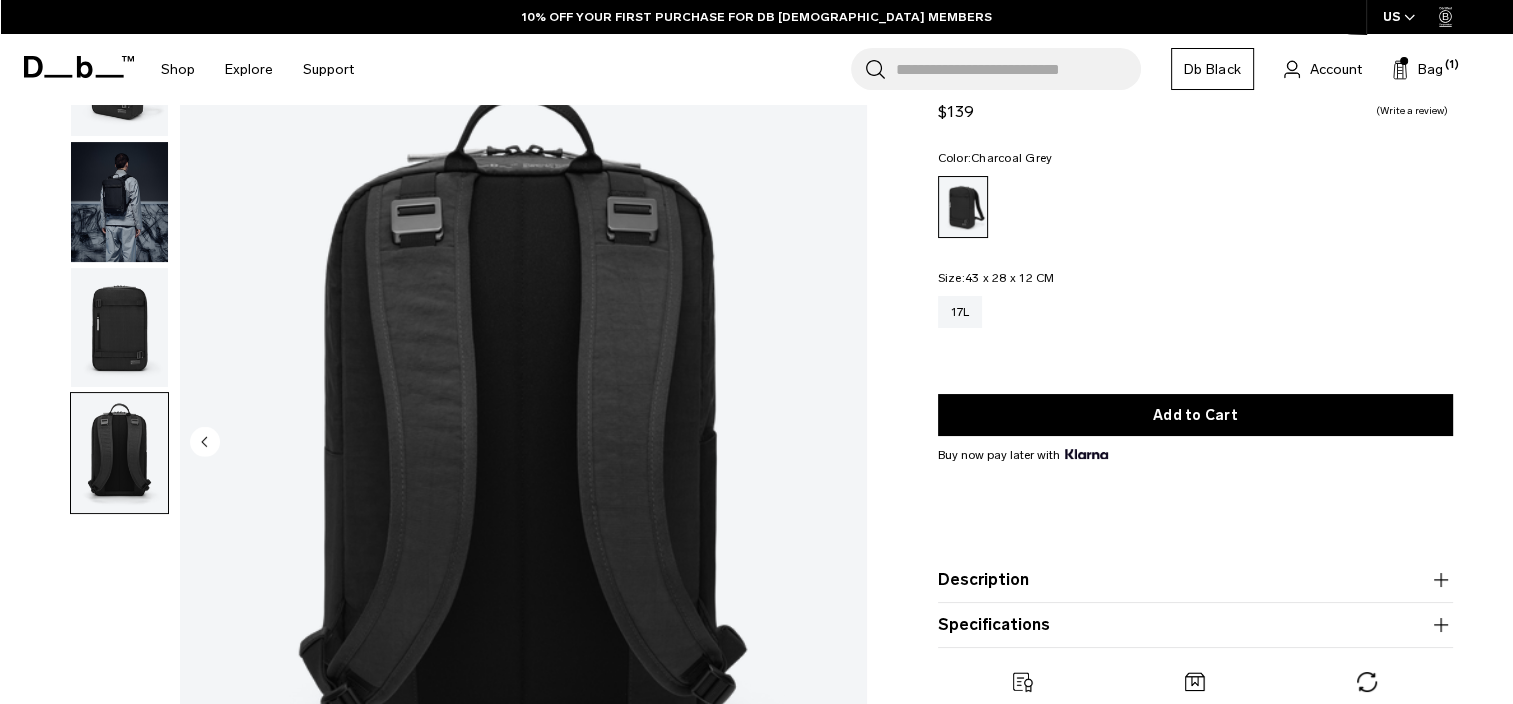 scroll, scrollTop: 0, scrollLeft: 0, axis: both 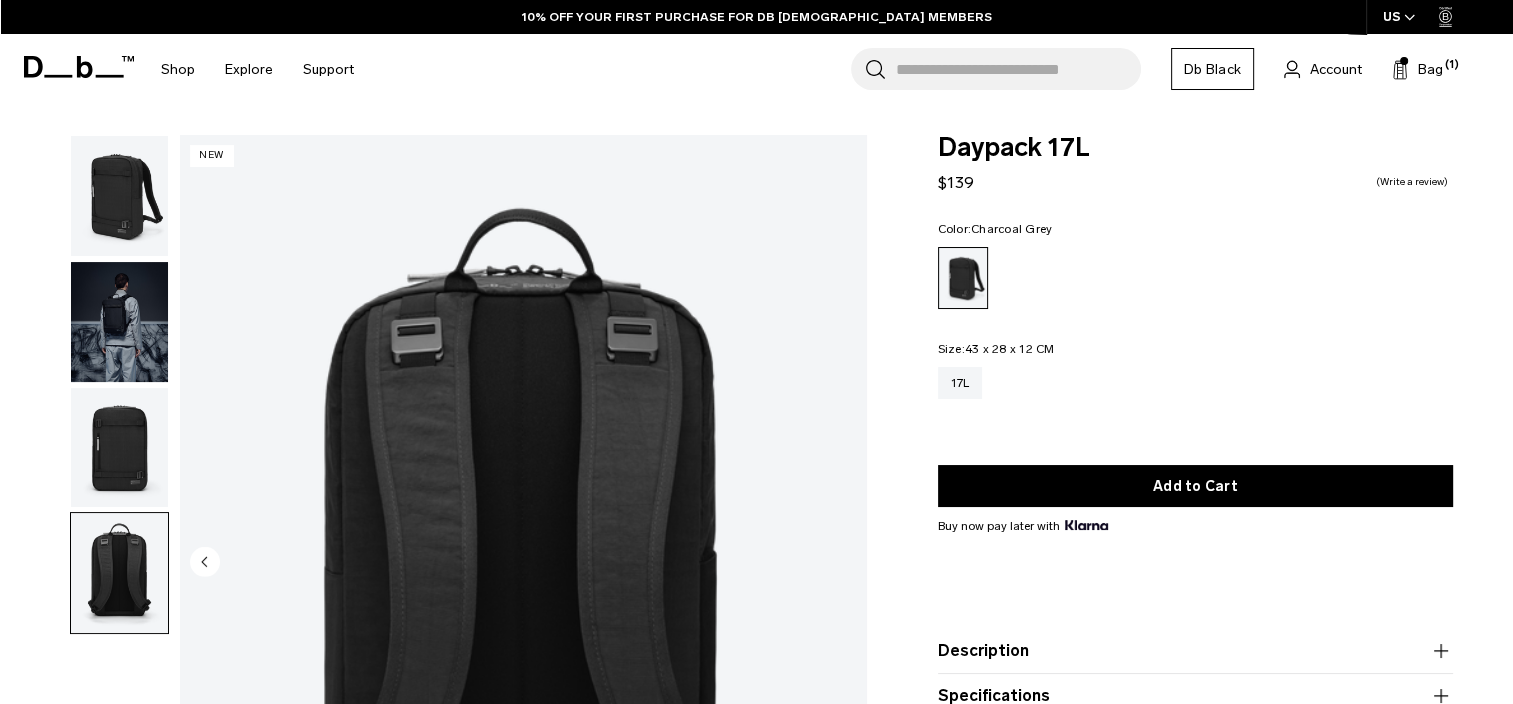 click at bounding box center [119, 196] 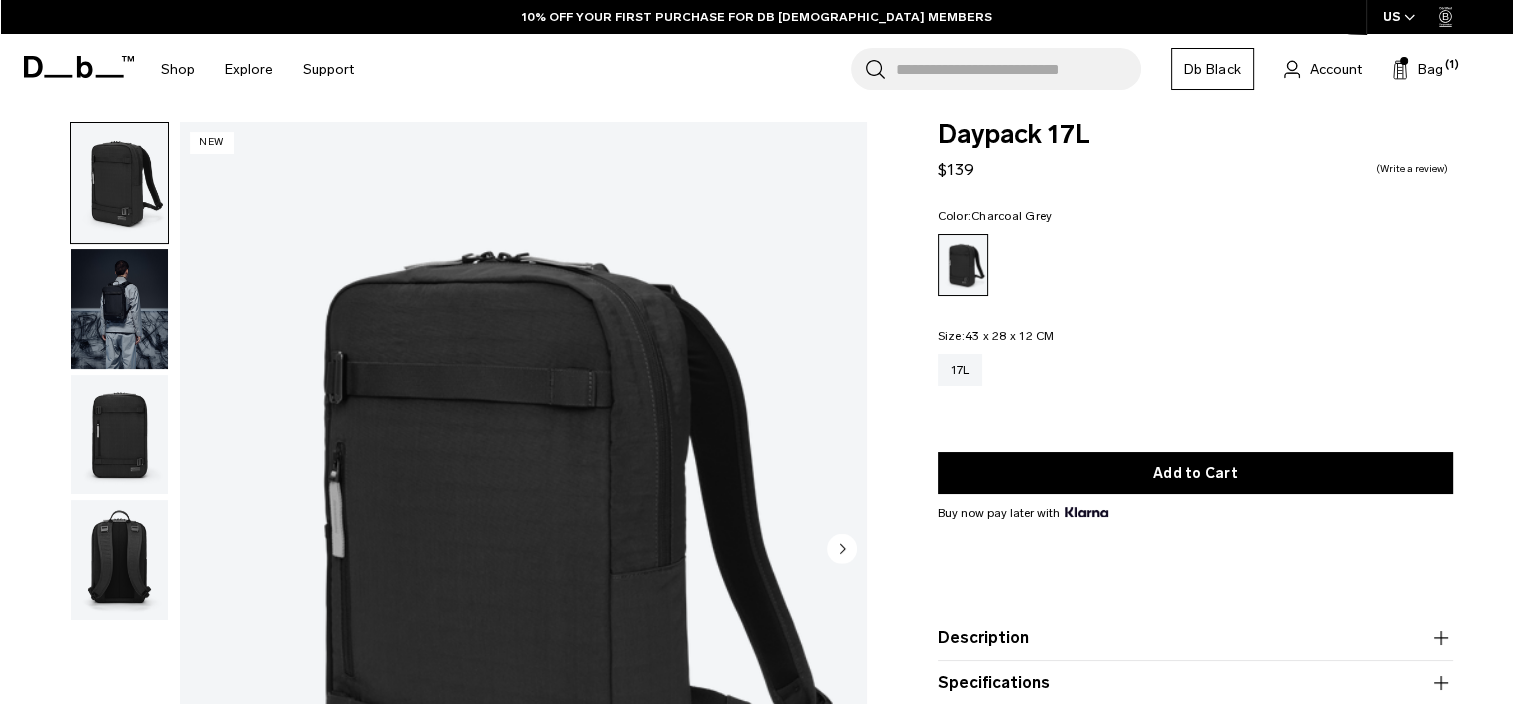 scroll, scrollTop: 200, scrollLeft: 0, axis: vertical 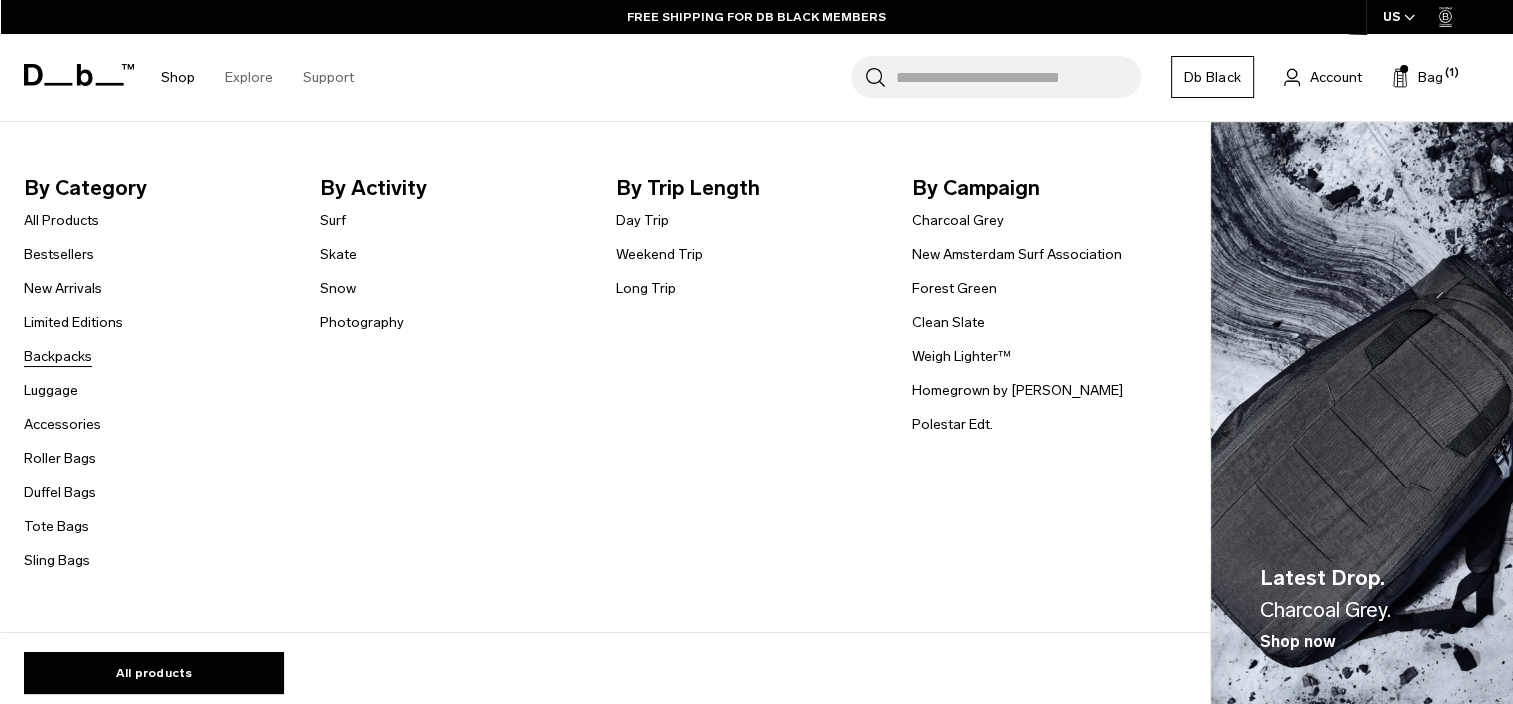 click on "Backpacks" at bounding box center (58, 356) 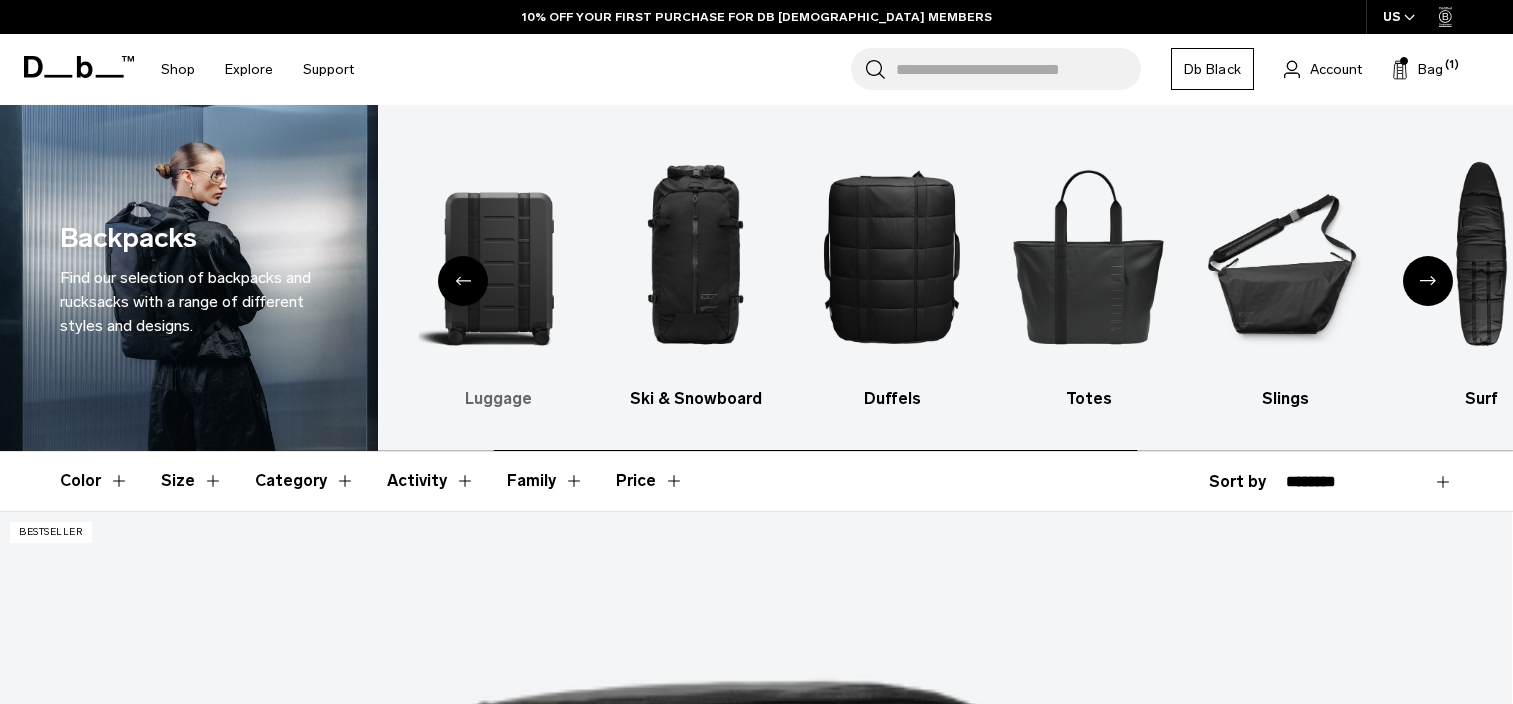 scroll, scrollTop: 14, scrollLeft: 0, axis: vertical 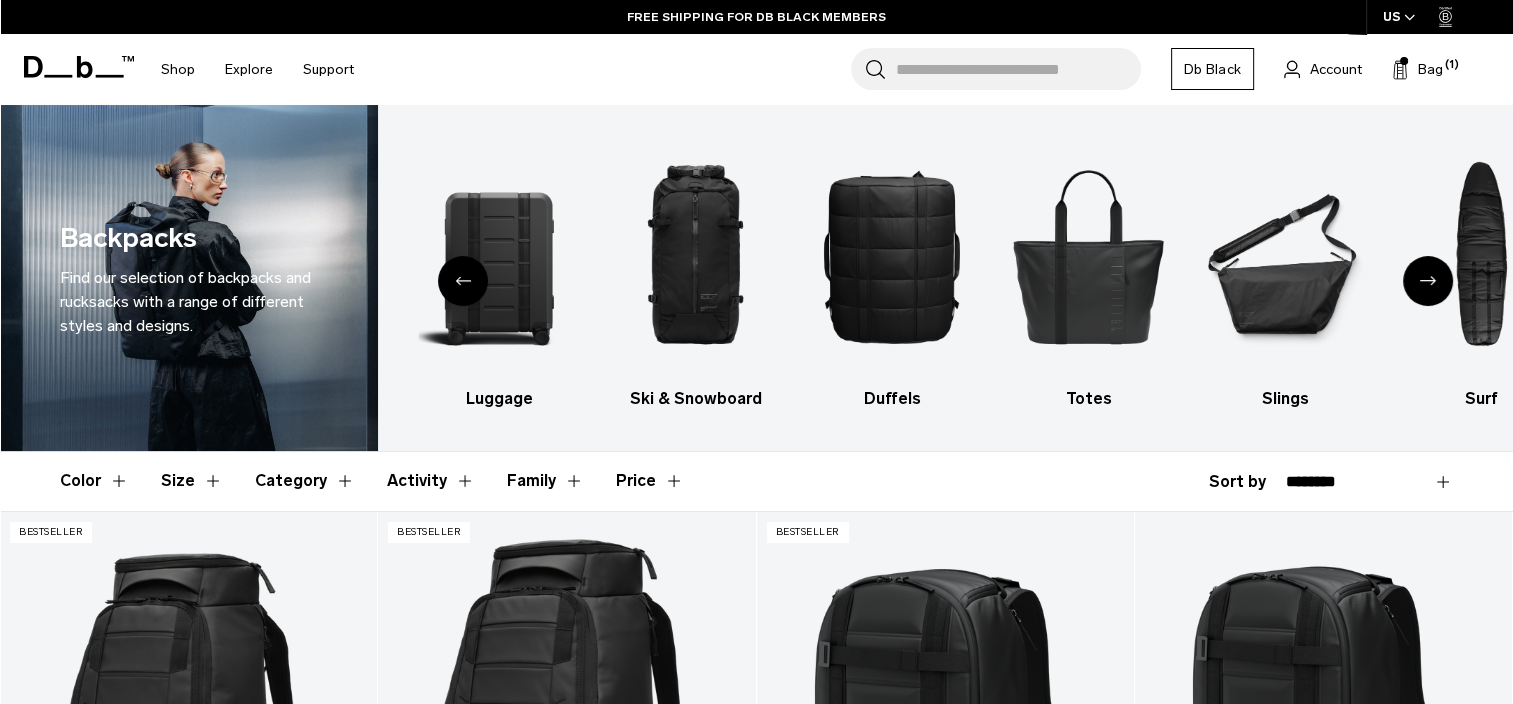 click on "**********" at bounding box center (1331, 482) 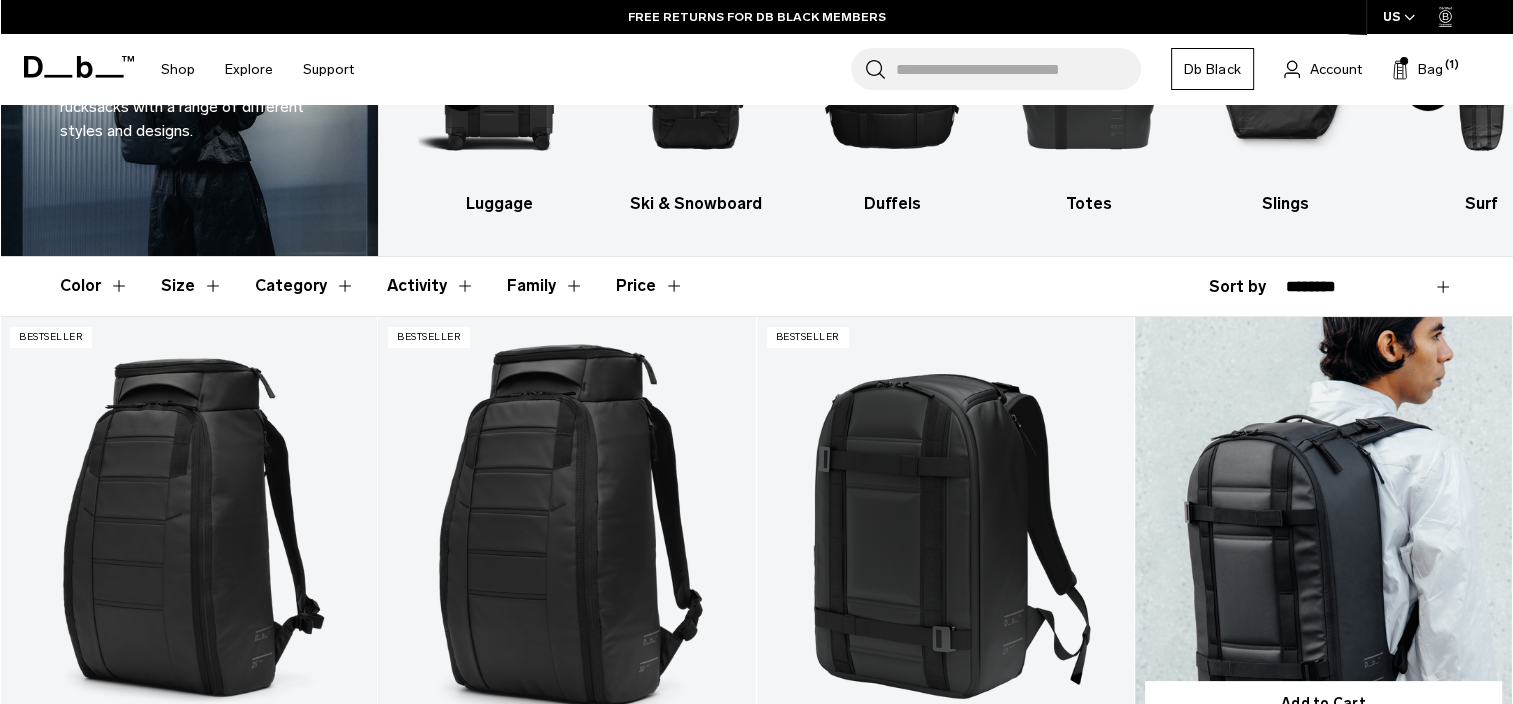 scroll, scrollTop: 200, scrollLeft: 0, axis: vertical 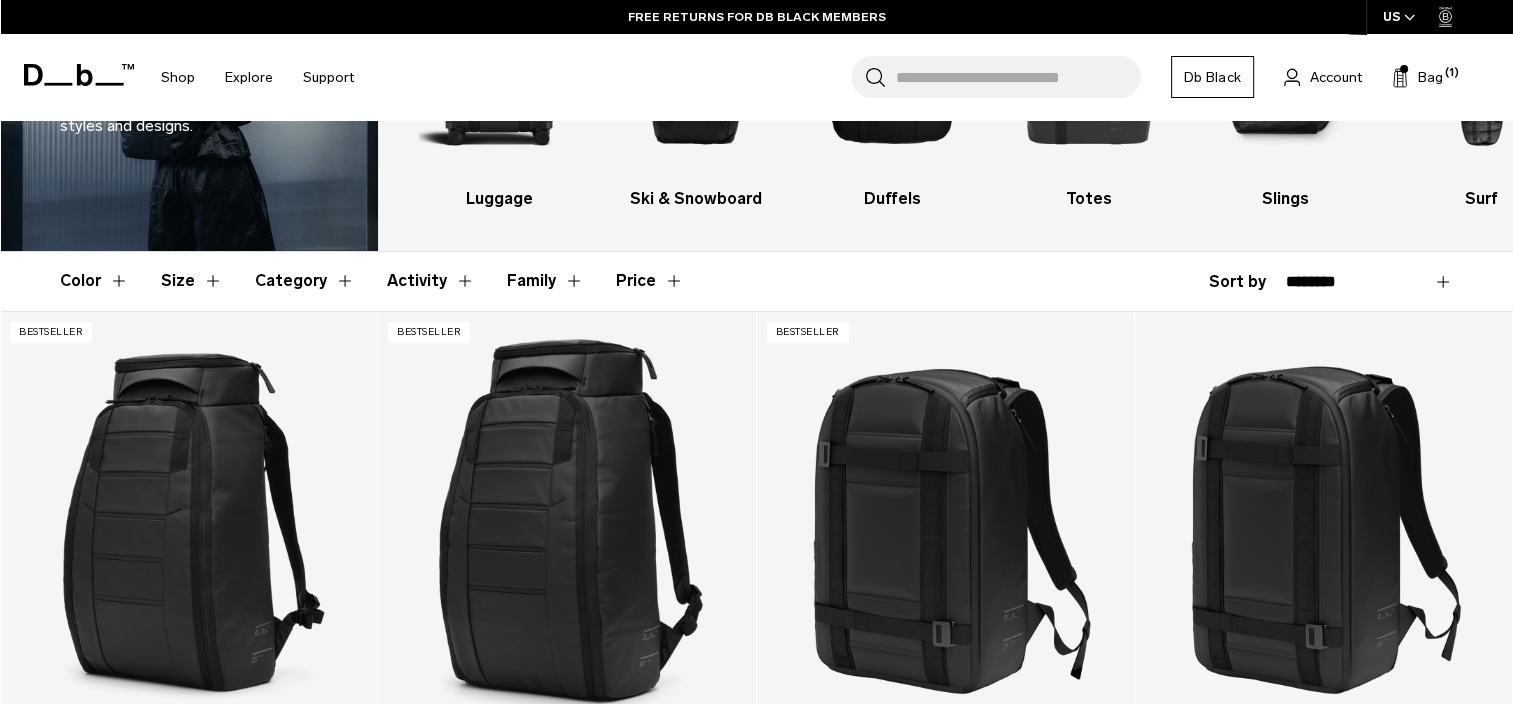 click on "**********" at bounding box center [1331, 282] 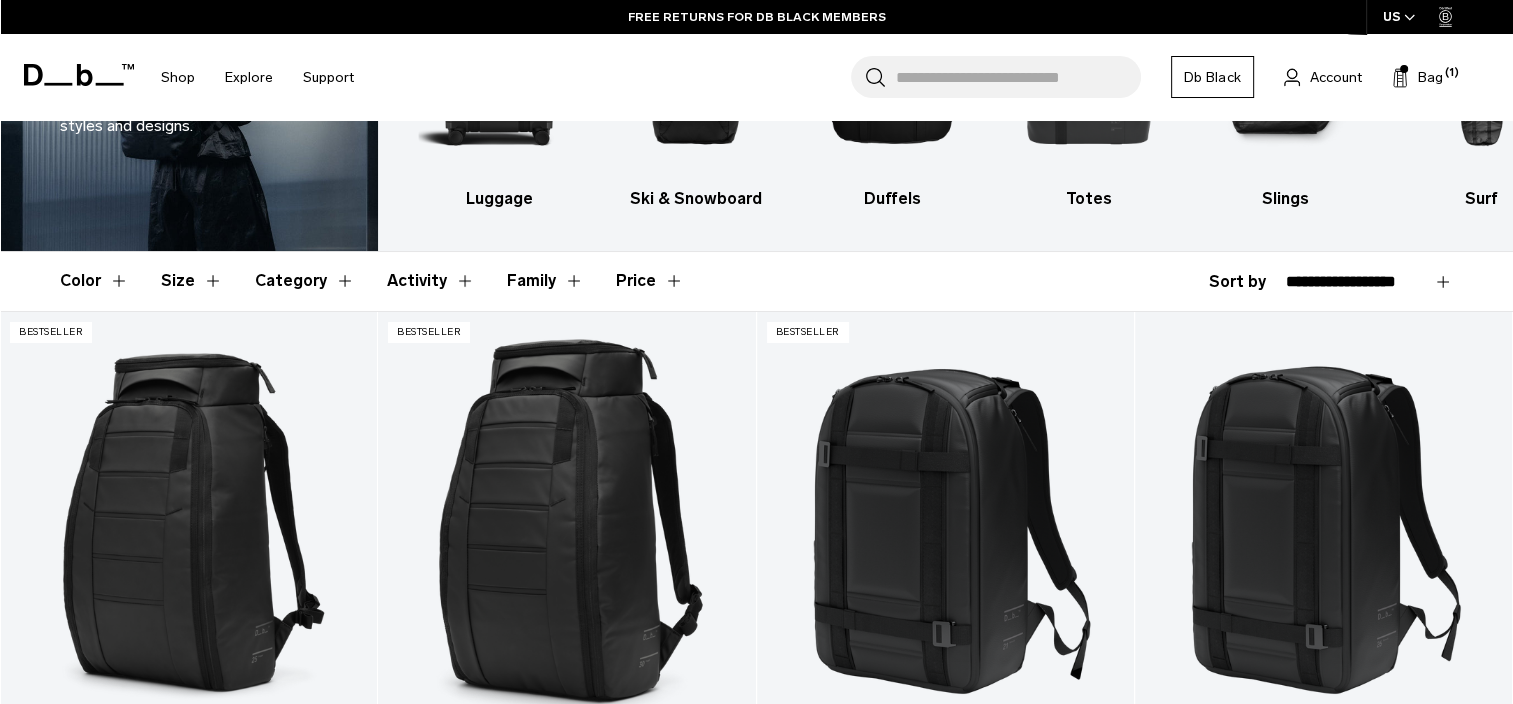 click on "**********" at bounding box center [1369, 282] 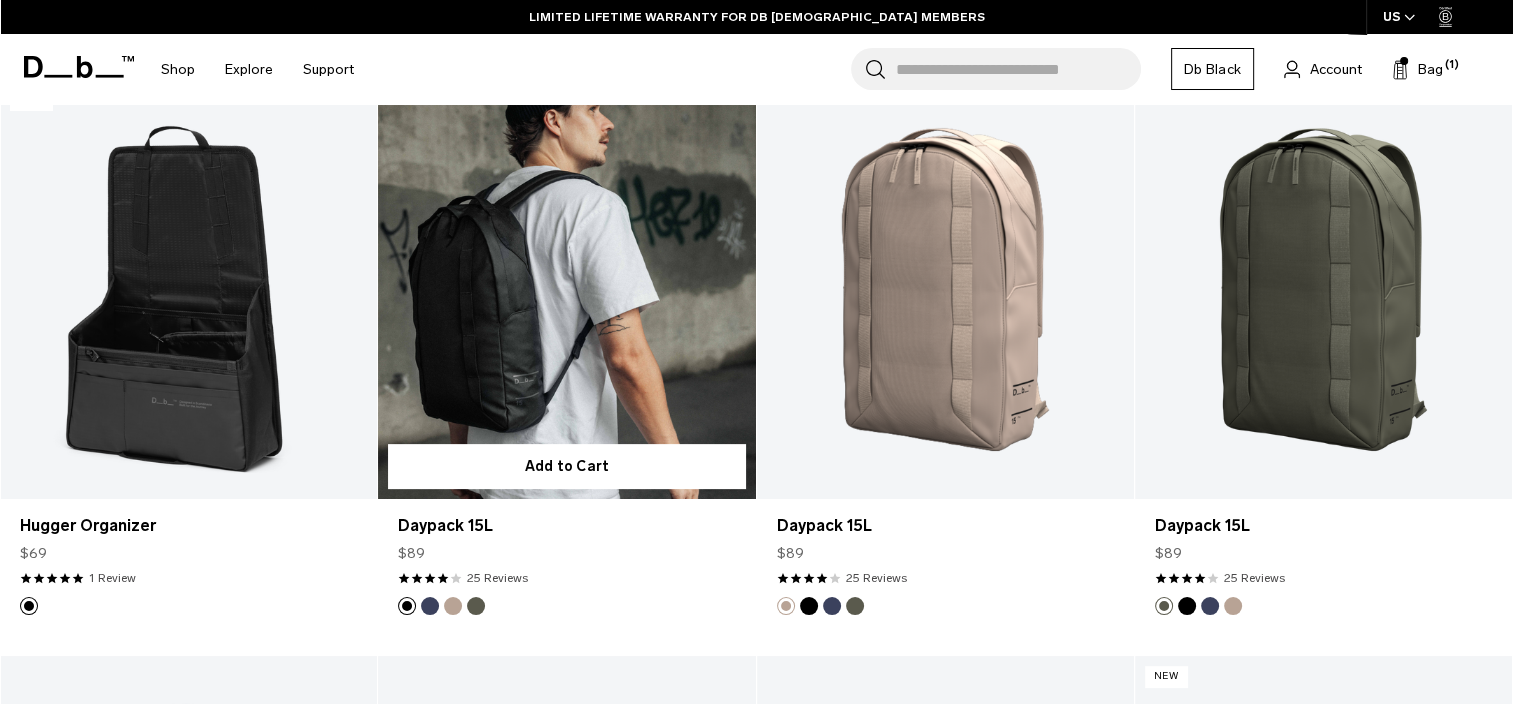 scroll, scrollTop: 400, scrollLeft: 0, axis: vertical 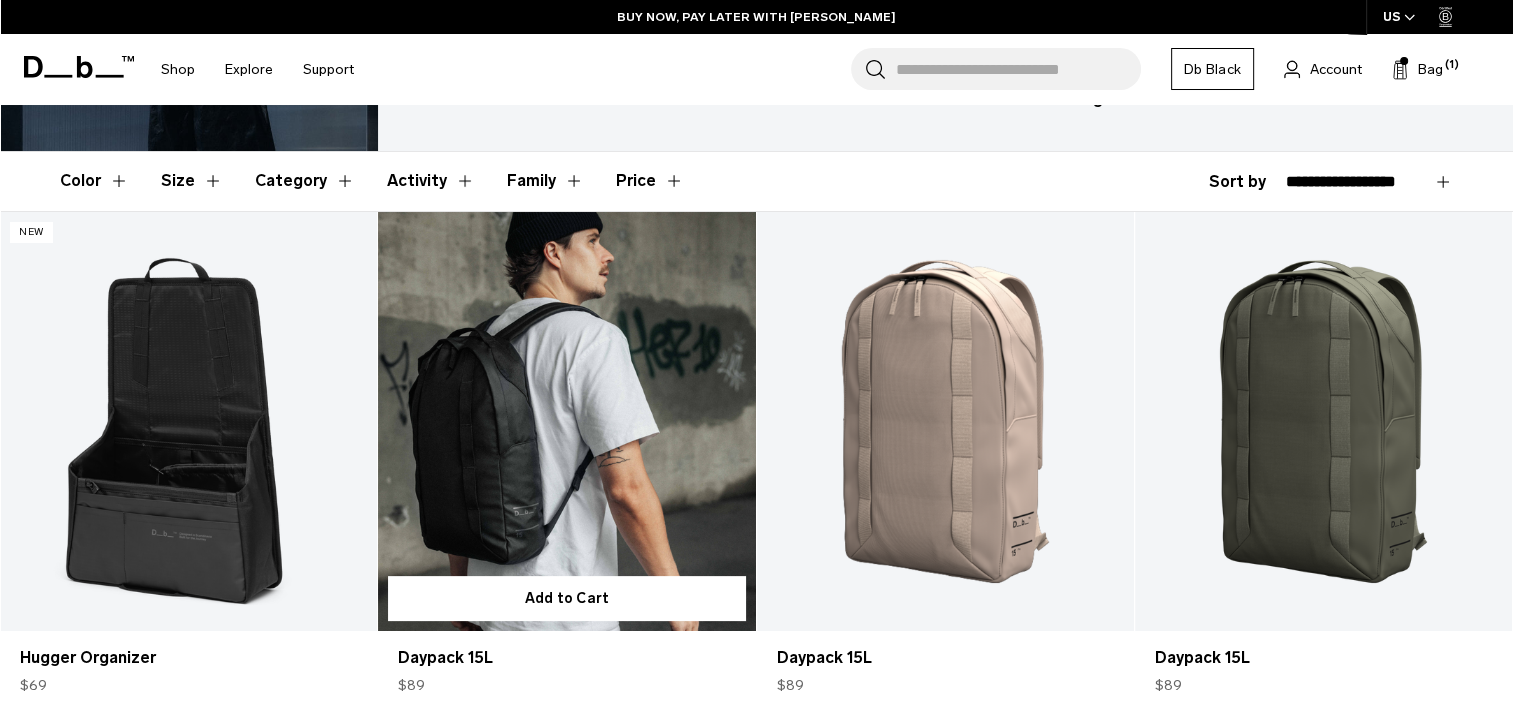 click at bounding box center (566, 421) 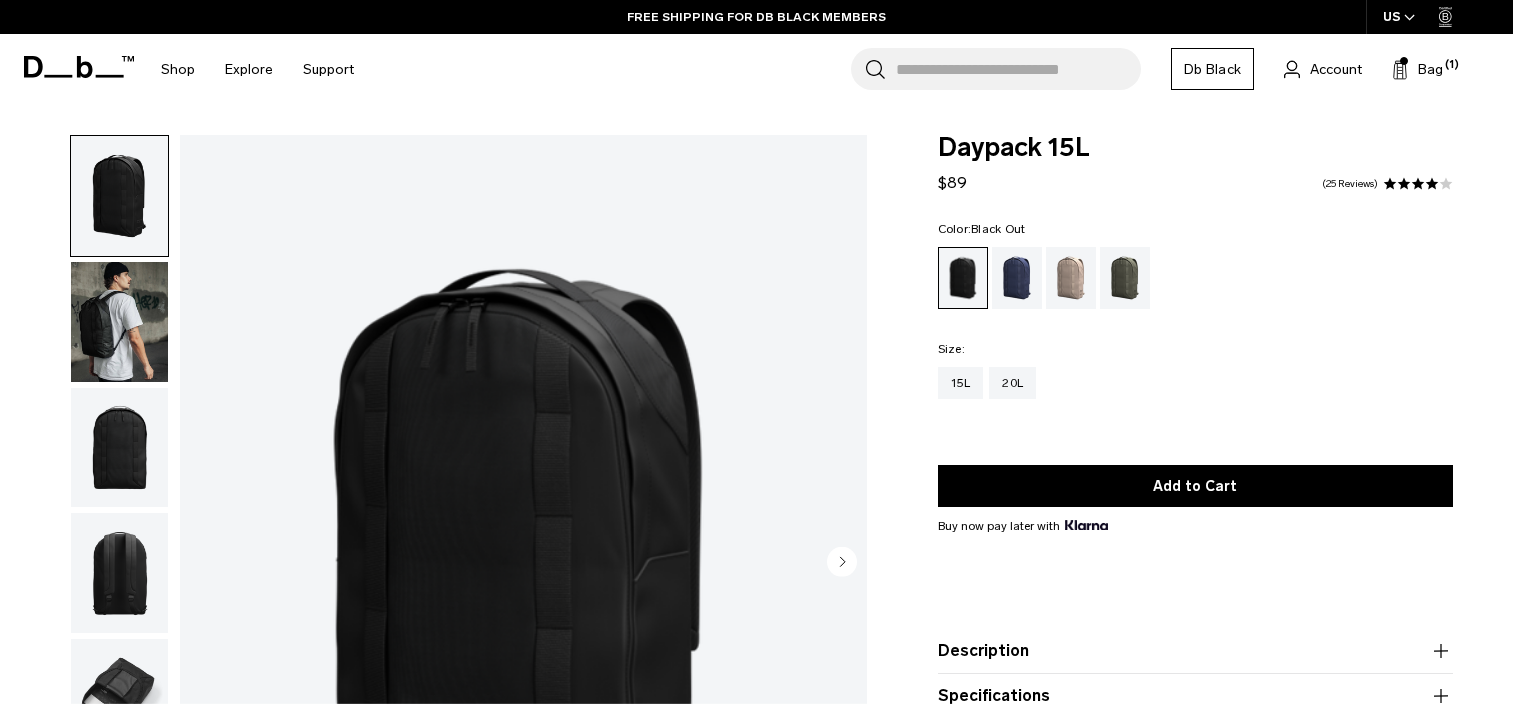 scroll, scrollTop: 0, scrollLeft: 0, axis: both 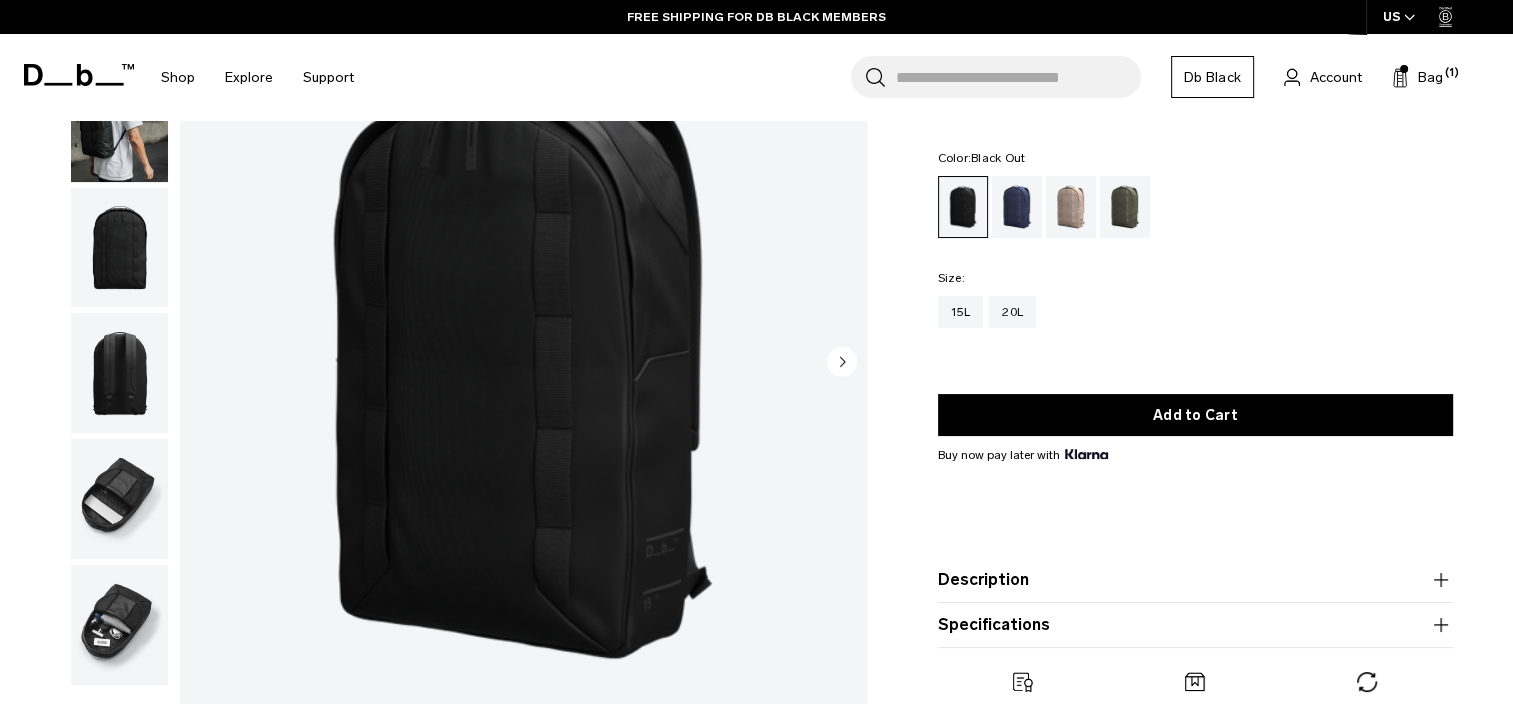 click at bounding box center (119, 499) 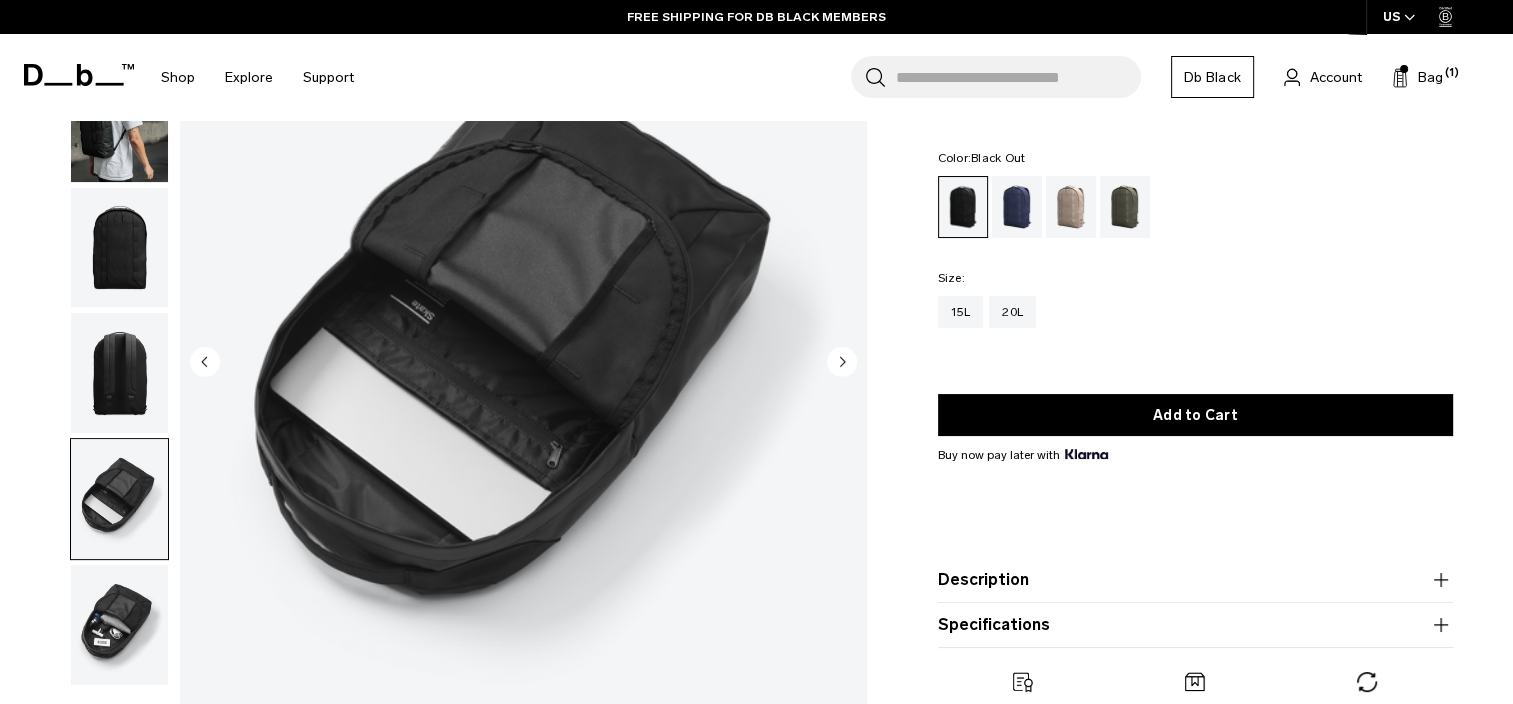 click at bounding box center (119, 373) 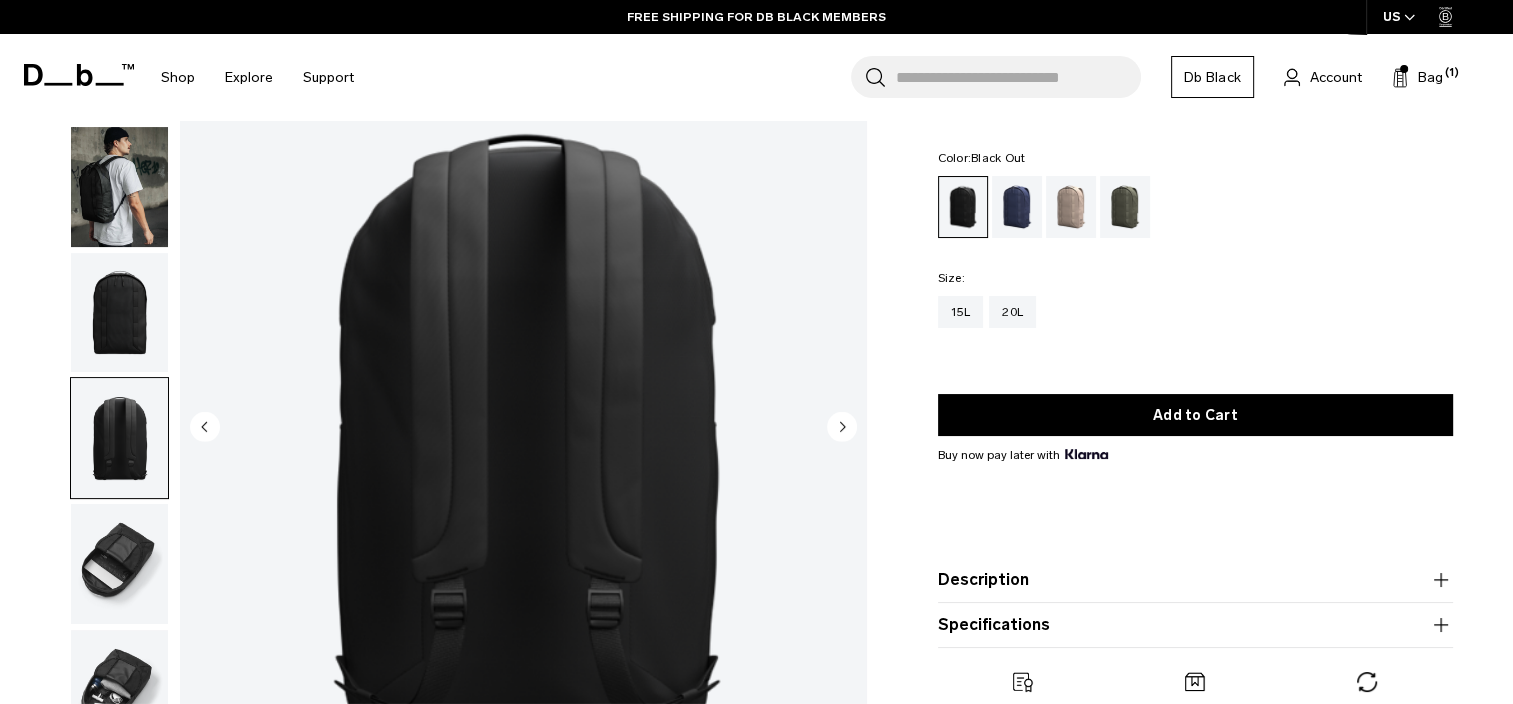 scroll, scrollTop: 100, scrollLeft: 0, axis: vertical 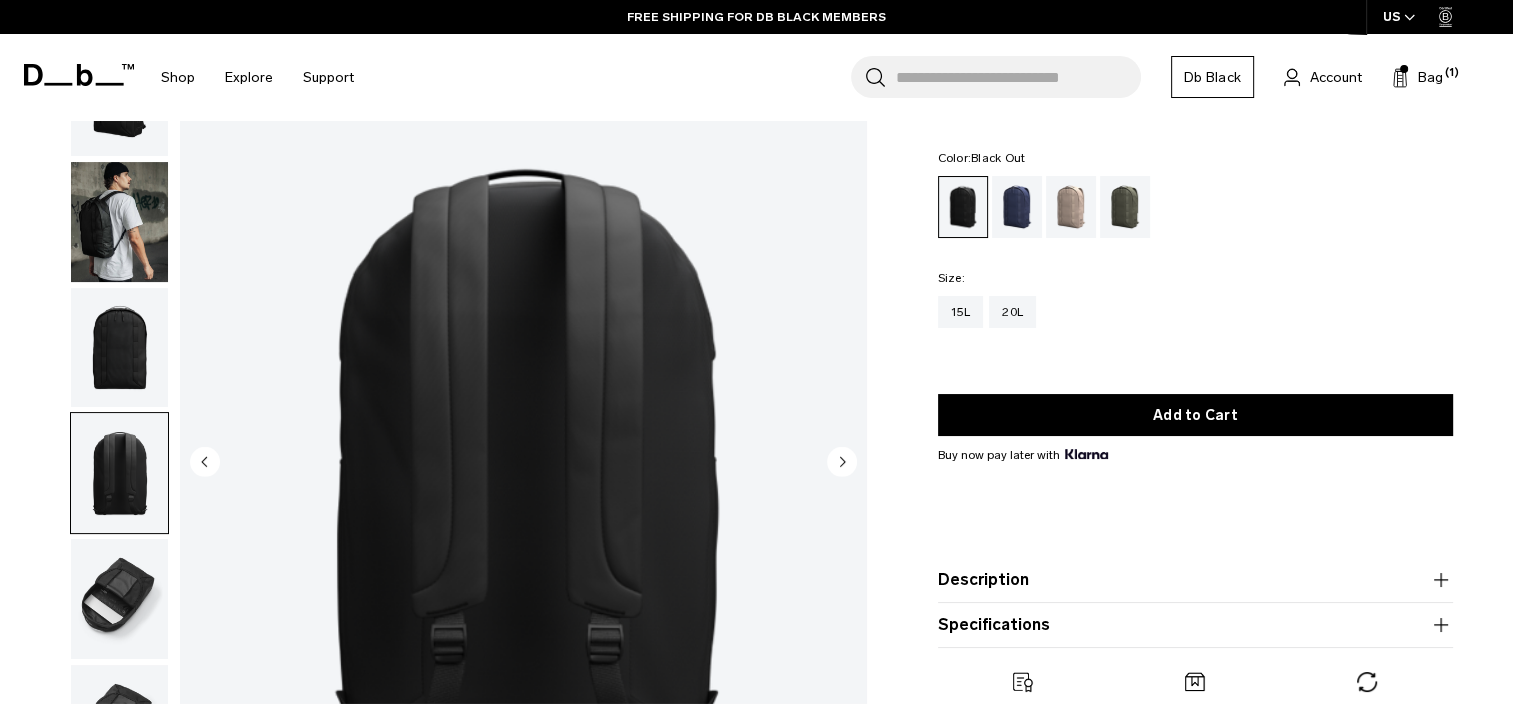 click at bounding box center [119, 348] 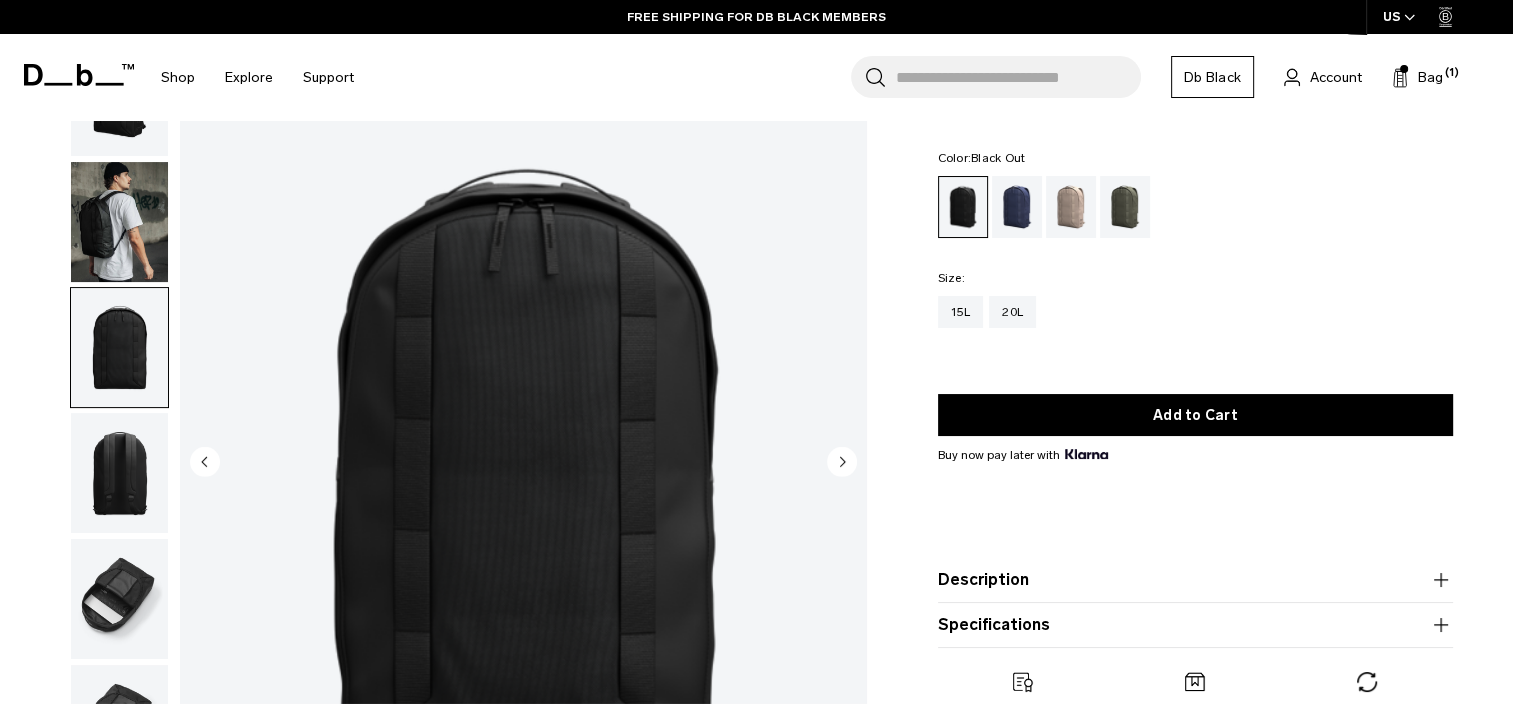 click at bounding box center [119, 222] 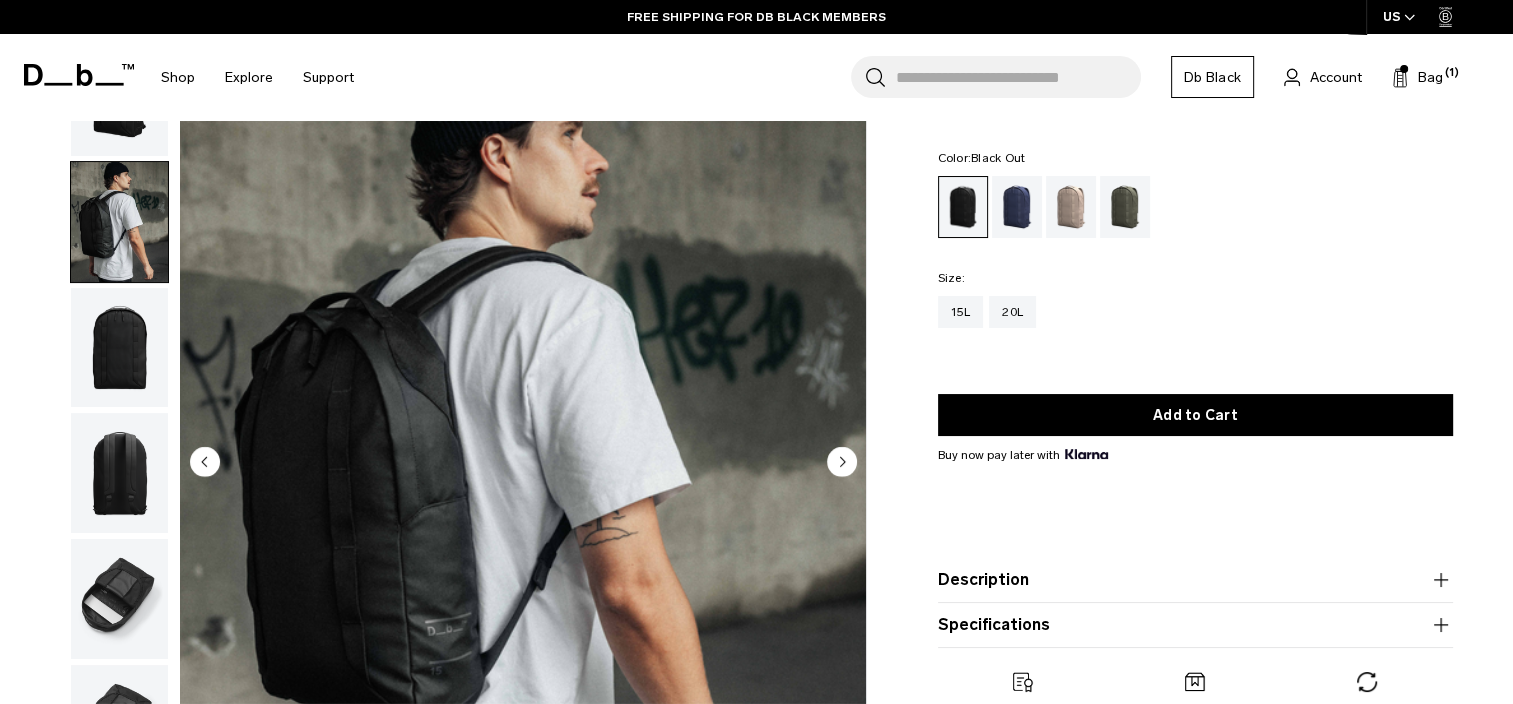 click at bounding box center (119, 348) 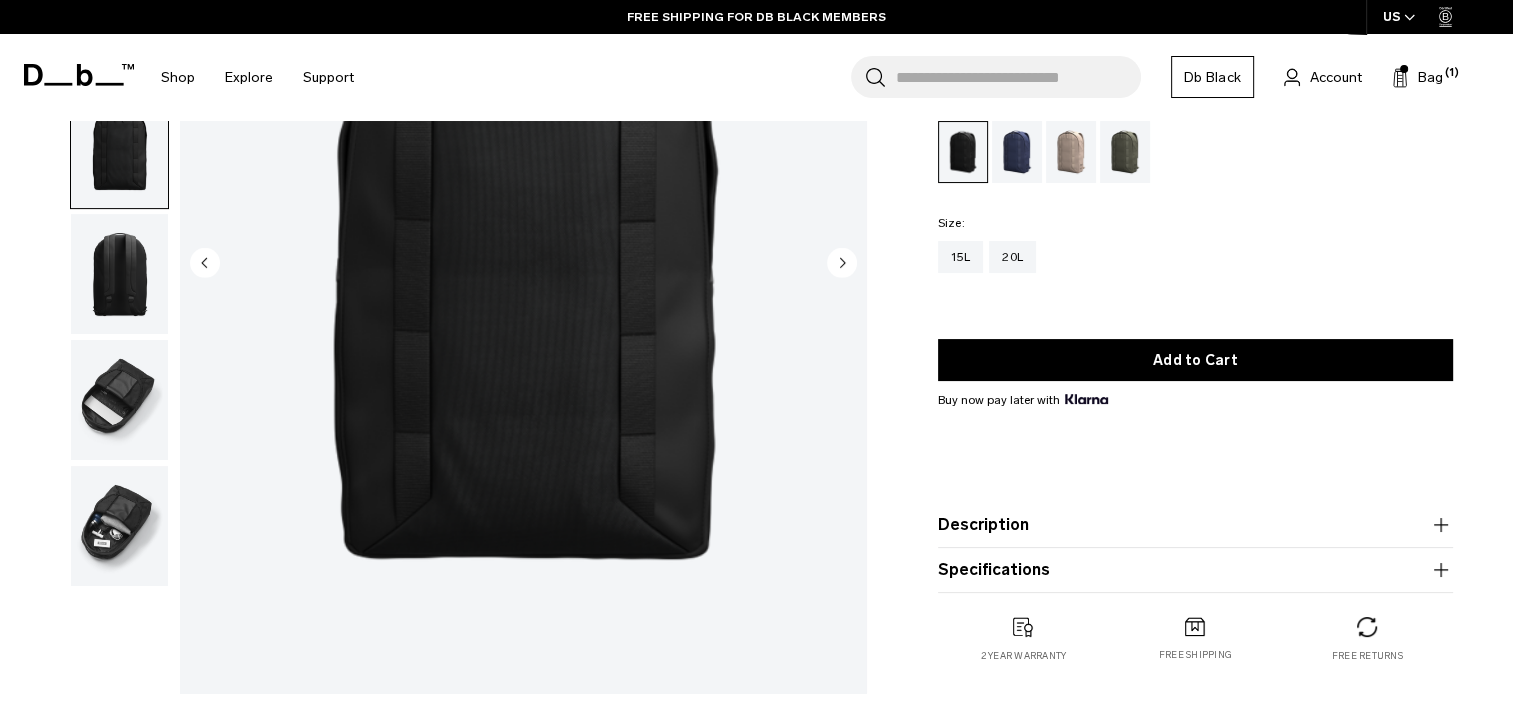 scroll, scrollTop: 300, scrollLeft: 0, axis: vertical 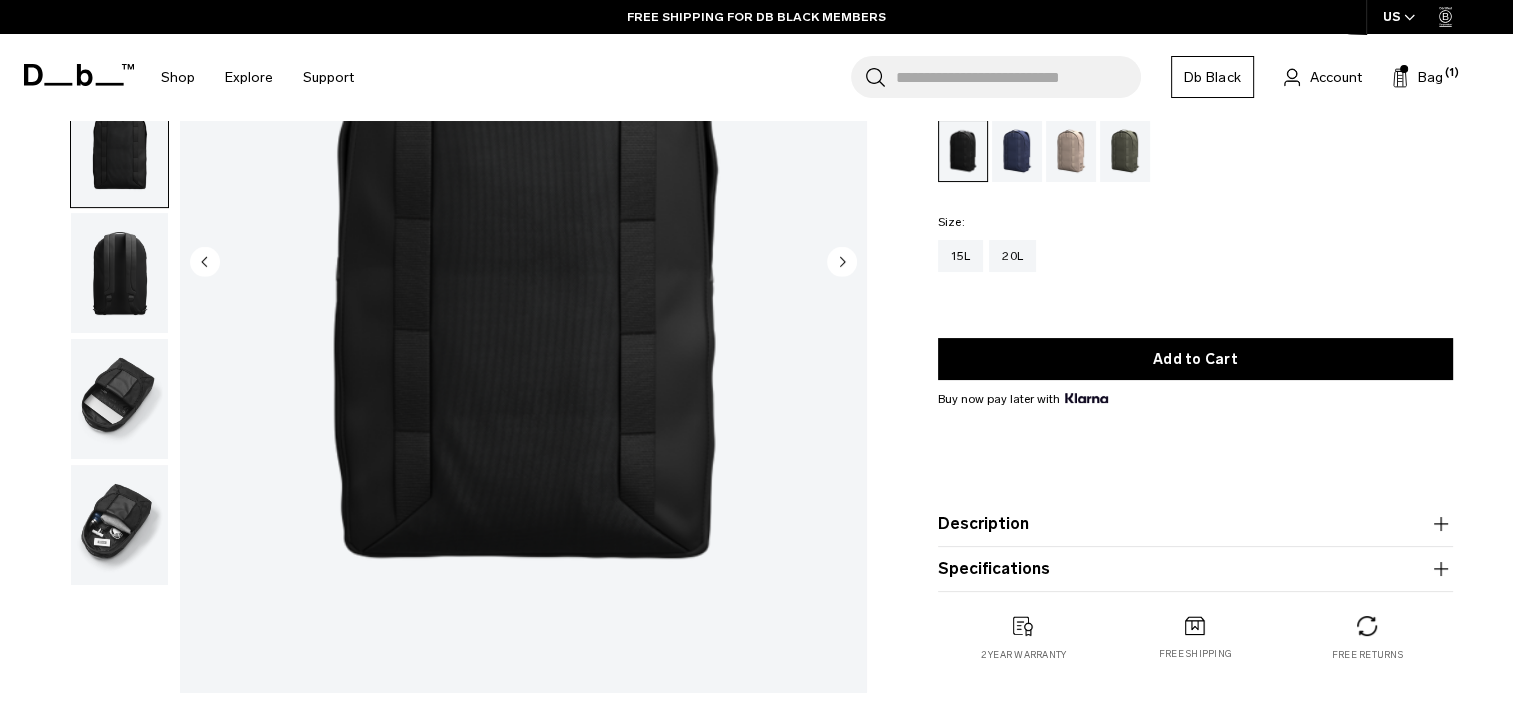 click at bounding box center [119, 399] 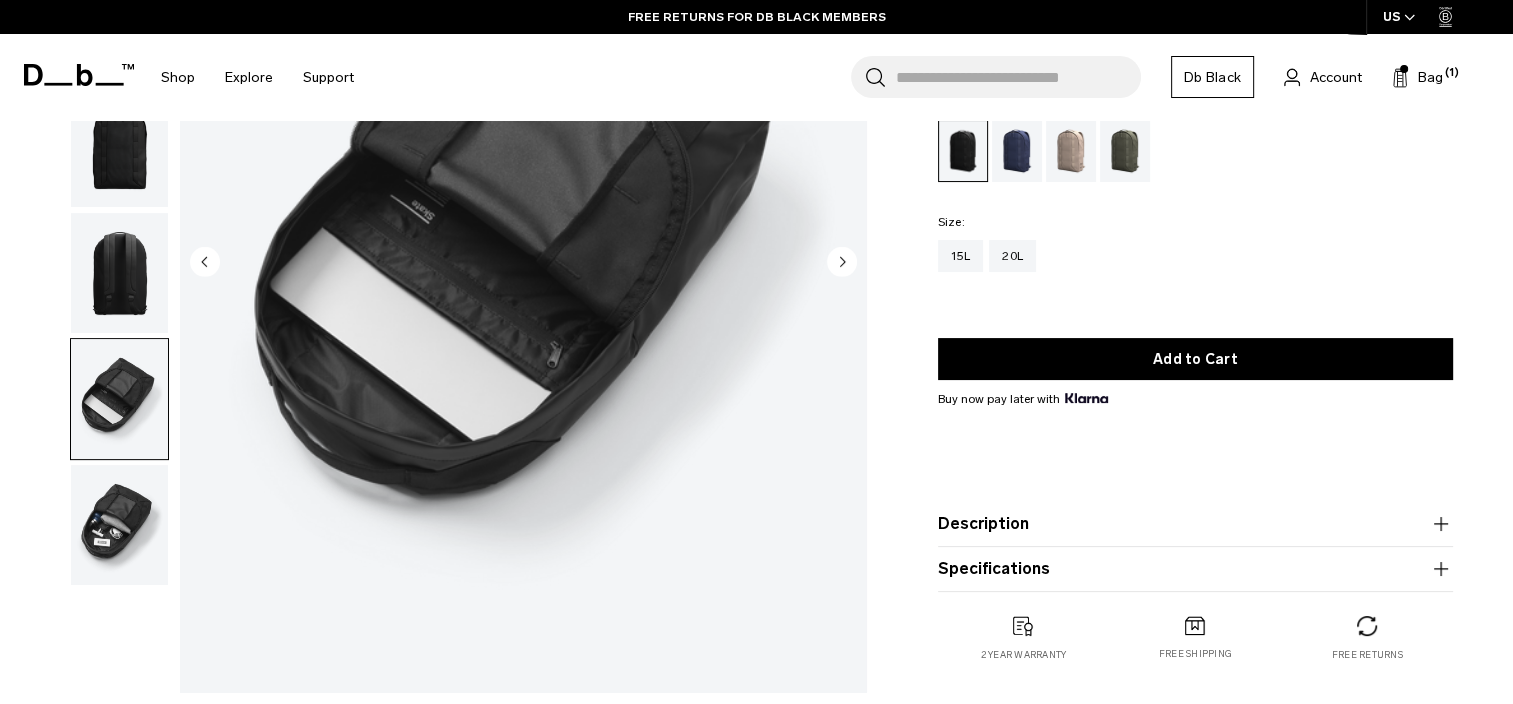 click at bounding box center [119, 525] 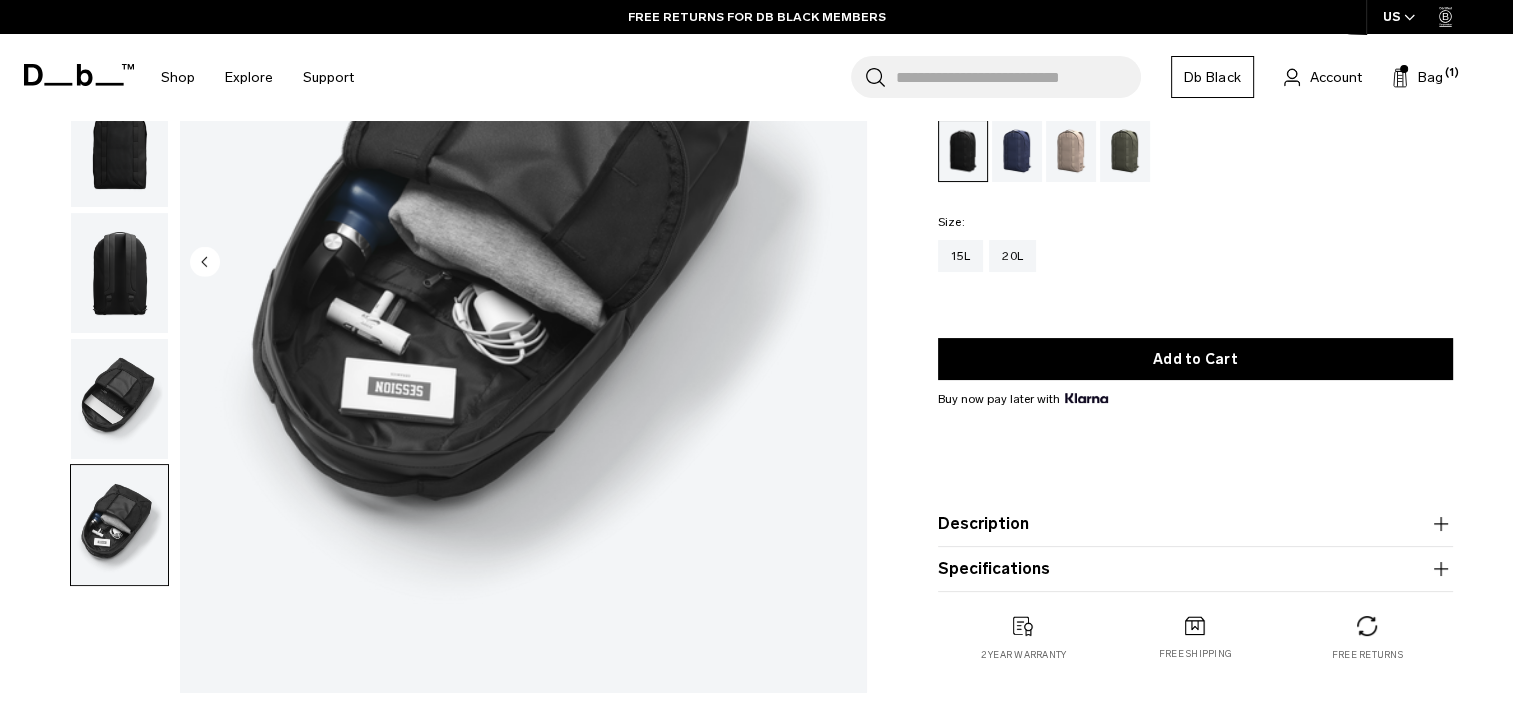 scroll, scrollTop: 200, scrollLeft: 0, axis: vertical 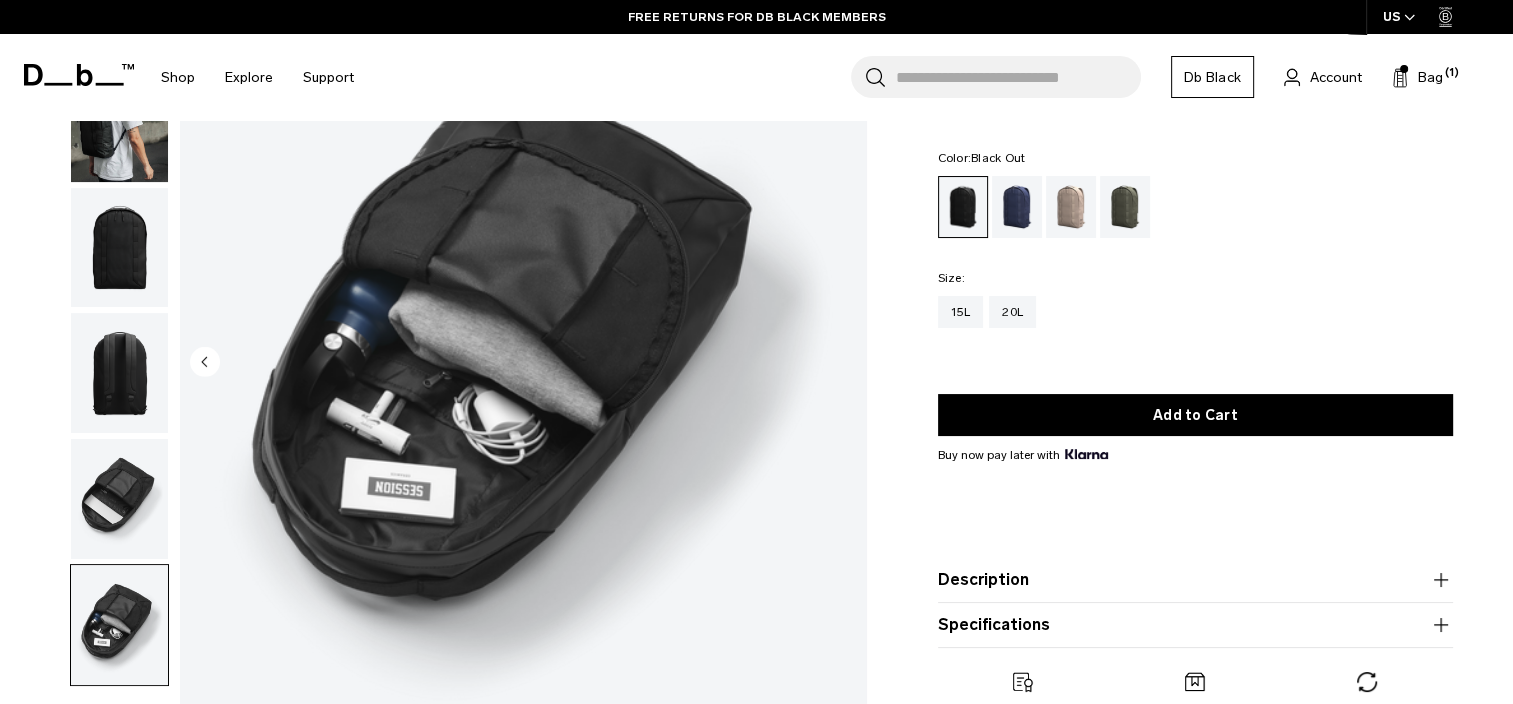 click at bounding box center [119, 499] 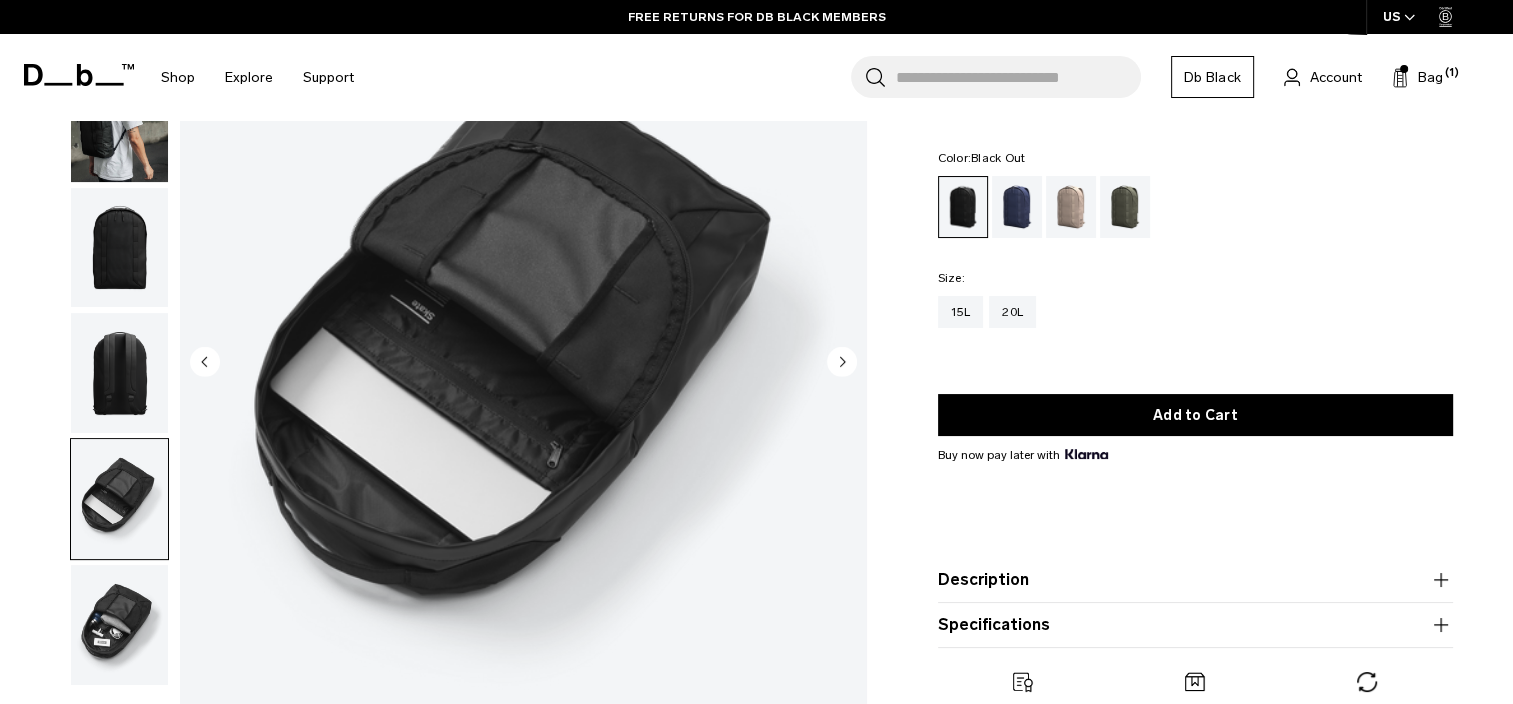 click at bounding box center [119, 373] 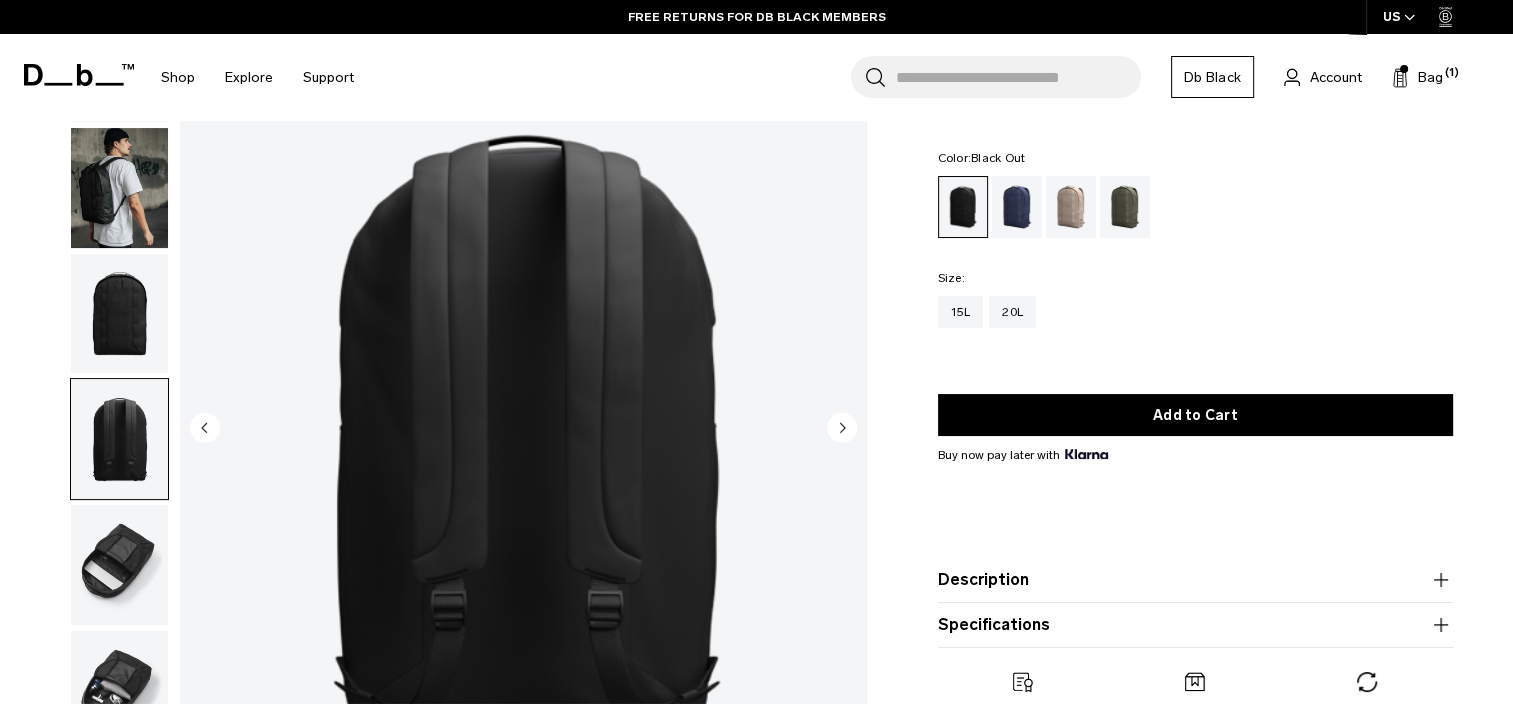 scroll, scrollTop: 100, scrollLeft: 0, axis: vertical 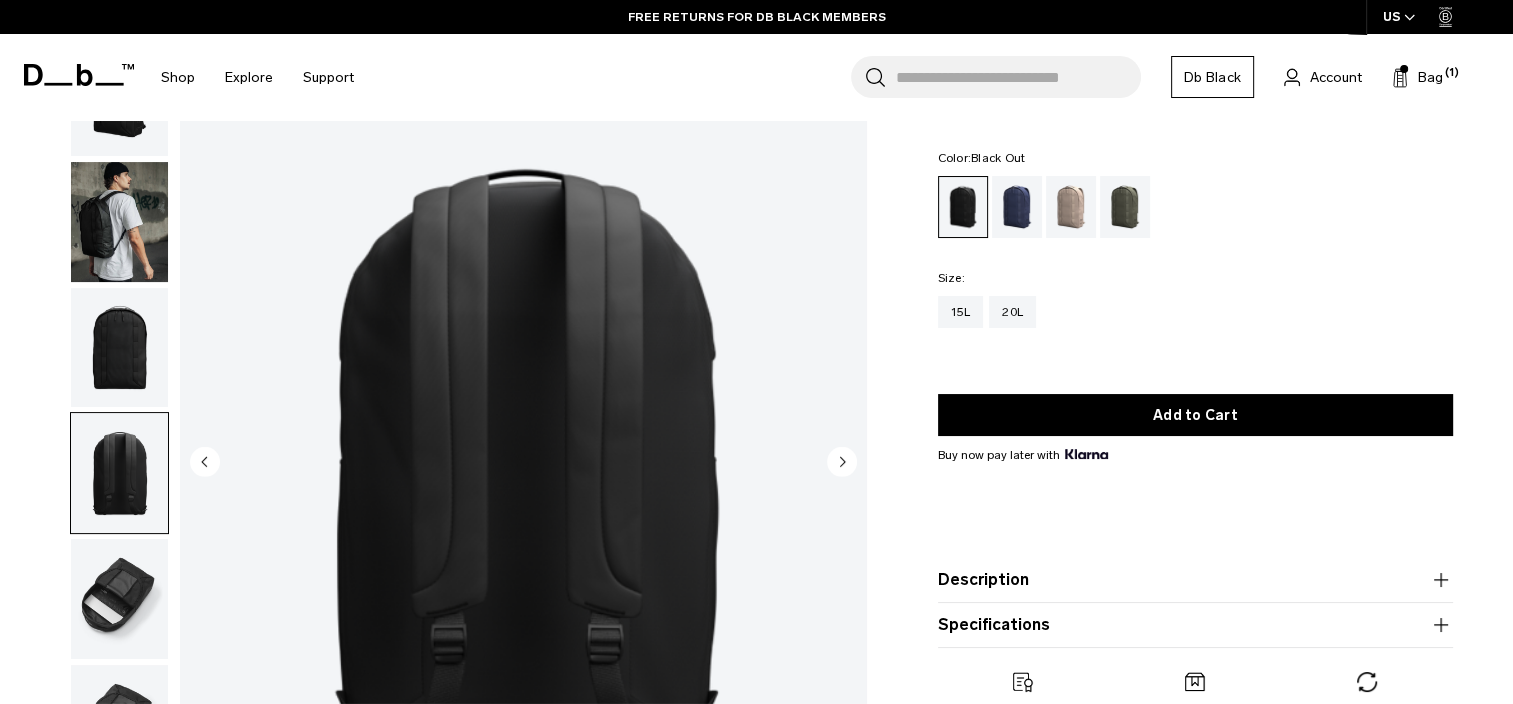 click at bounding box center [119, 348] 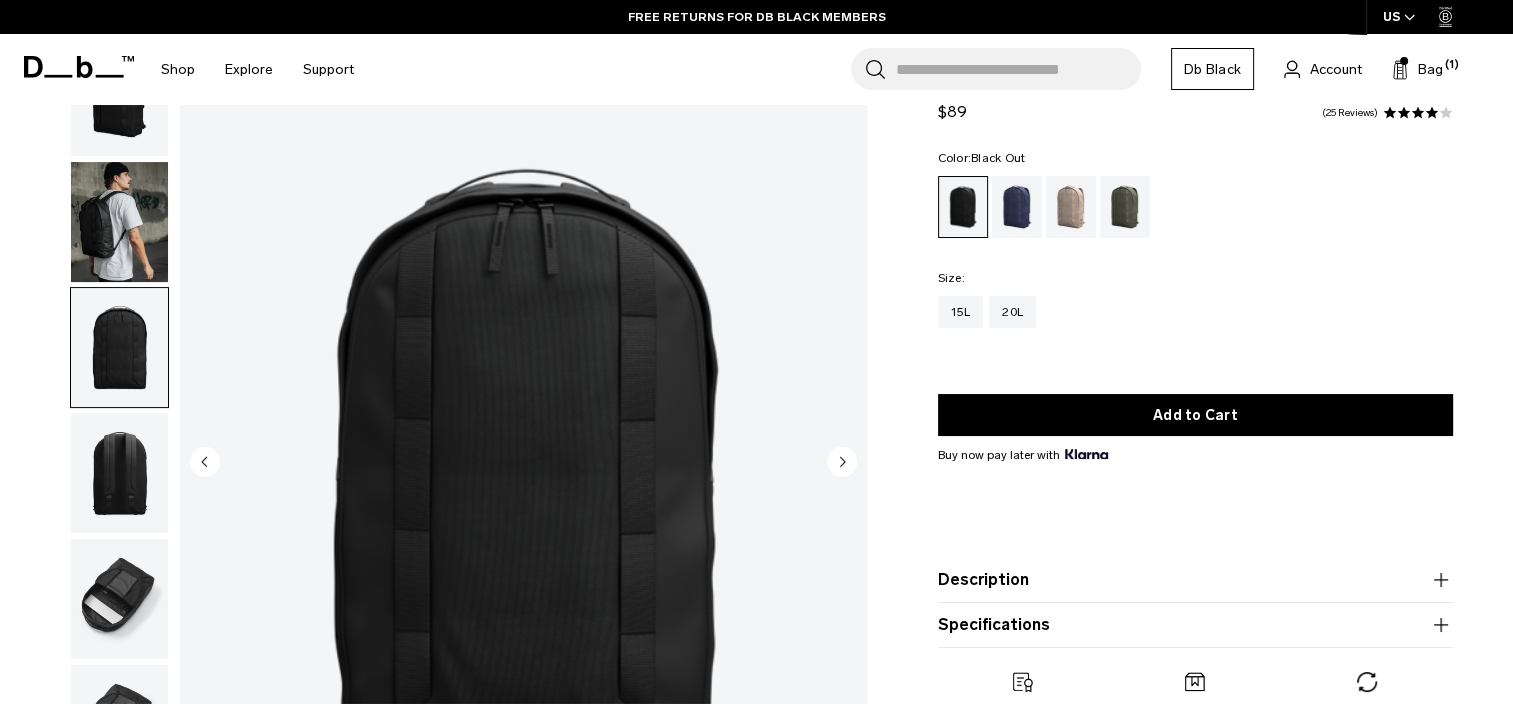 click at bounding box center [119, 222] 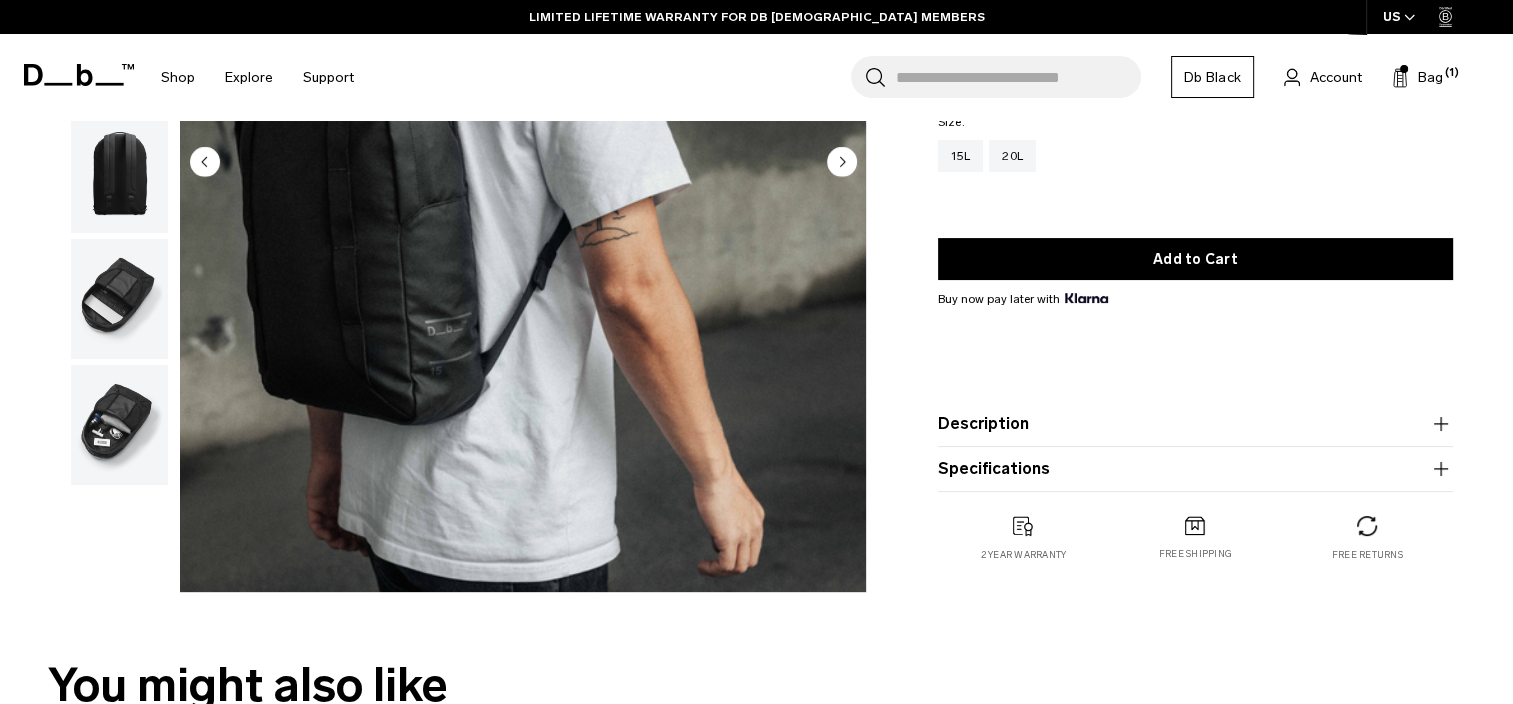 scroll, scrollTop: 200, scrollLeft: 0, axis: vertical 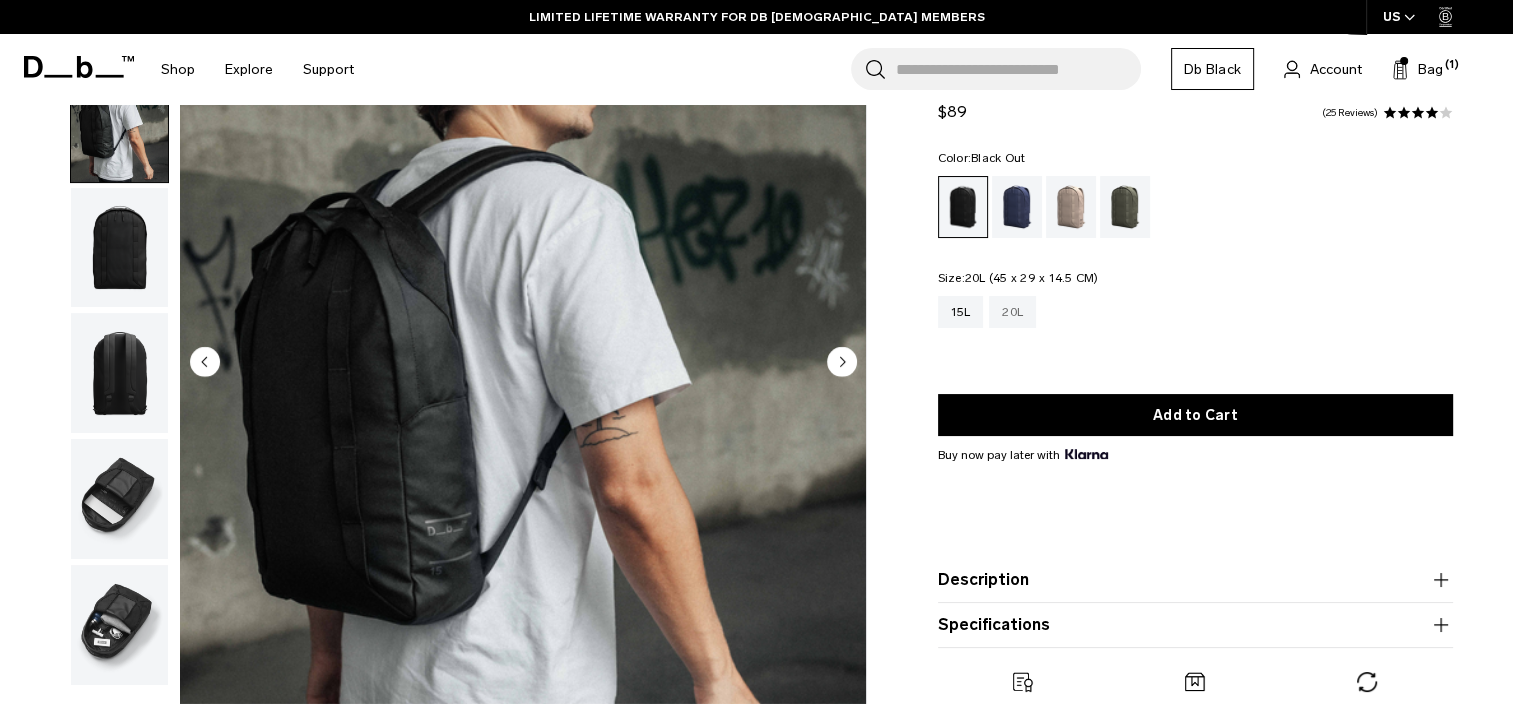 click on "20L" at bounding box center [1012, 312] 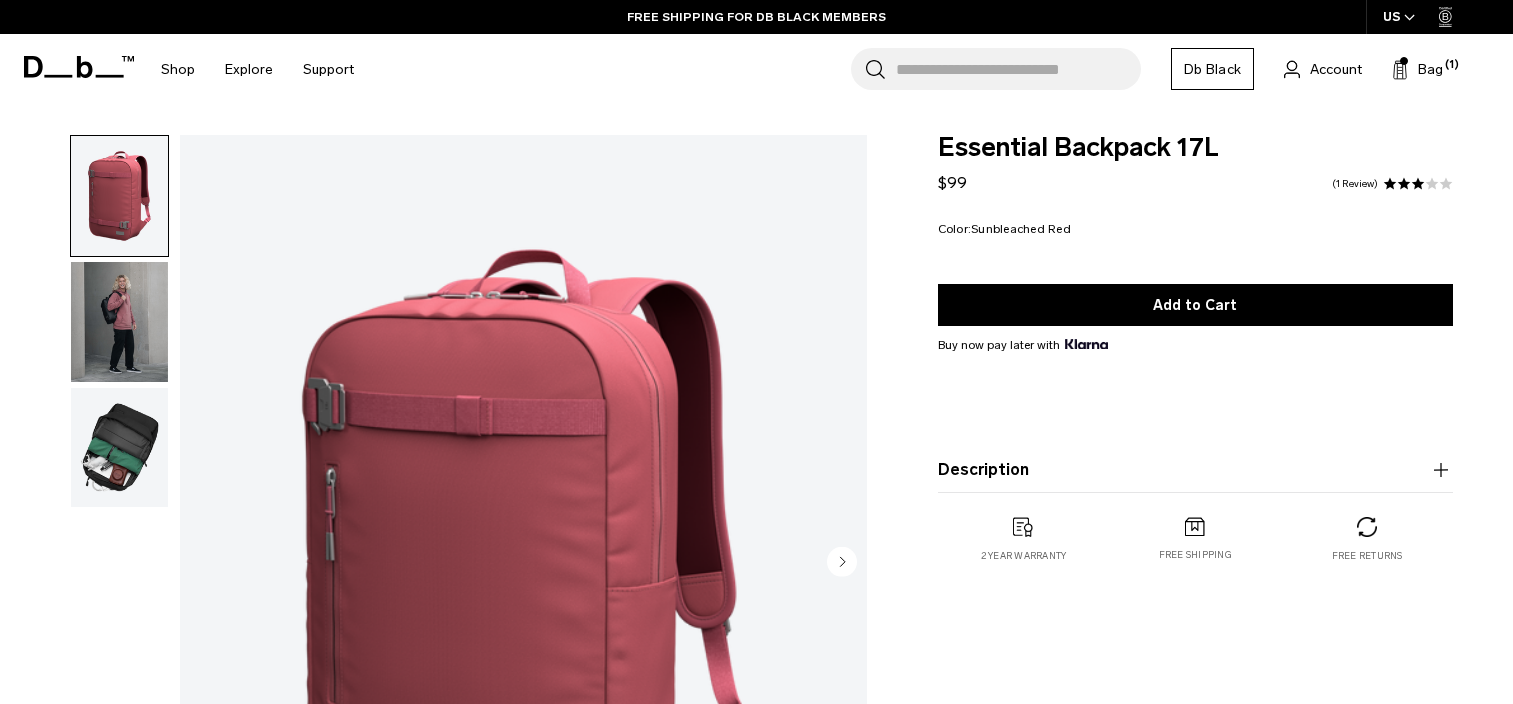 scroll, scrollTop: 0, scrollLeft: 0, axis: both 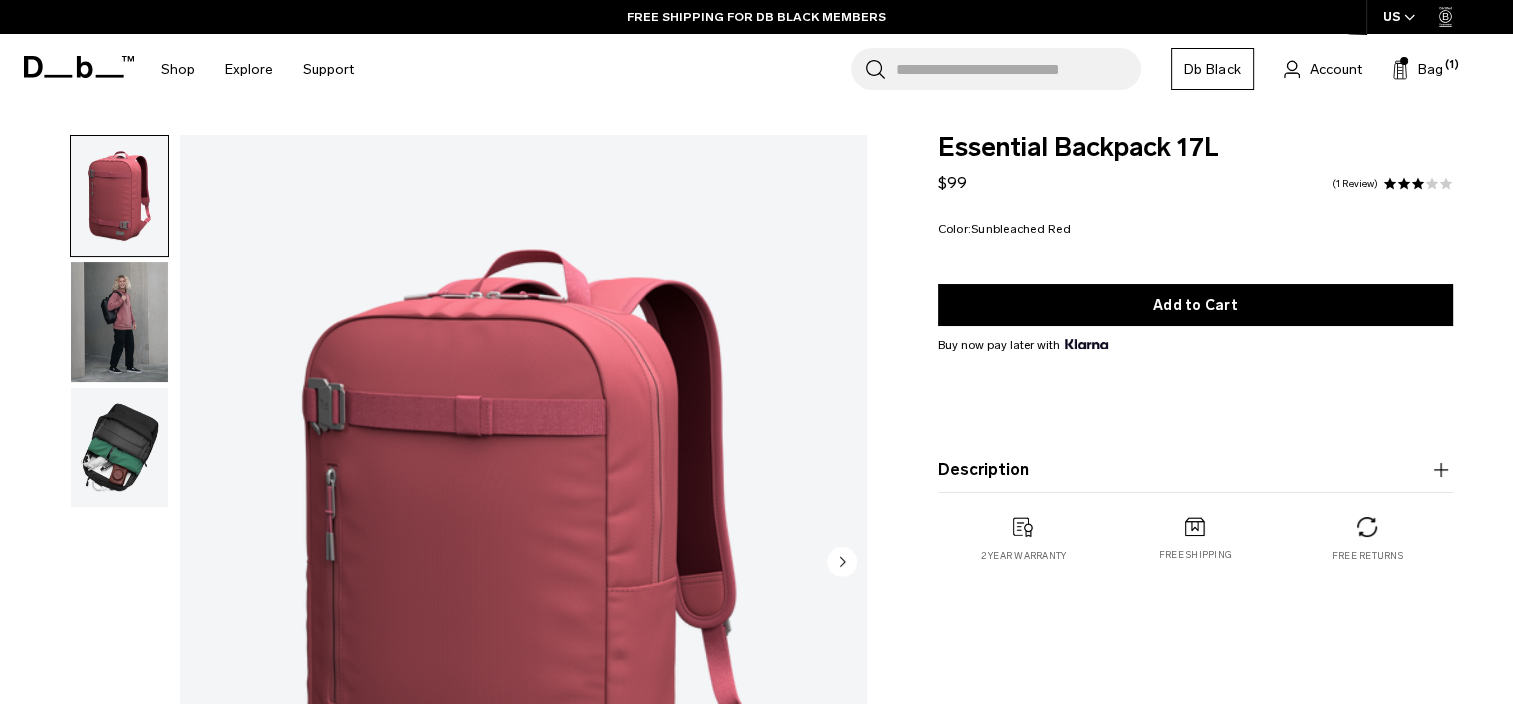 click at bounding box center (119, 448) 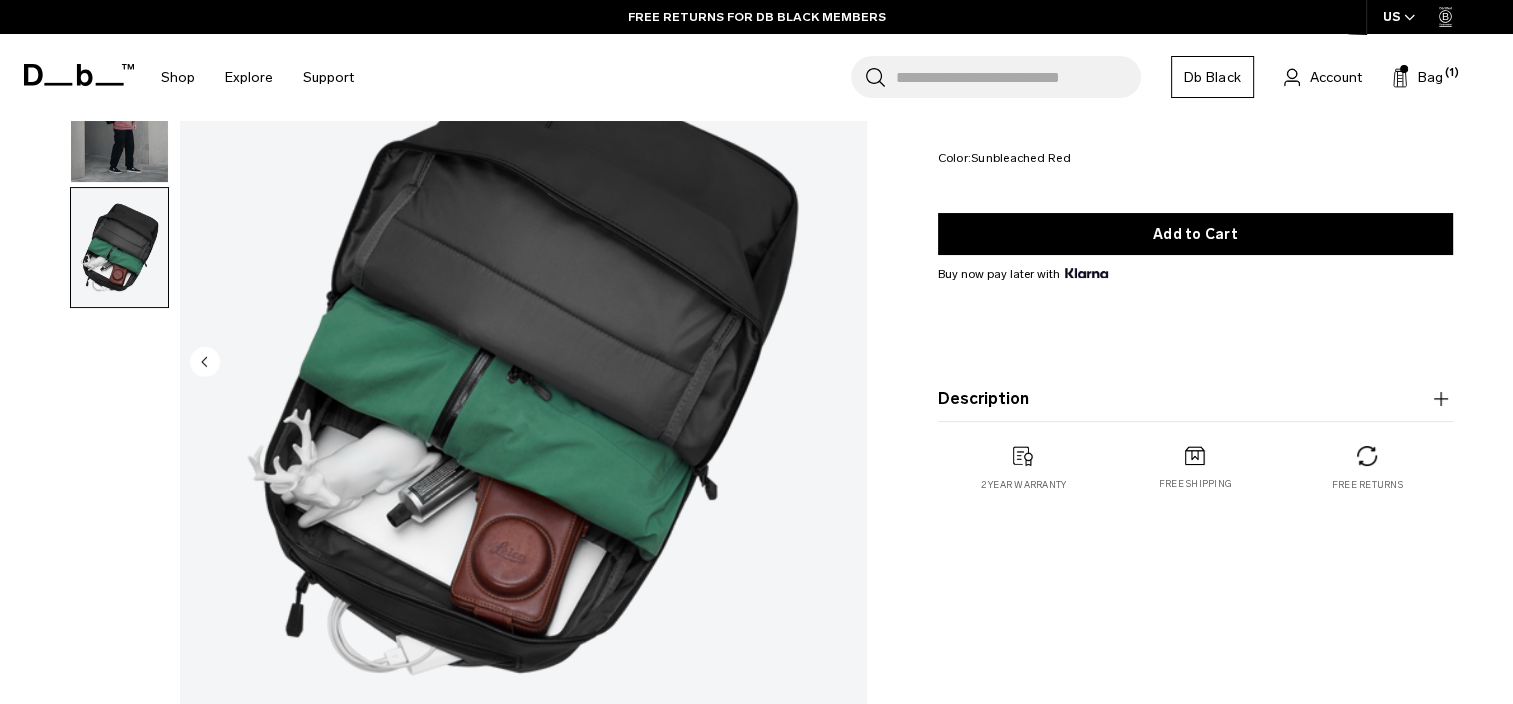 scroll, scrollTop: 100, scrollLeft: 0, axis: vertical 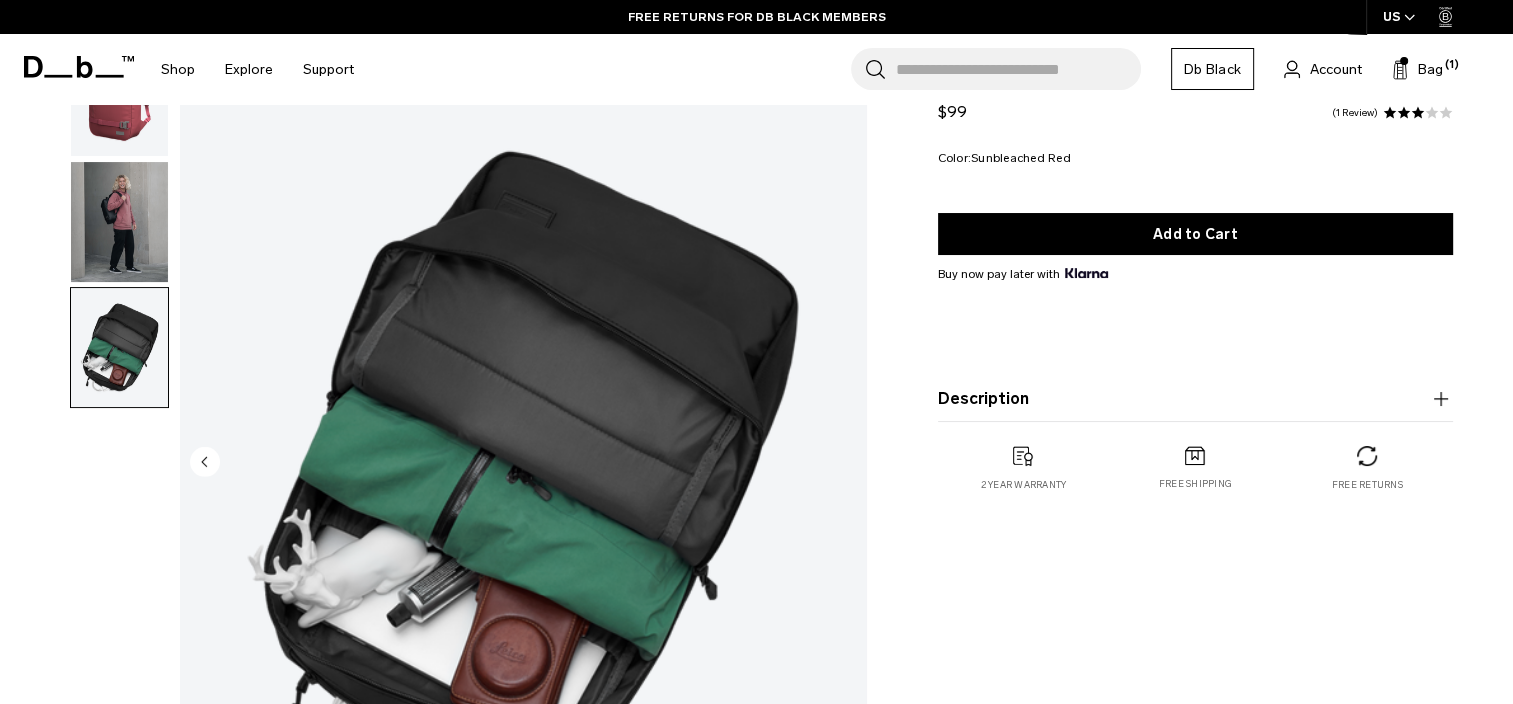 click at bounding box center (119, 222) 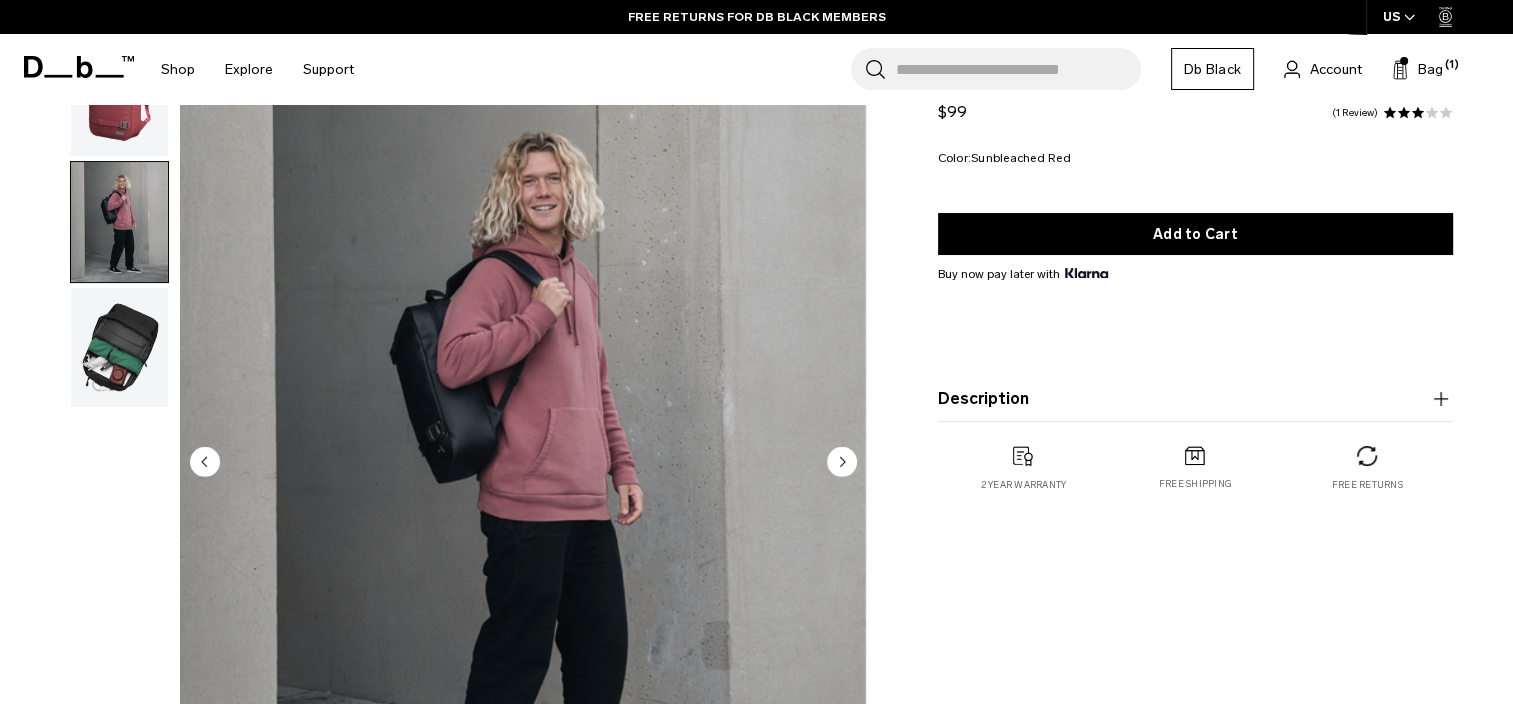 scroll, scrollTop: 0, scrollLeft: 0, axis: both 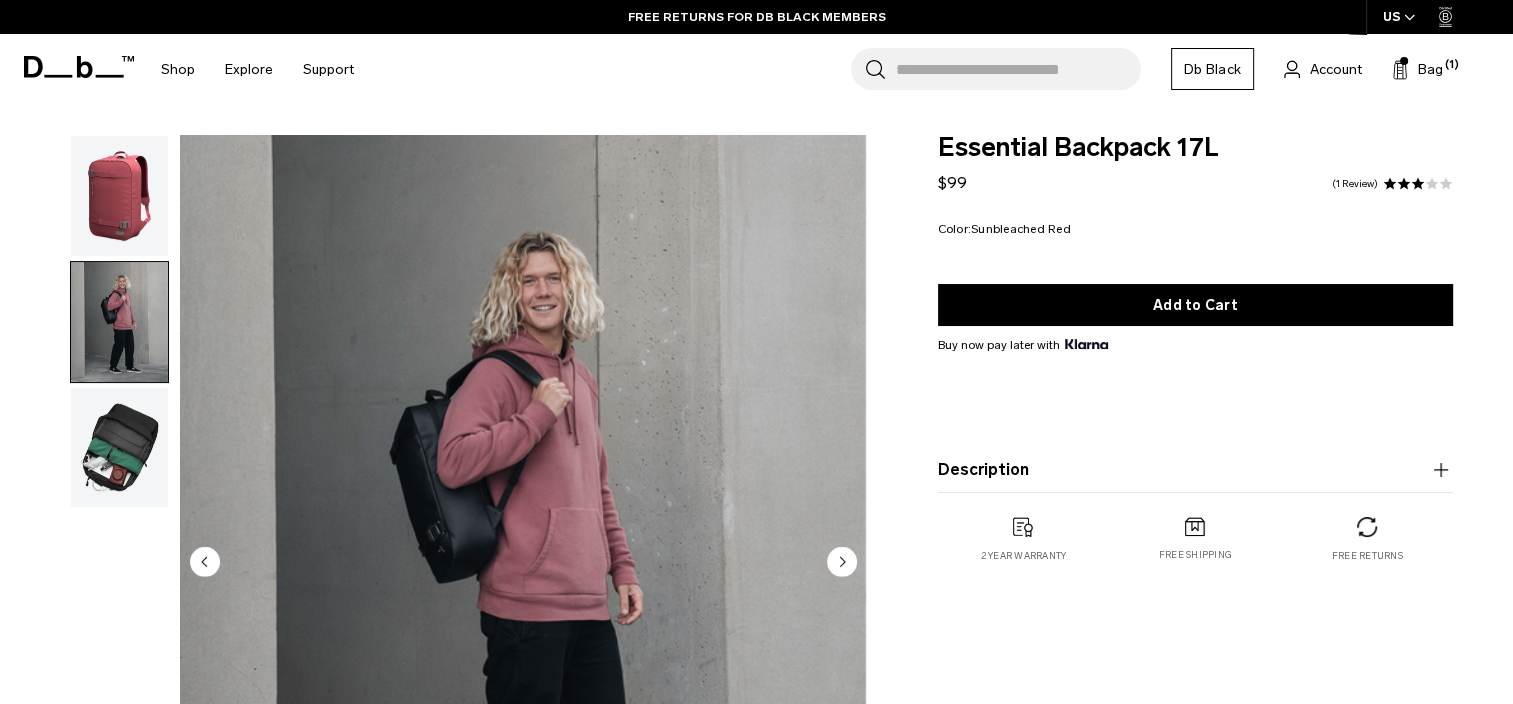 click at bounding box center (119, 196) 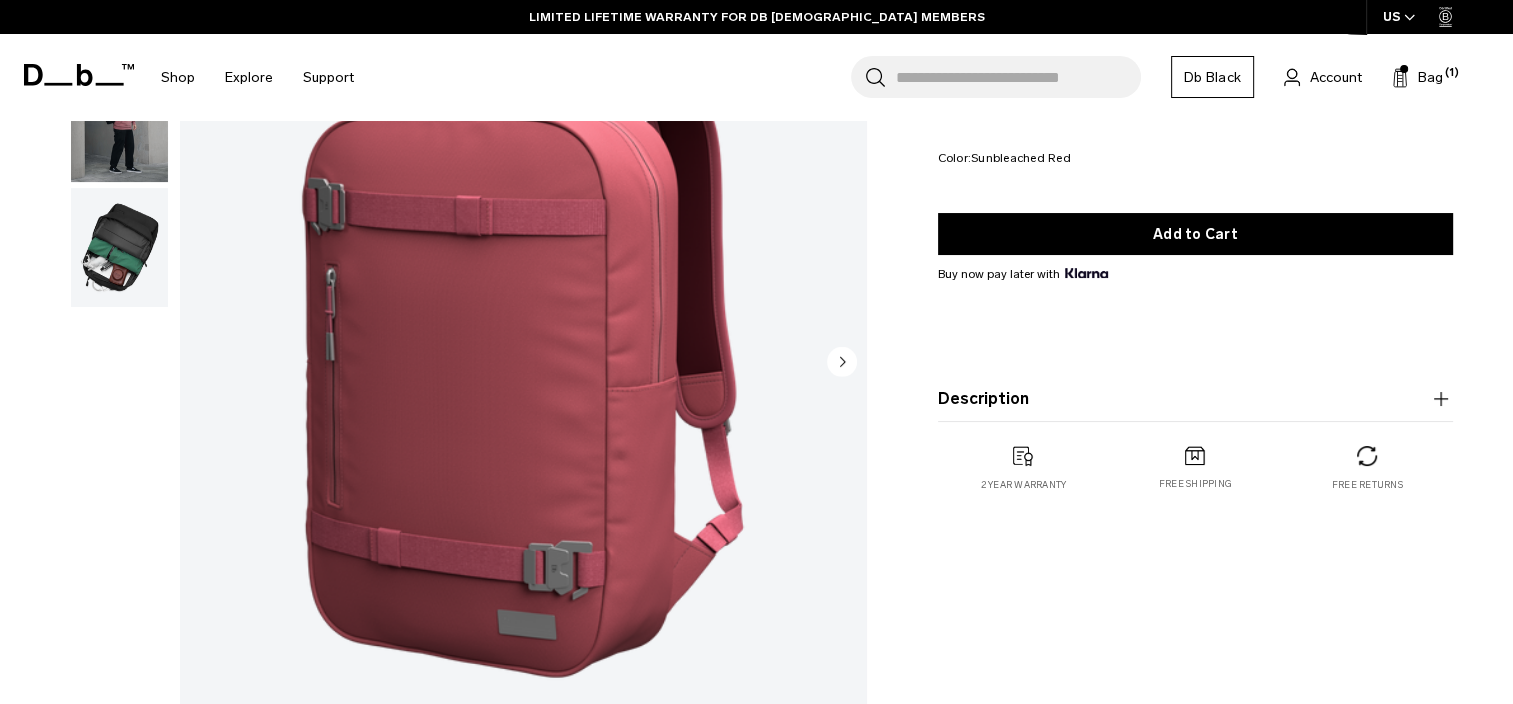 scroll, scrollTop: 100, scrollLeft: 0, axis: vertical 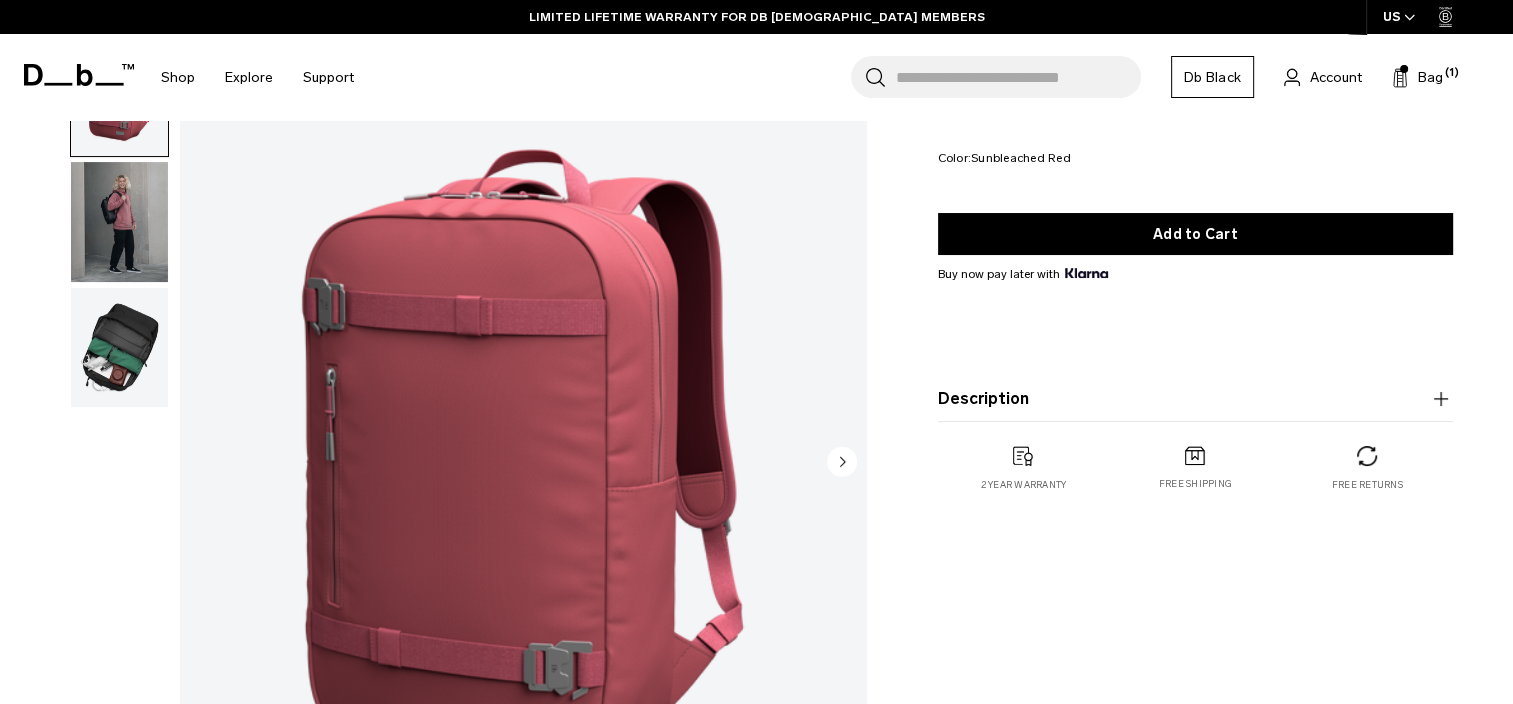 click at bounding box center [119, 348] 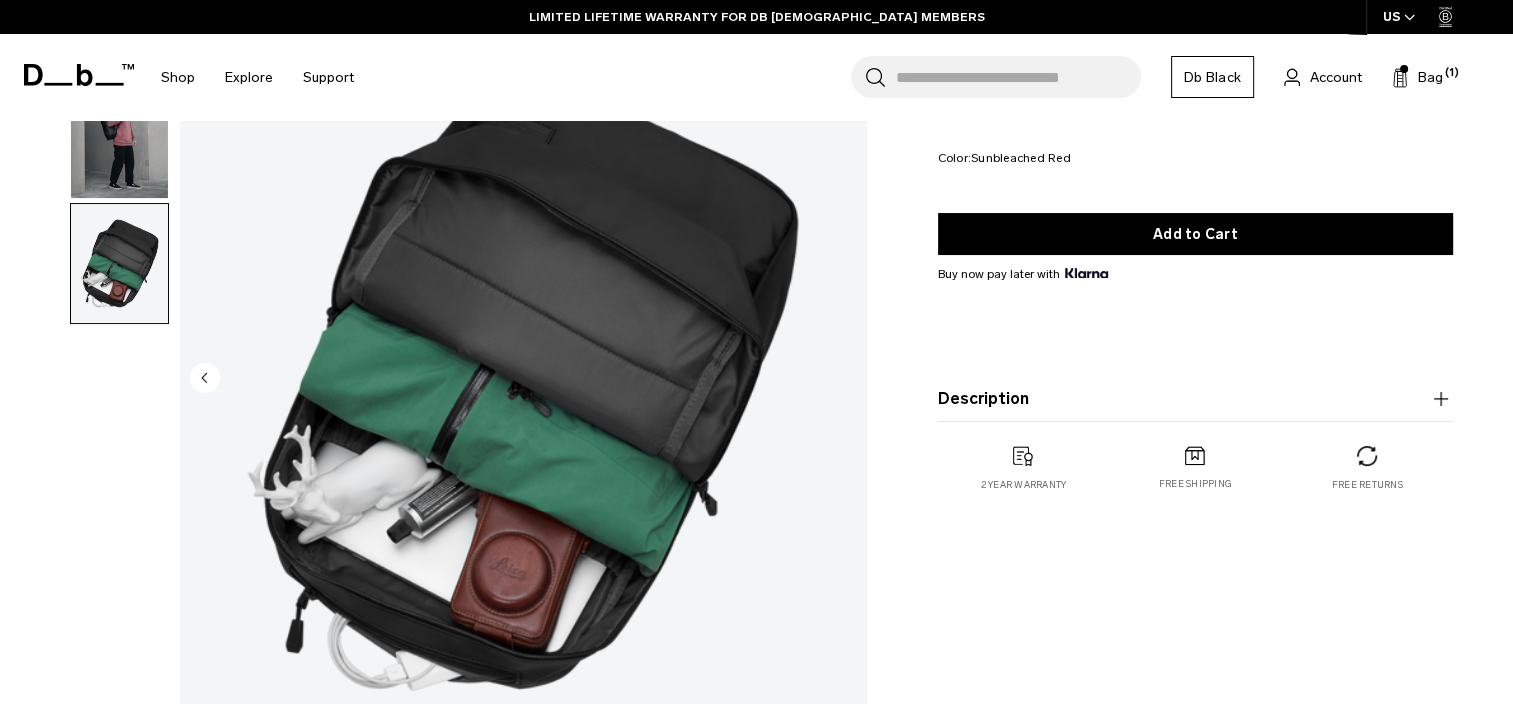 scroll, scrollTop: 200, scrollLeft: 0, axis: vertical 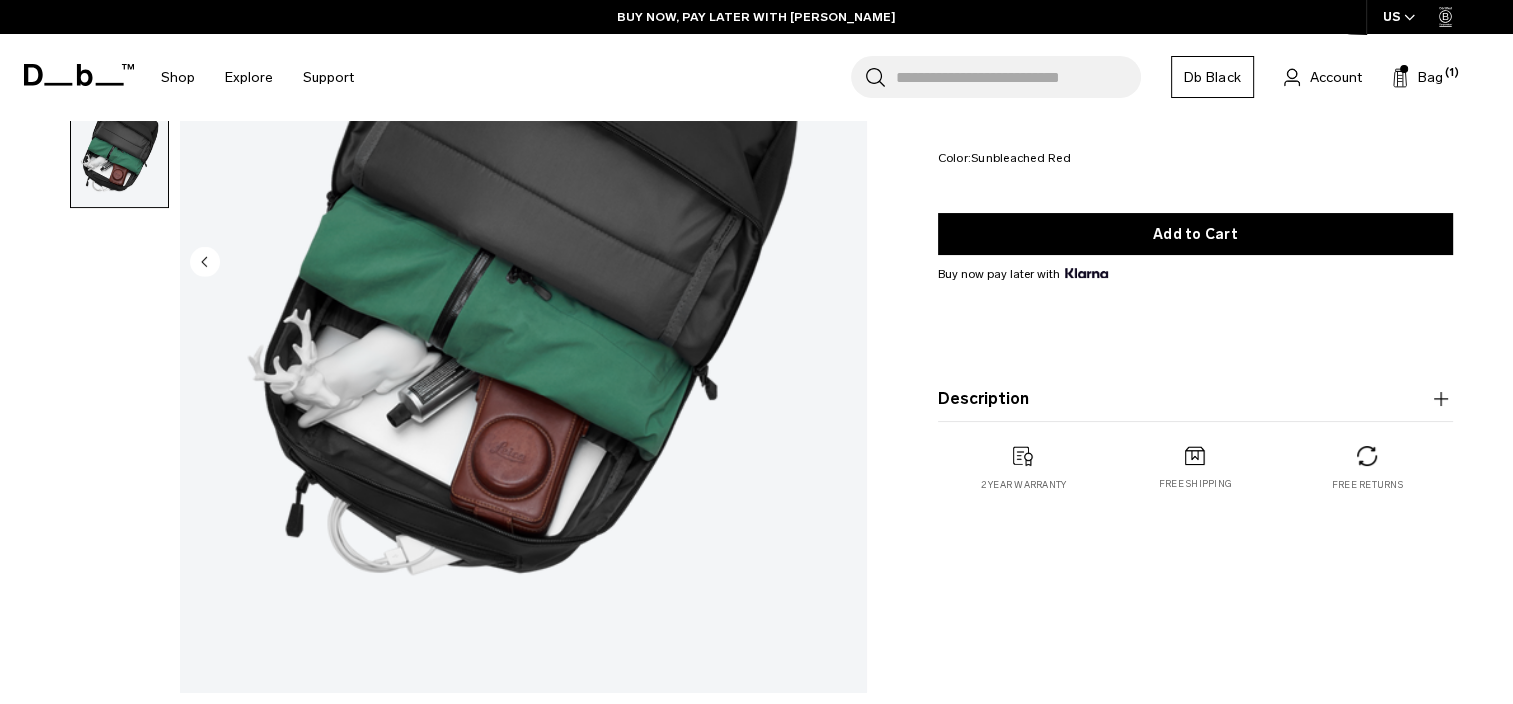 click on "Description" at bounding box center [1195, 399] 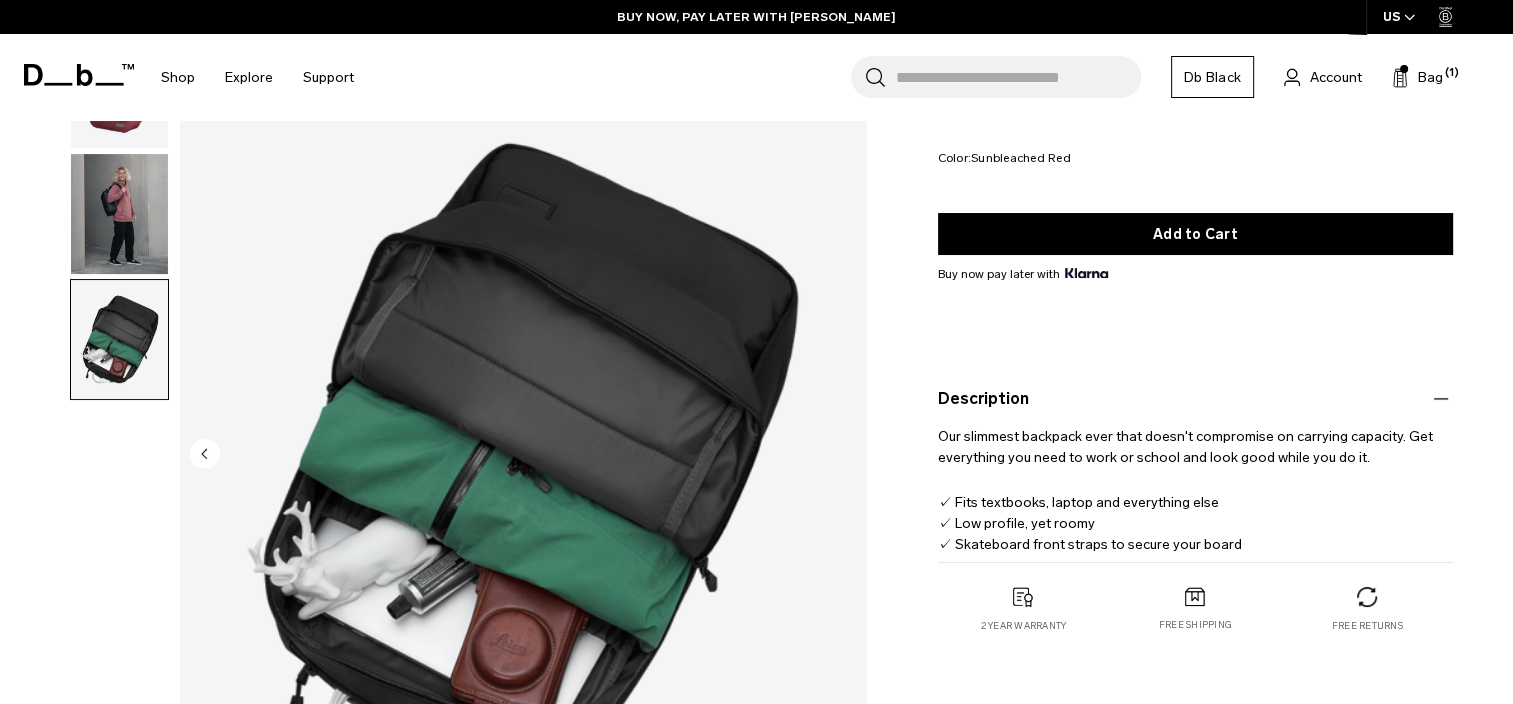 scroll, scrollTop: 0, scrollLeft: 0, axis: both 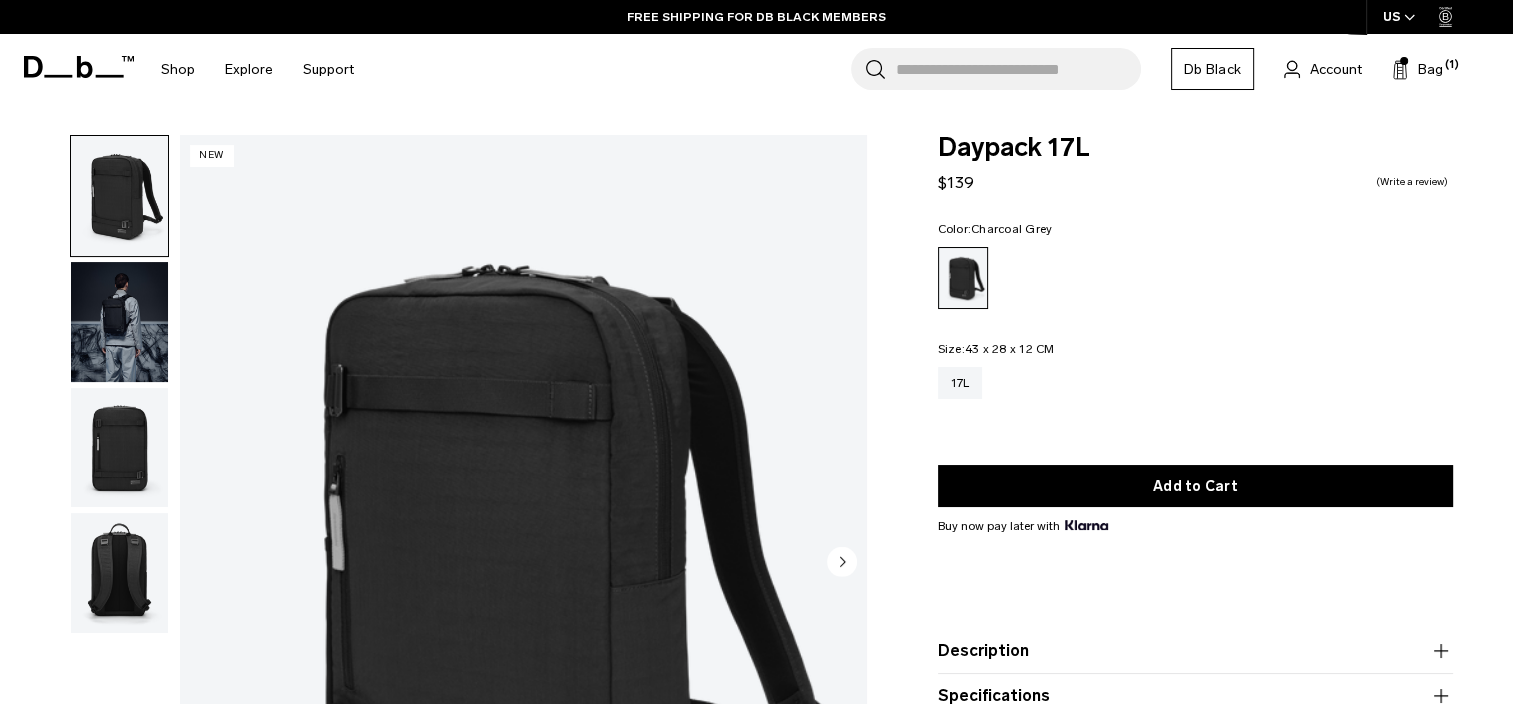 click at bounding box center (119, 448) 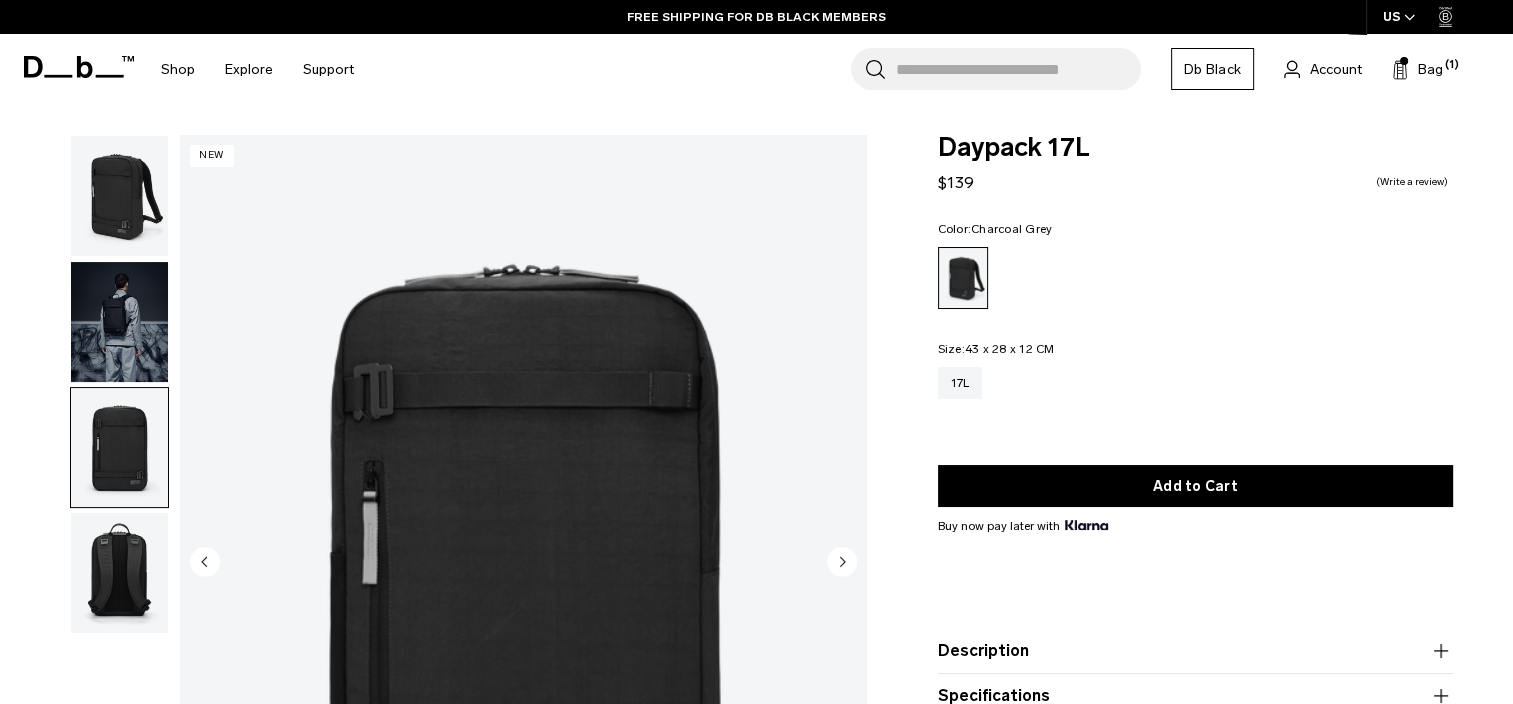 click at bounding box center [119, 573] 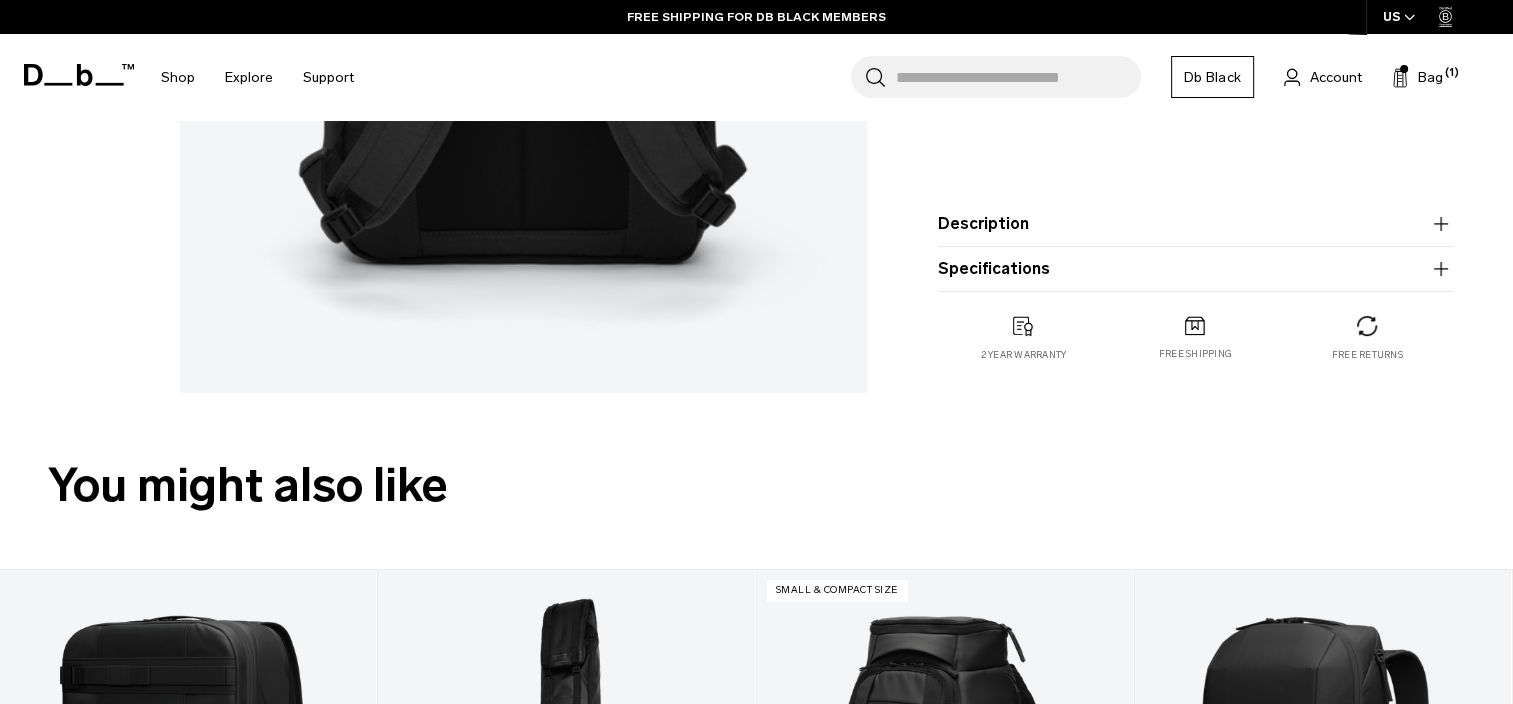scroll, scrollTop: 500, scrollLeft: 0, axis: vertical 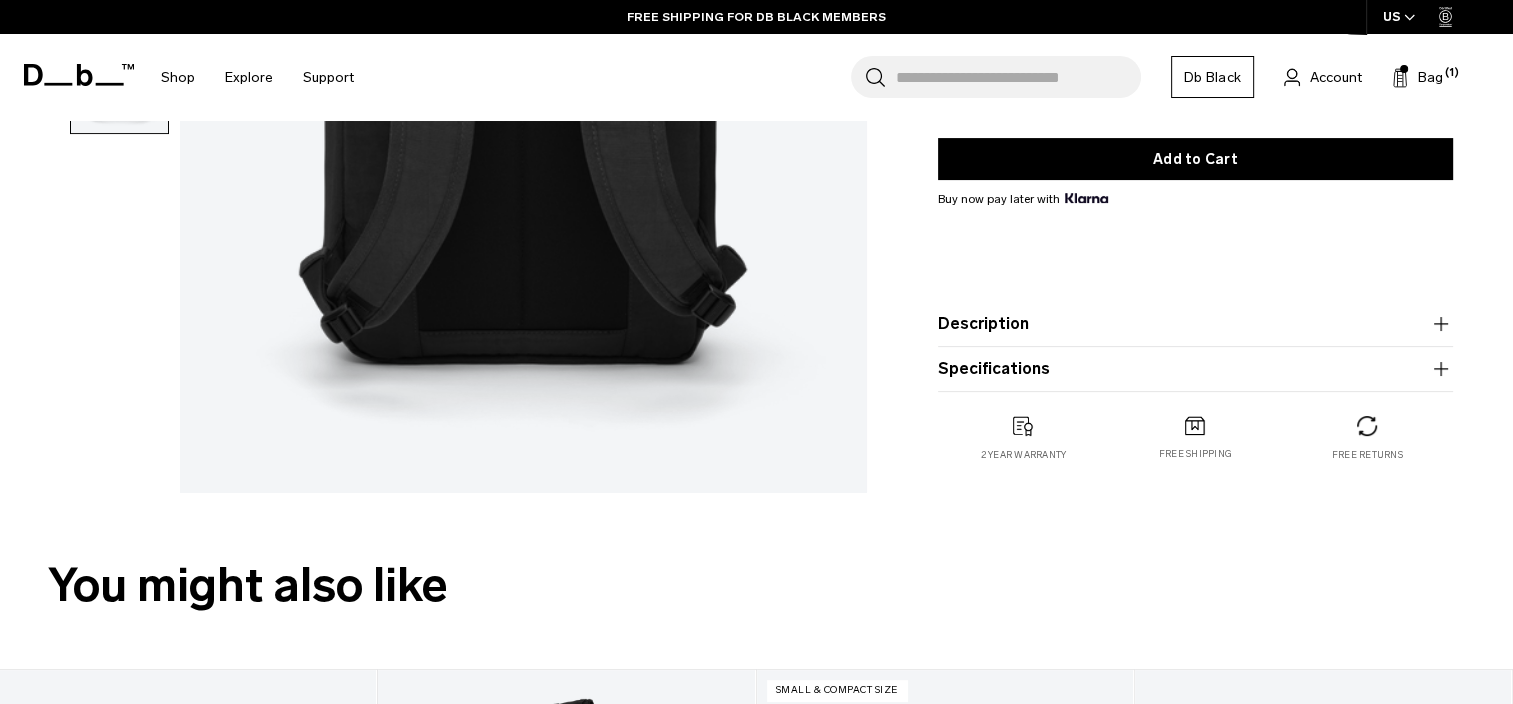 click on "Description" at bounding box center [1195, 324] 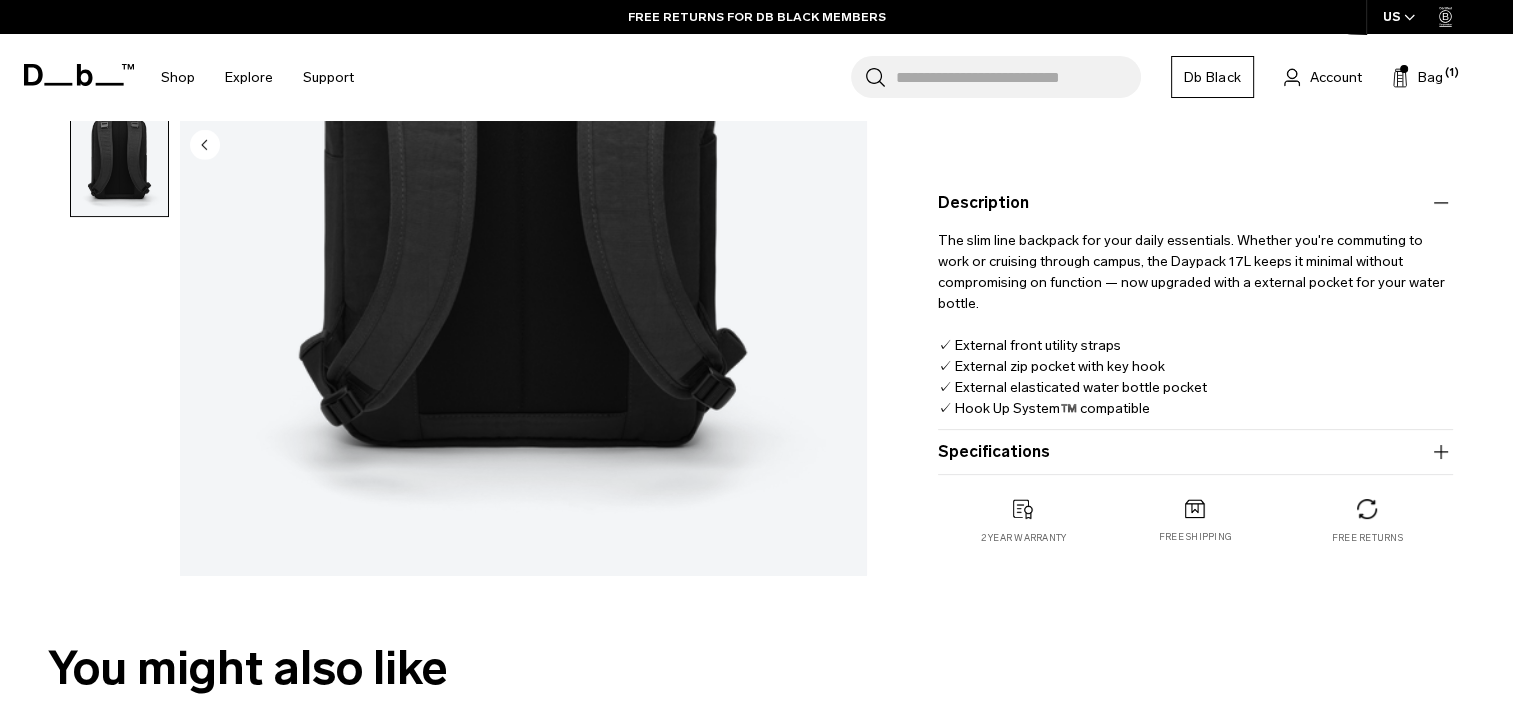 scroll, scrollTop: 400, scrollLeft: 0, axis: vertical 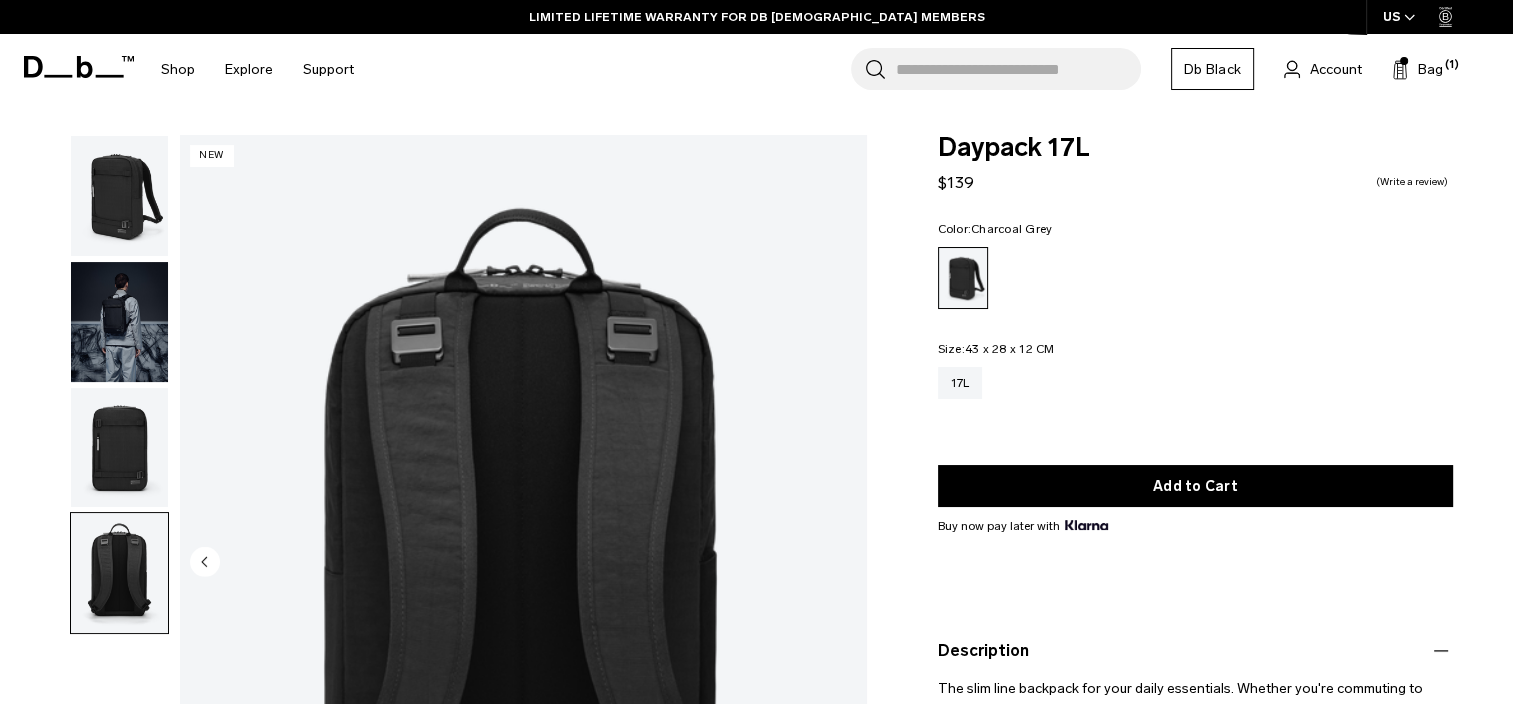 click at bounding box center (119, 196) 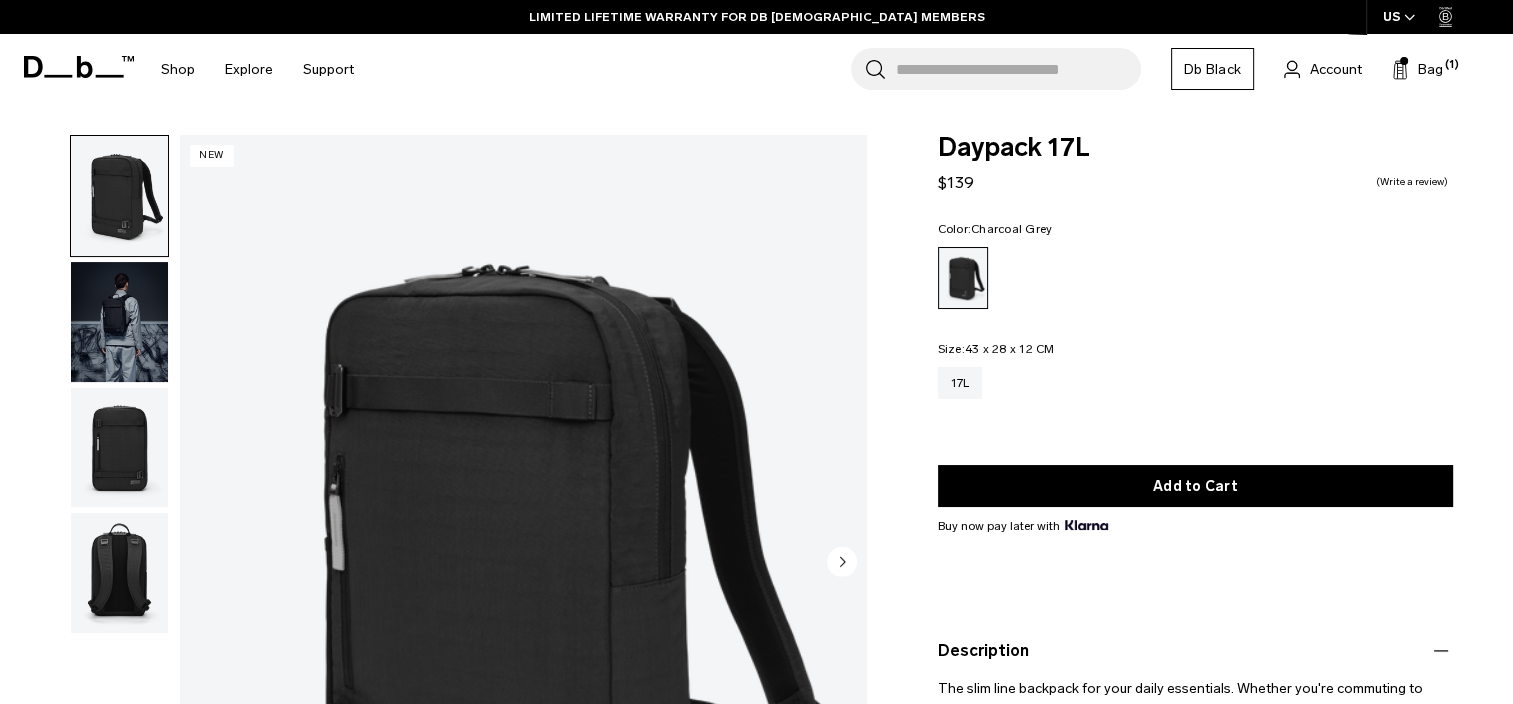 scroll, scrollTop: 100, scrollLeft: 0, axis: vertical 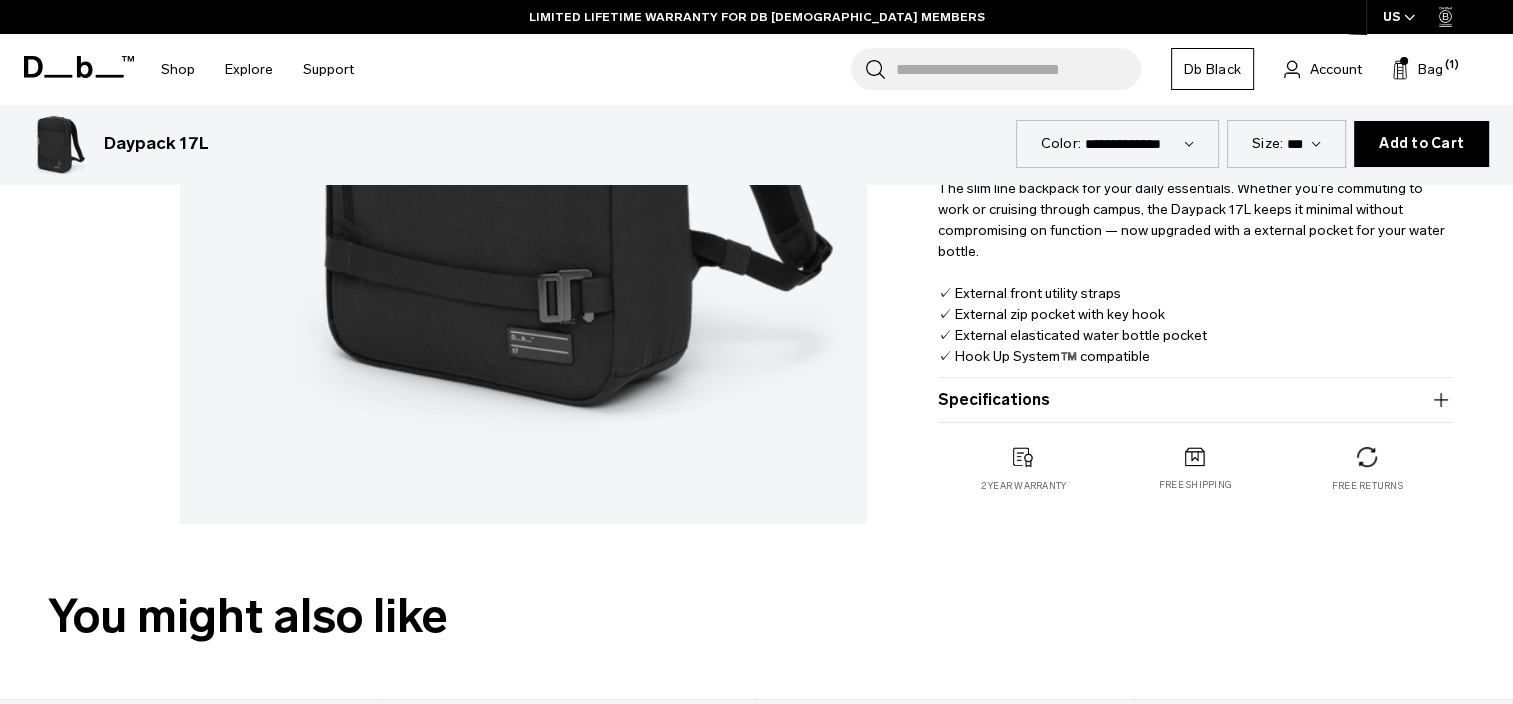 click on "Specifications" at bounding box center [1195, 400] 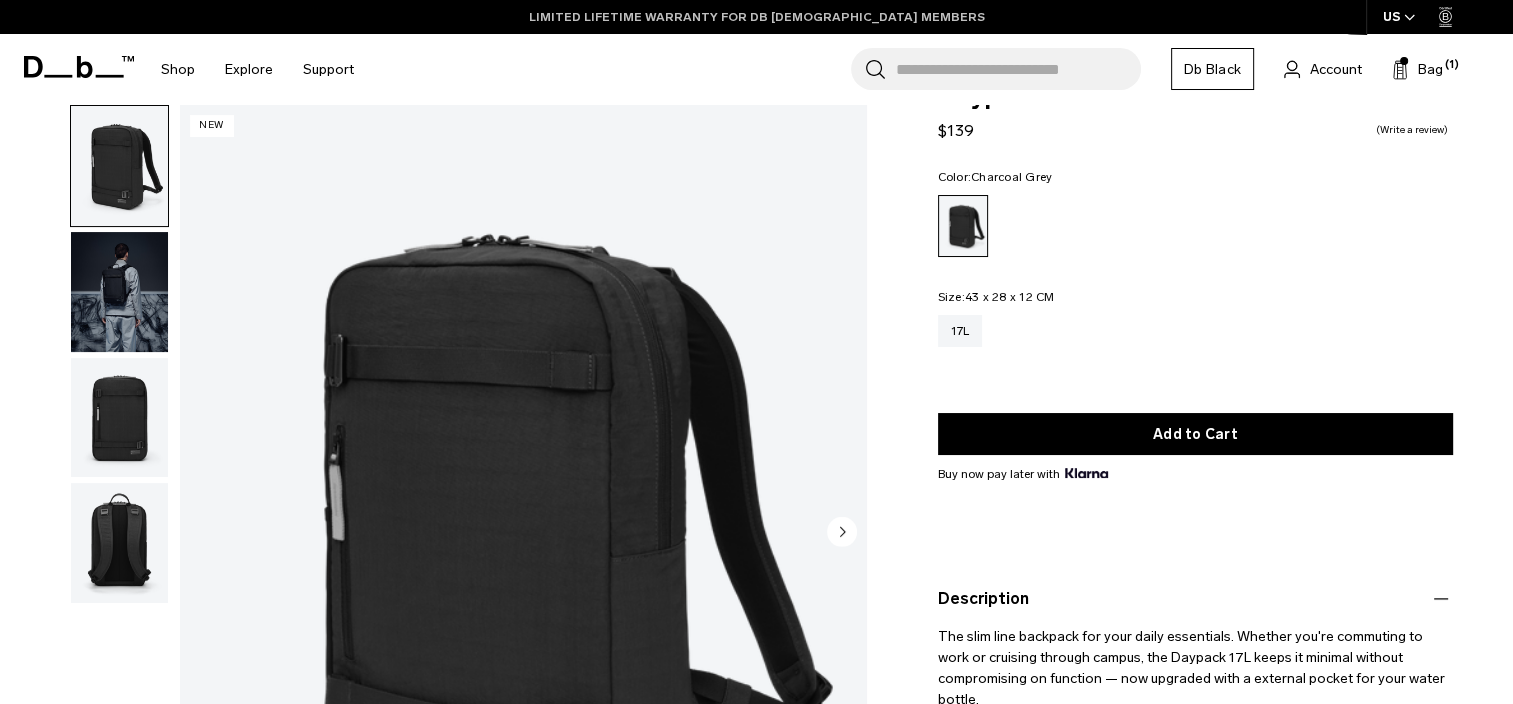 scroll, scrollTop: 100, scrollLeft: 0, axis: vertical 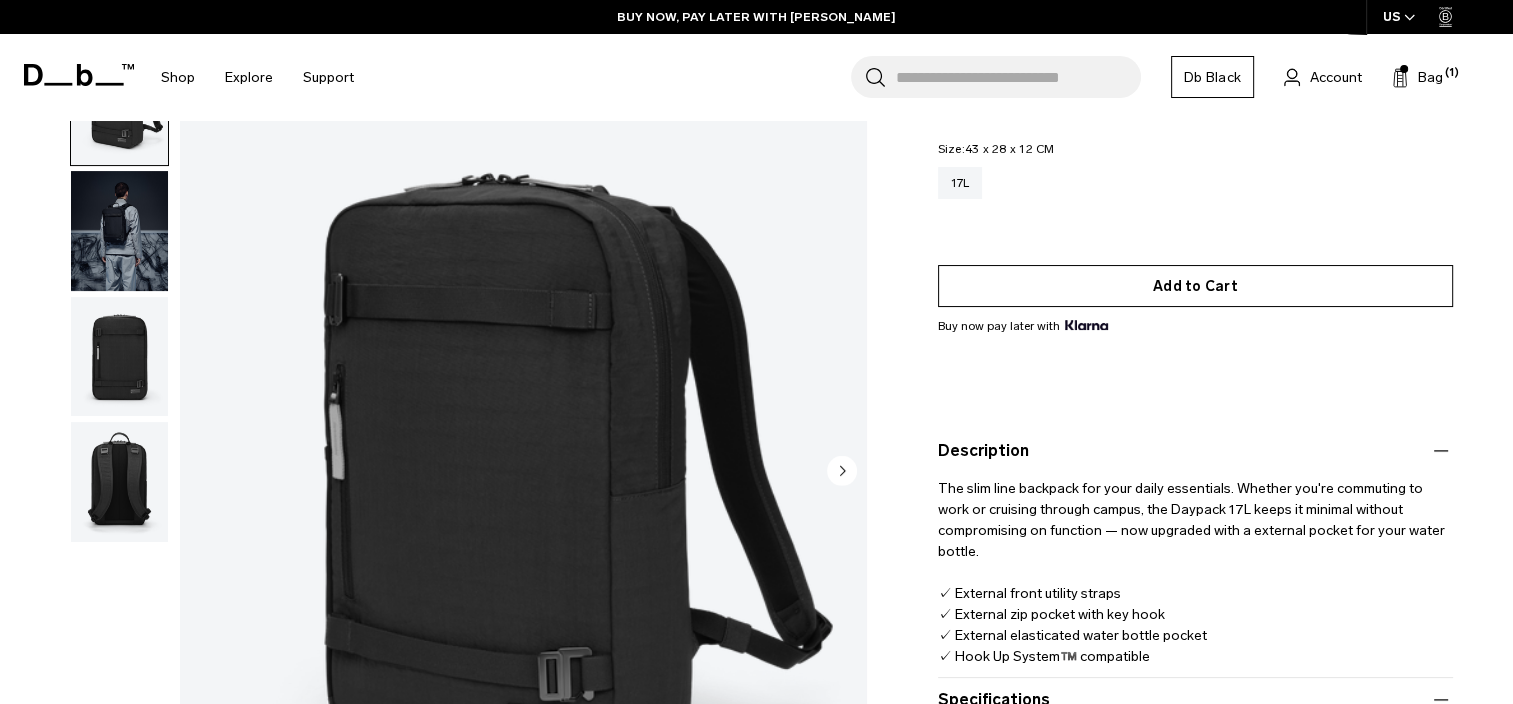click on "Add to Cart" at bounding box center [1195, 286] 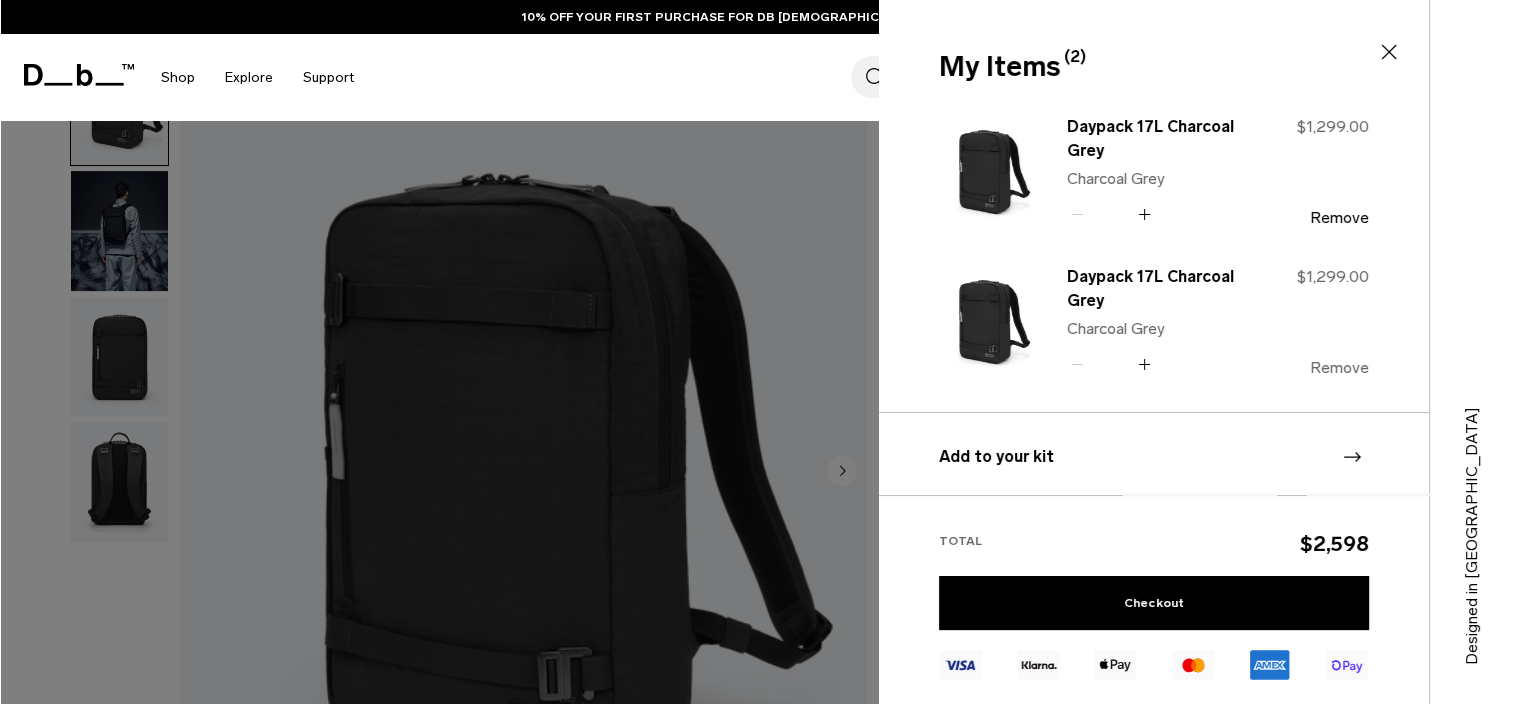 click on "Remove" at bounding box center (1339, 368) 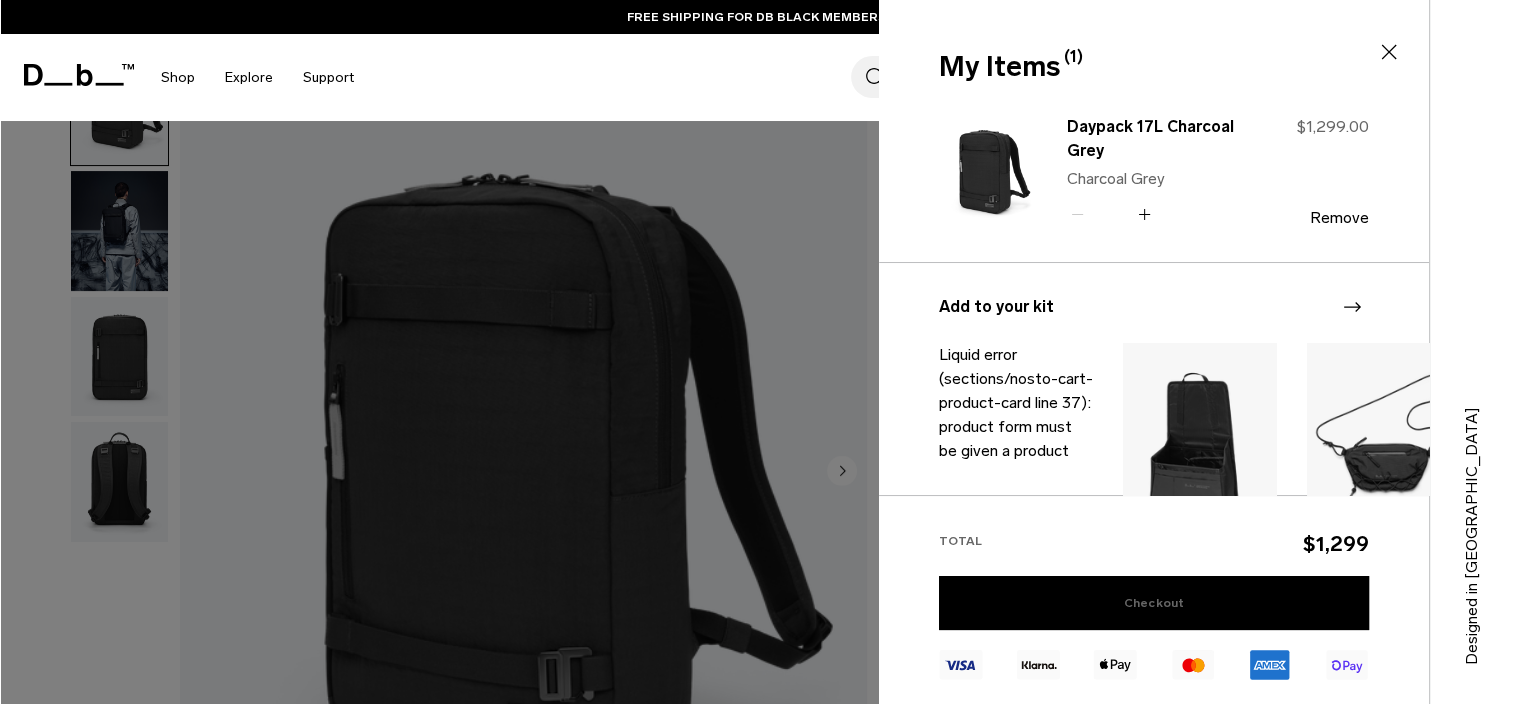 click on "Checkout" at bounding box center [1154, 603] 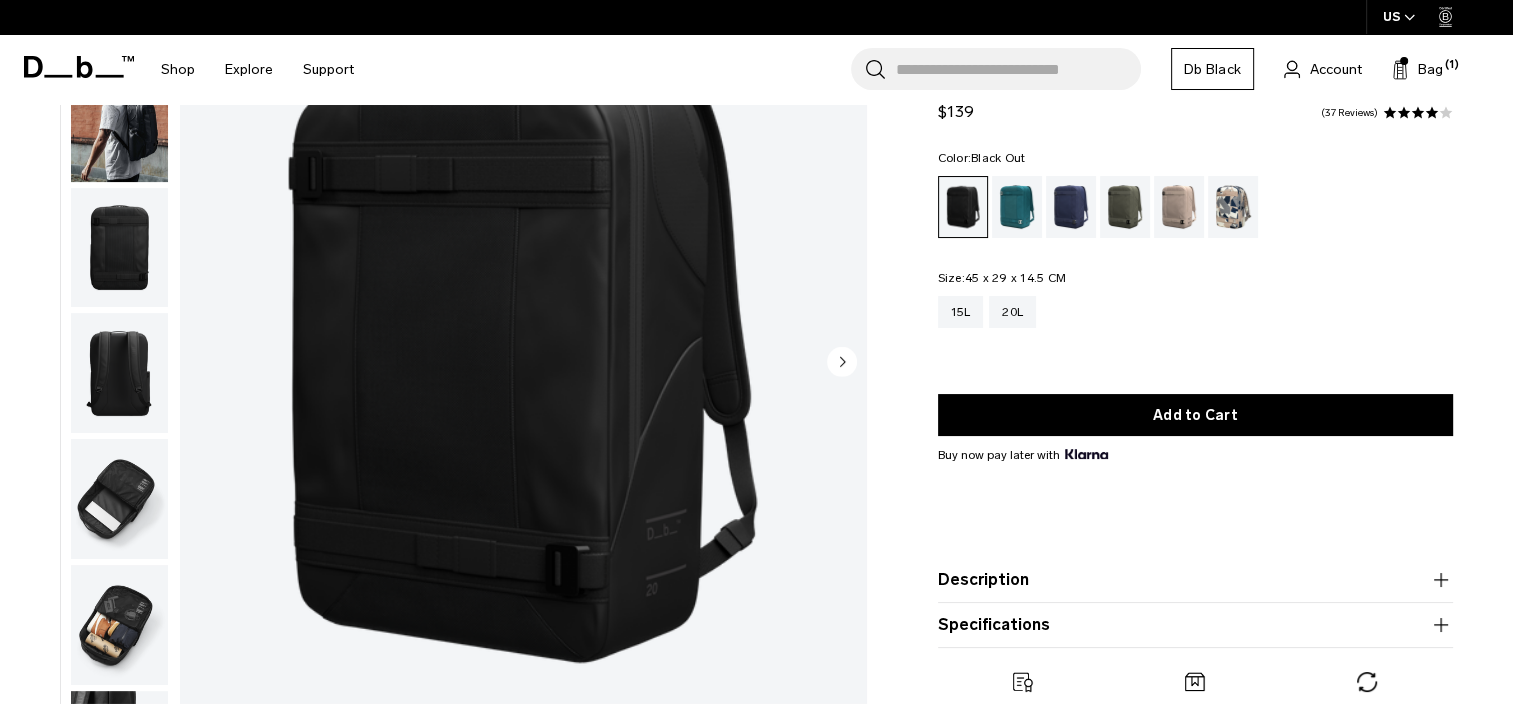 scroll, scrollTop: 200, scrollLeft: 0, axis: vertical 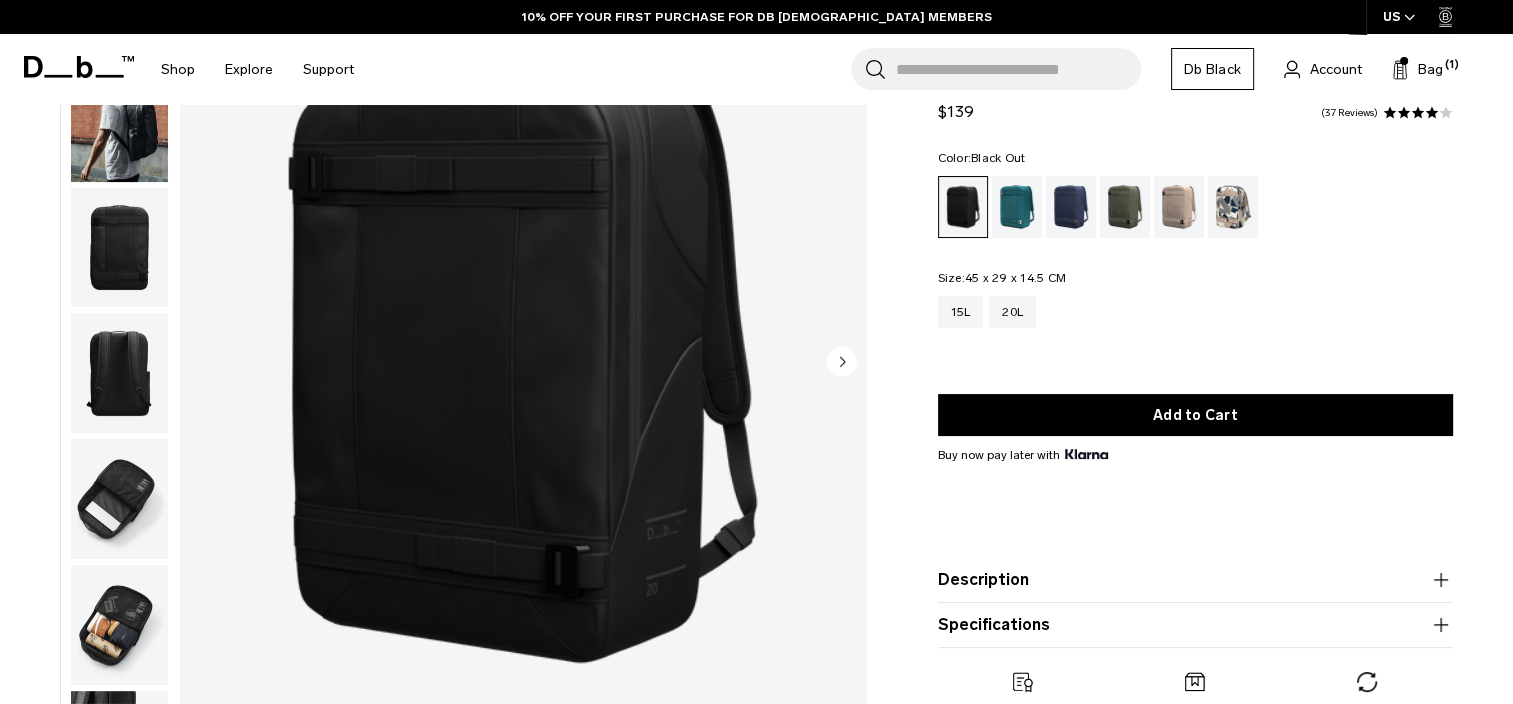 click at bounding box center (119, 499) 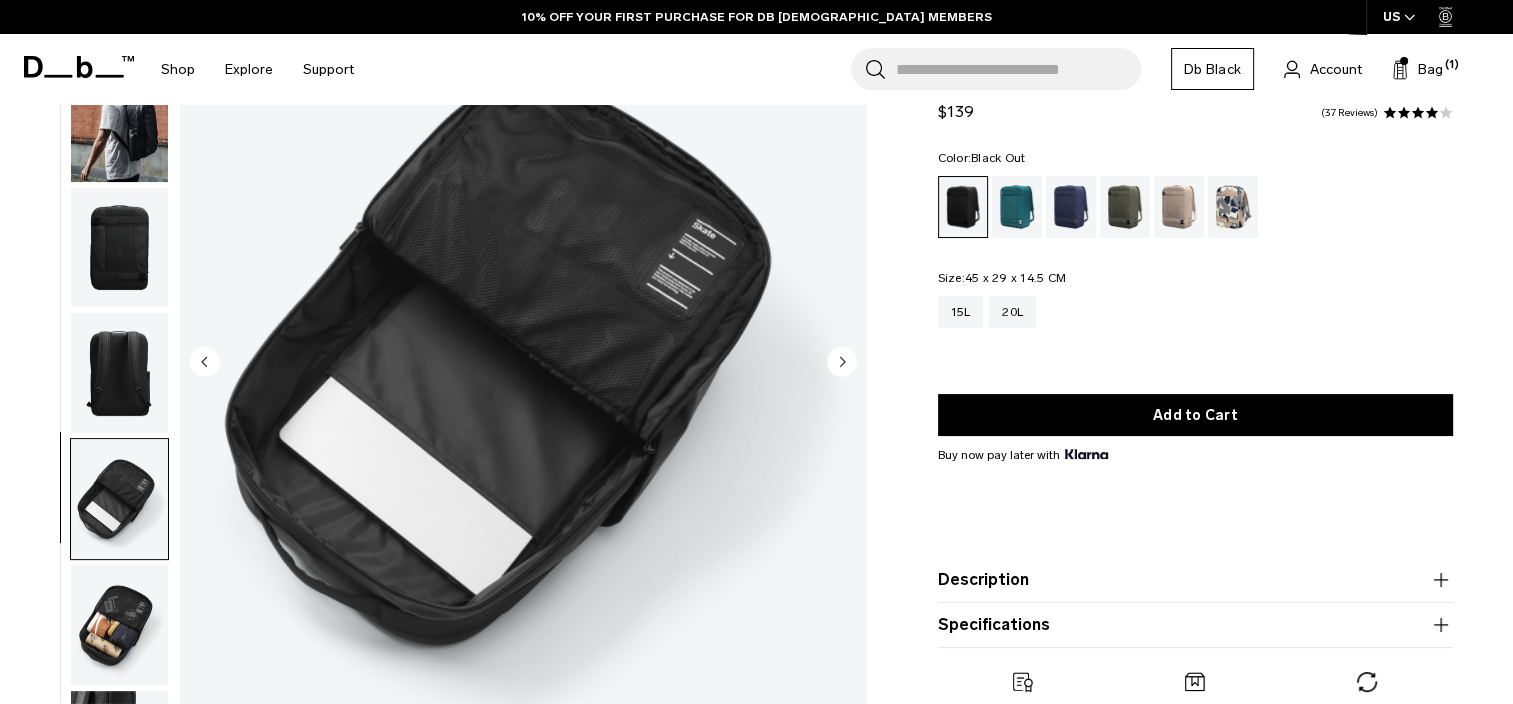 scroll, scrollTop: 20, scrollLeft: 0, axis: vertical 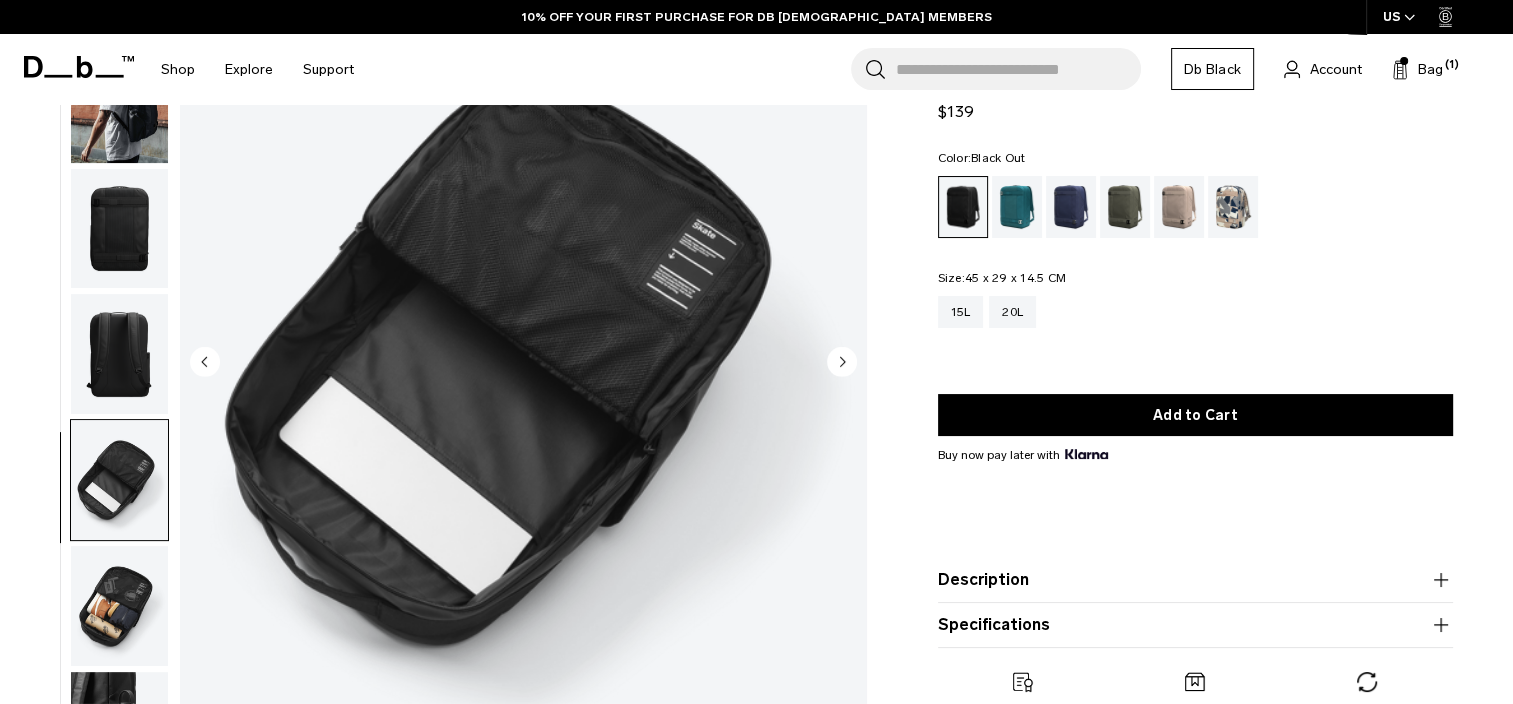 click at bounding box center [119, 606] 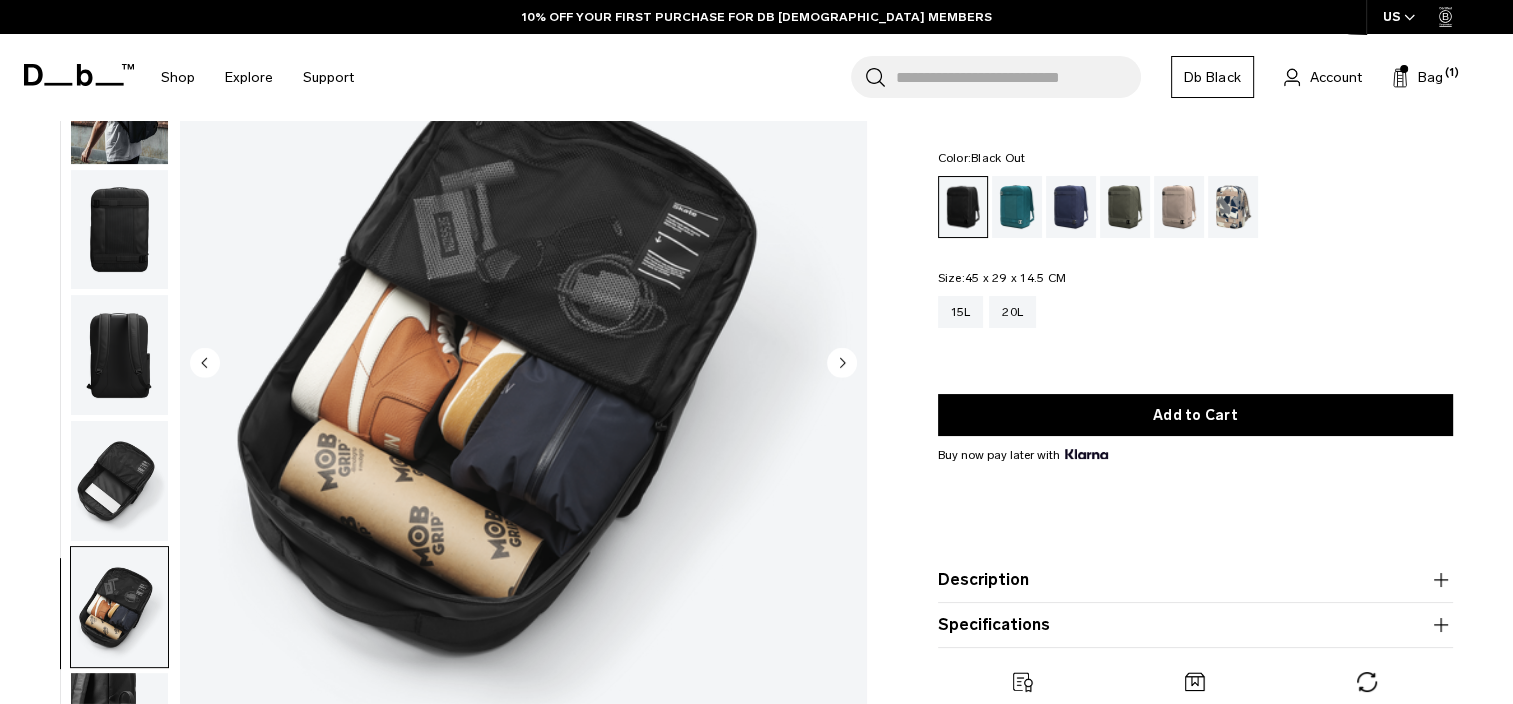 scroll, scrollTop: 200, scrollLeft: 0, axis: vertical 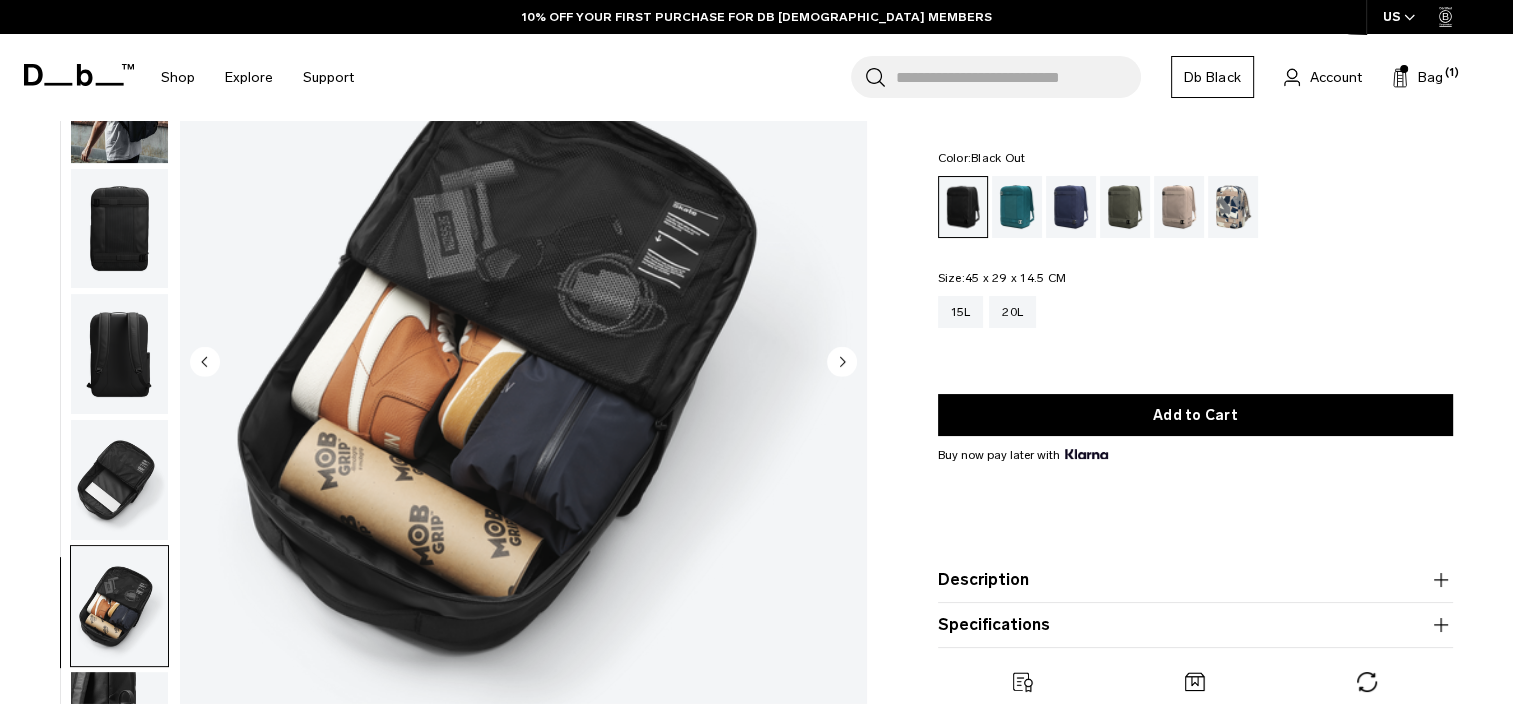 click on "Specifications" at bounding box center [1195, 625] 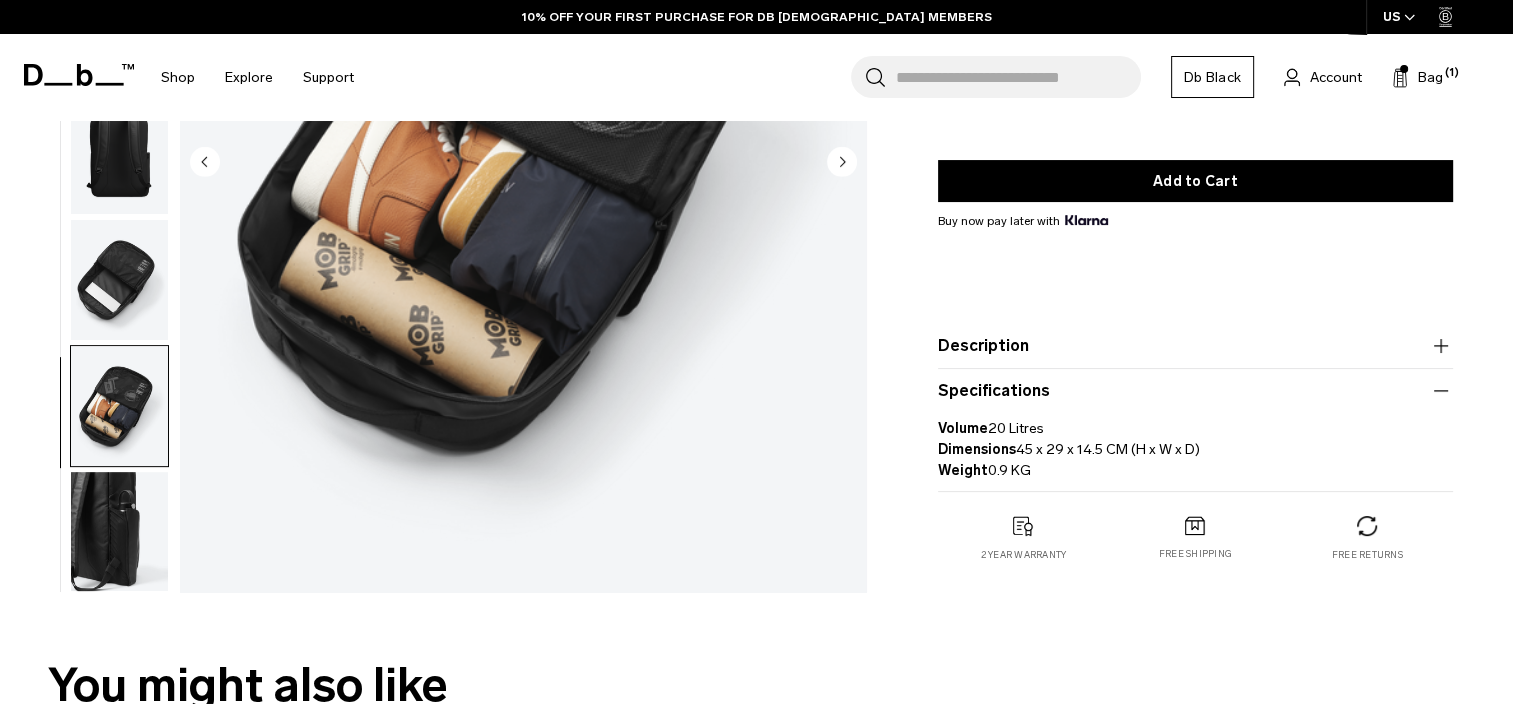 click on "Description" at bounding box center (1195, 346) 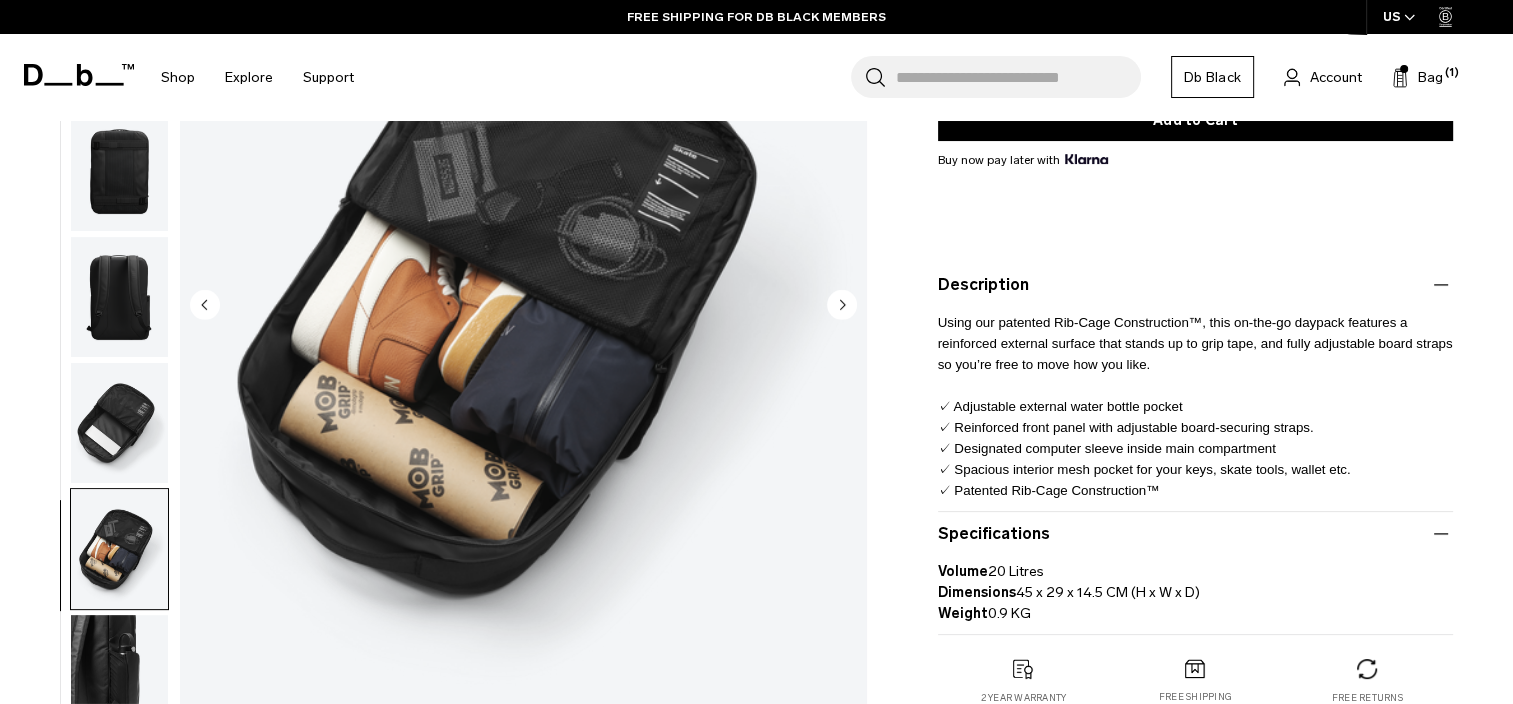 scroll, scrollTop: 400, scrollLeft: 0, axis: vertical 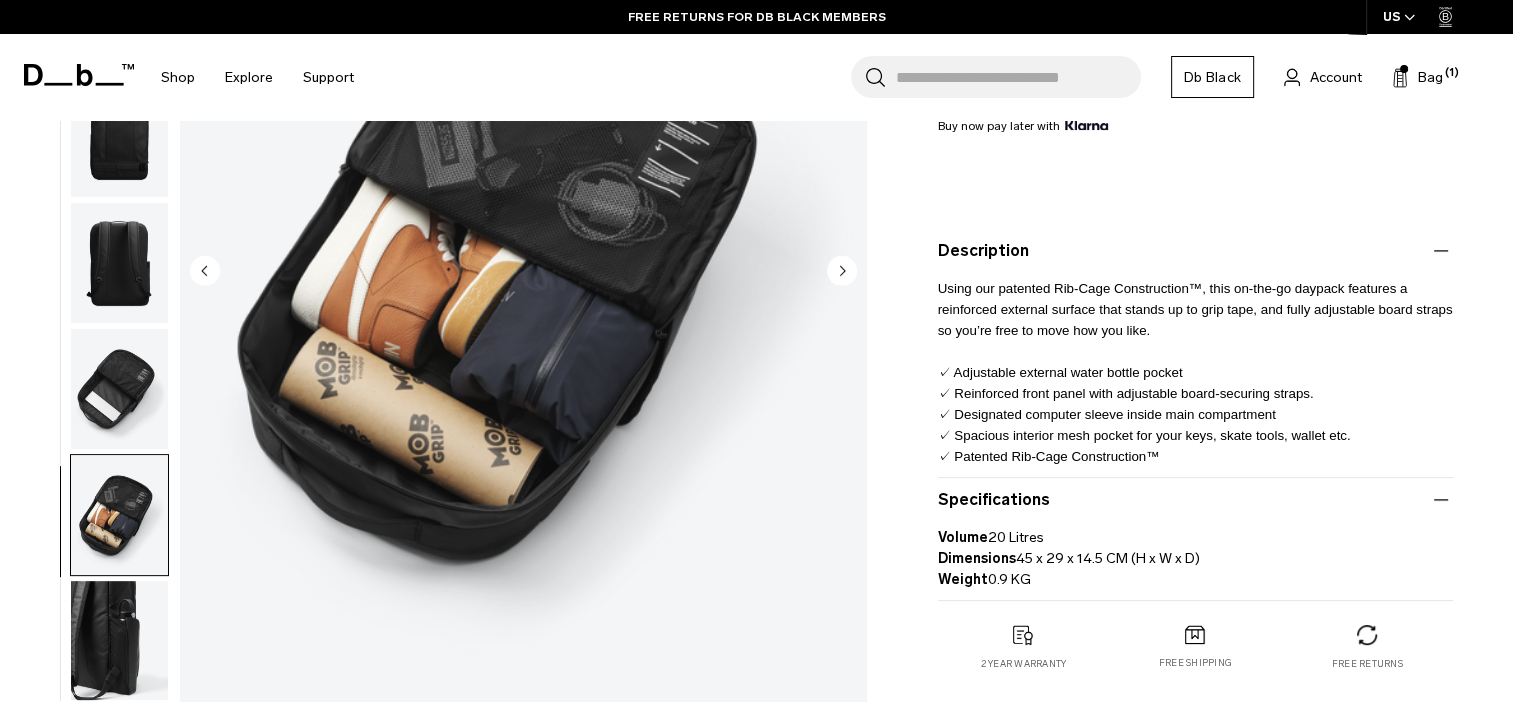 click at bounding box center [119, 389] 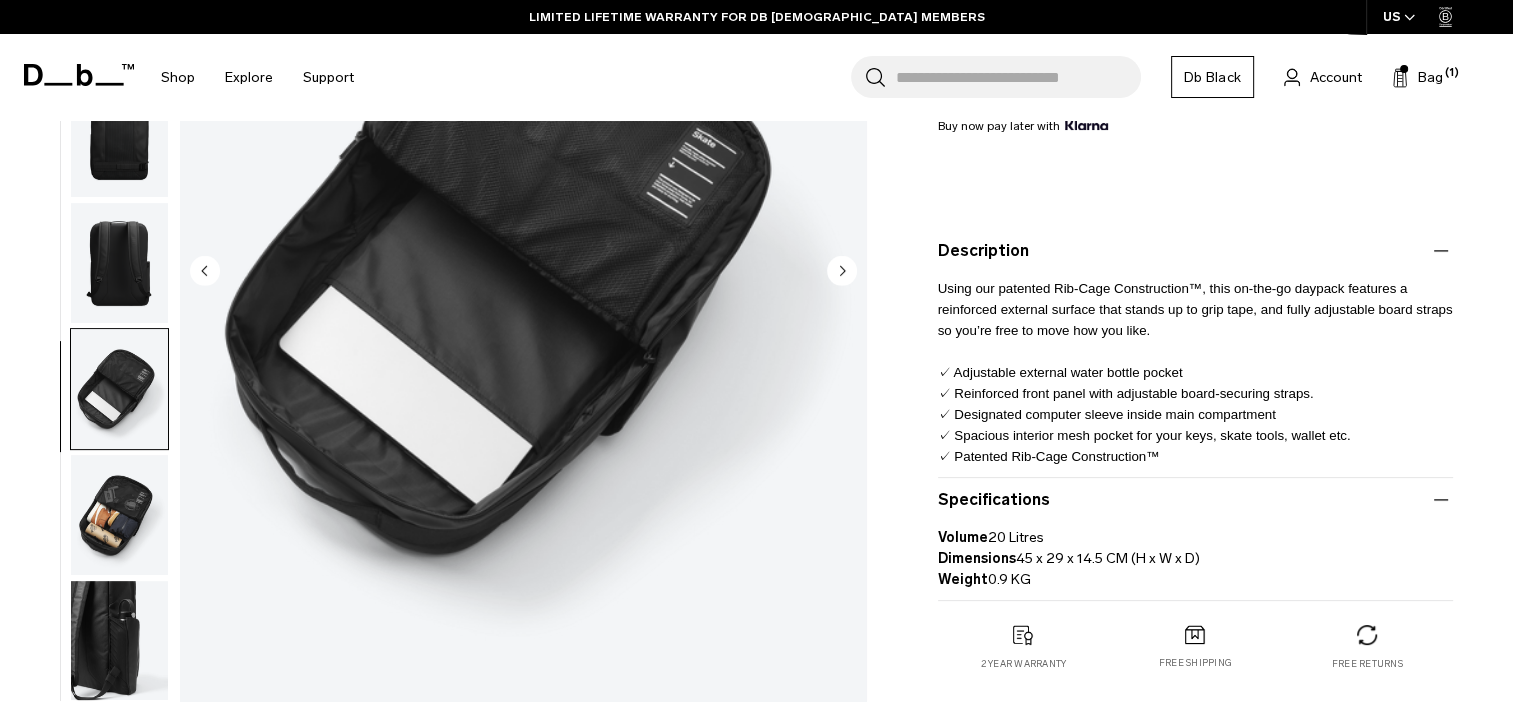 scroll, scrollTop: 0, scrollLeft: 0, axis: both 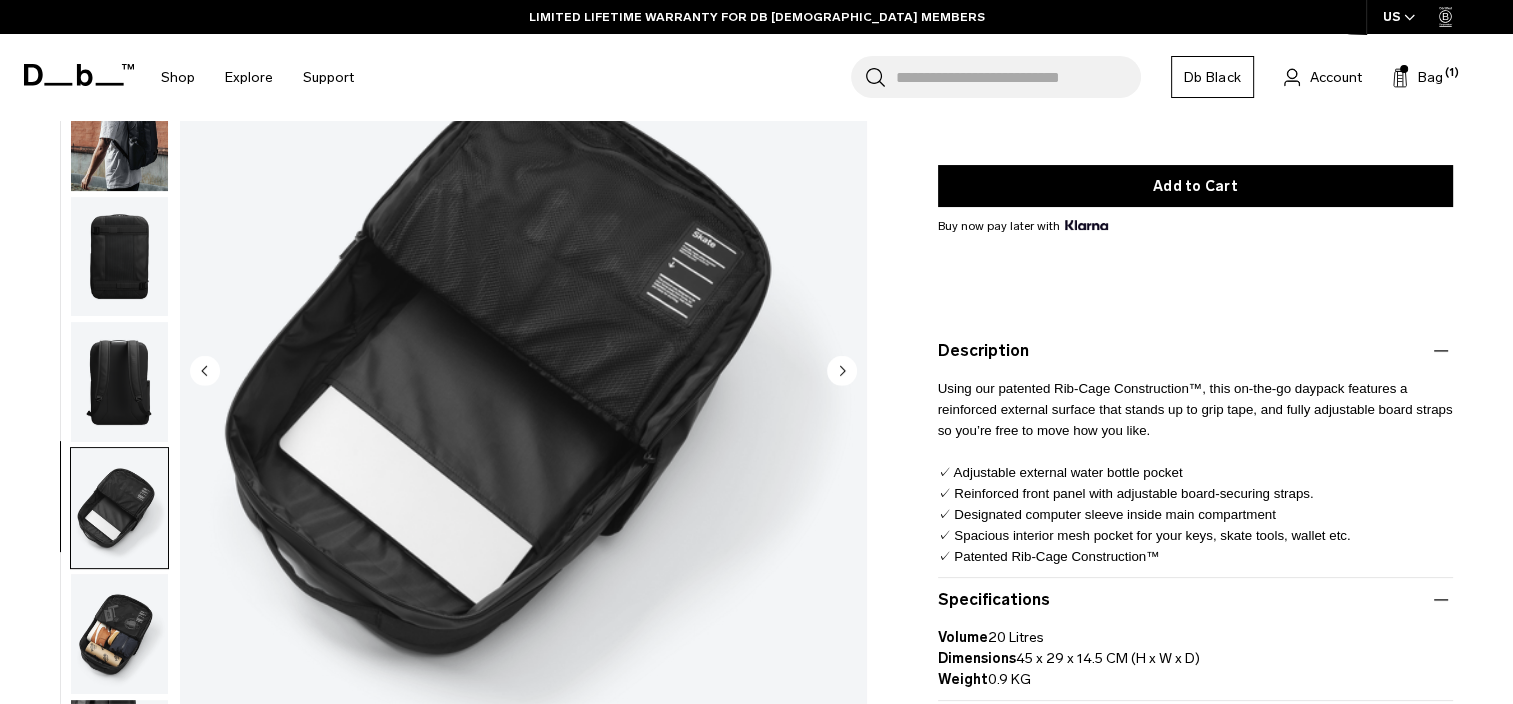 click at bounding box center [119, 256] 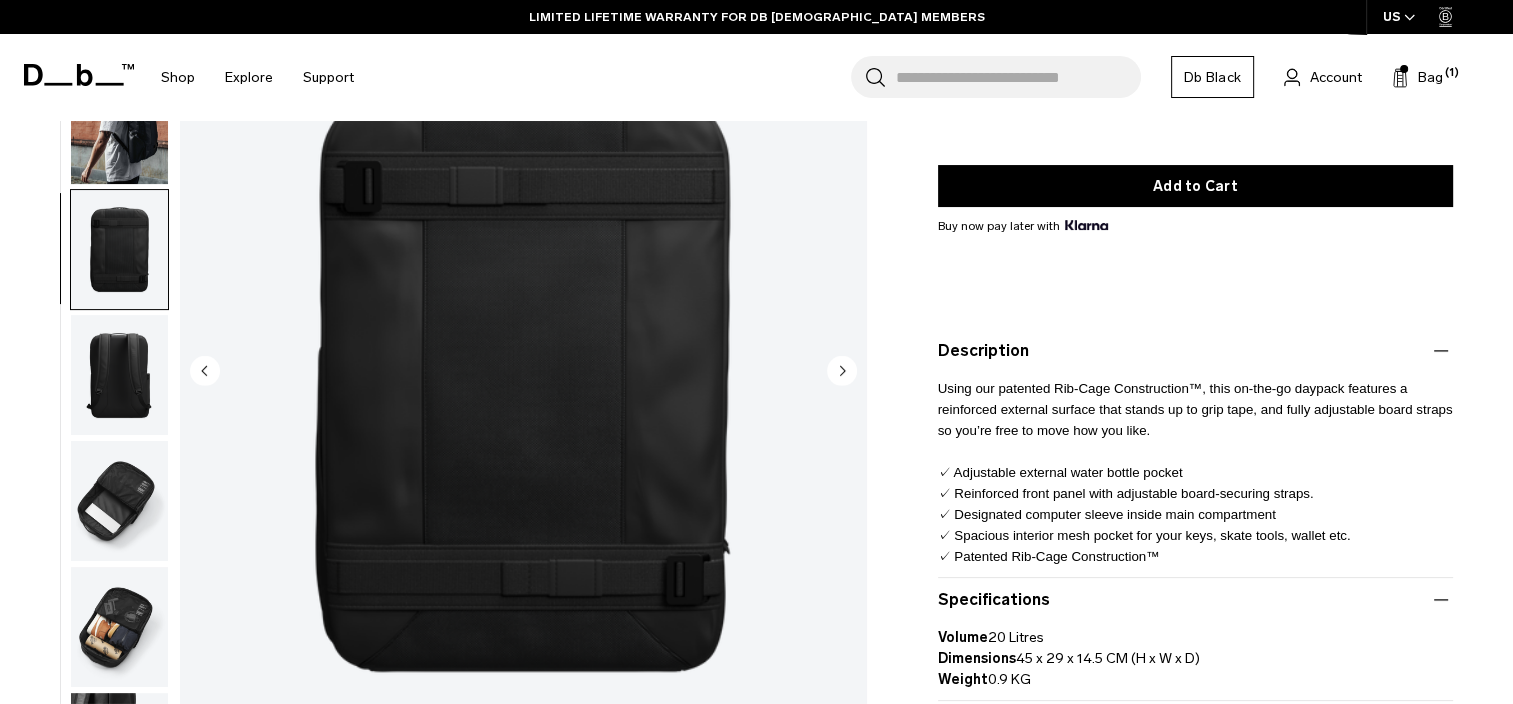 scroll, scrollTop: 0, scrollLeft: 0, axis: both 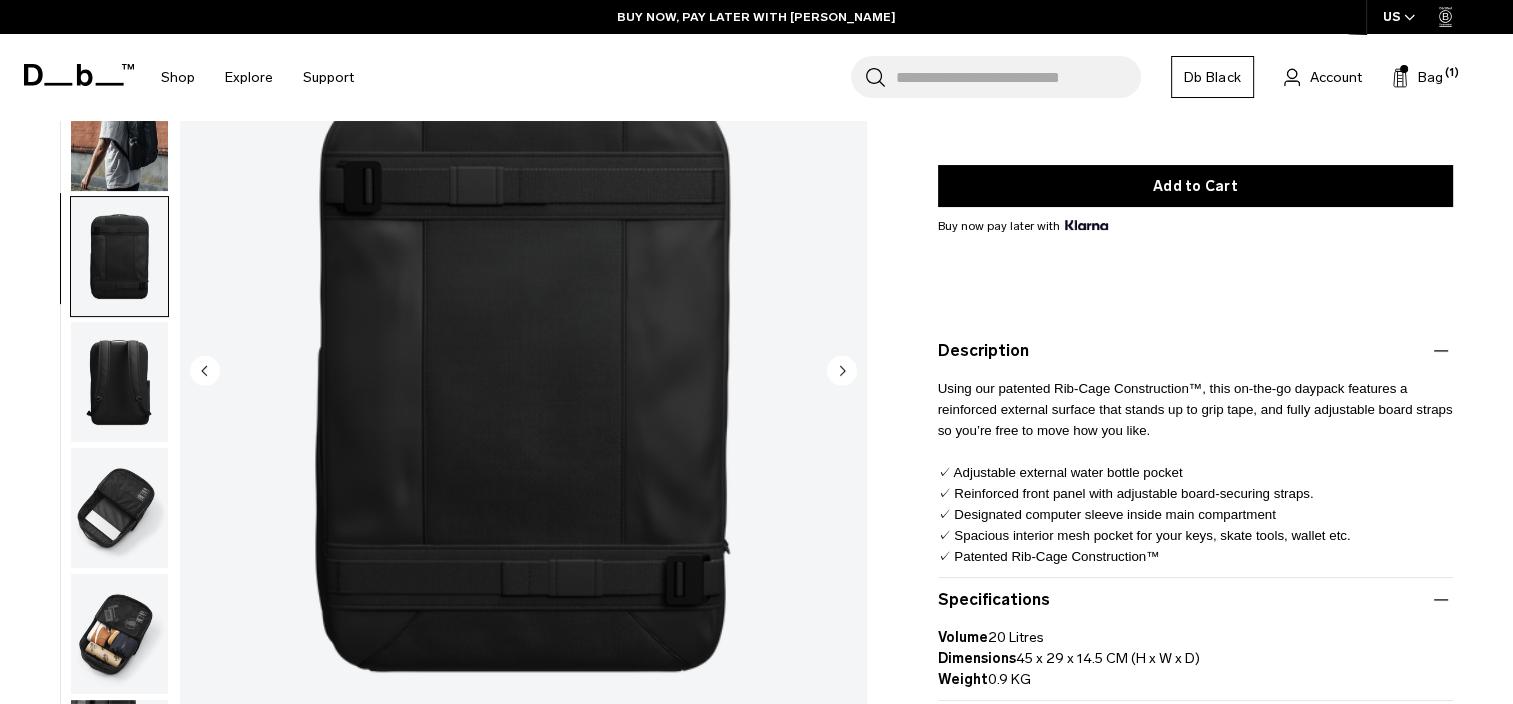 click at bounding box center [119, 130] 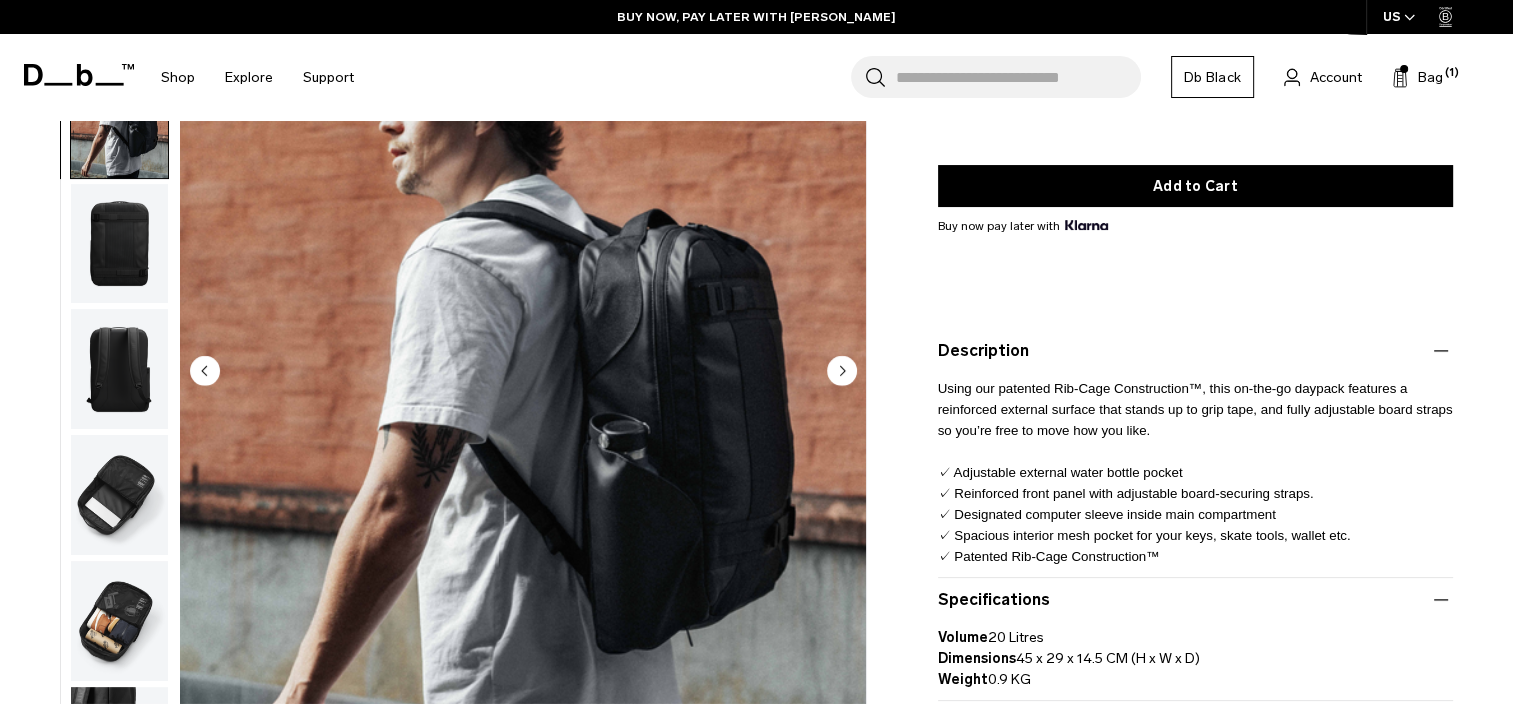 scroll, scrollTop: 0, scrollLeft: 0, axis: both 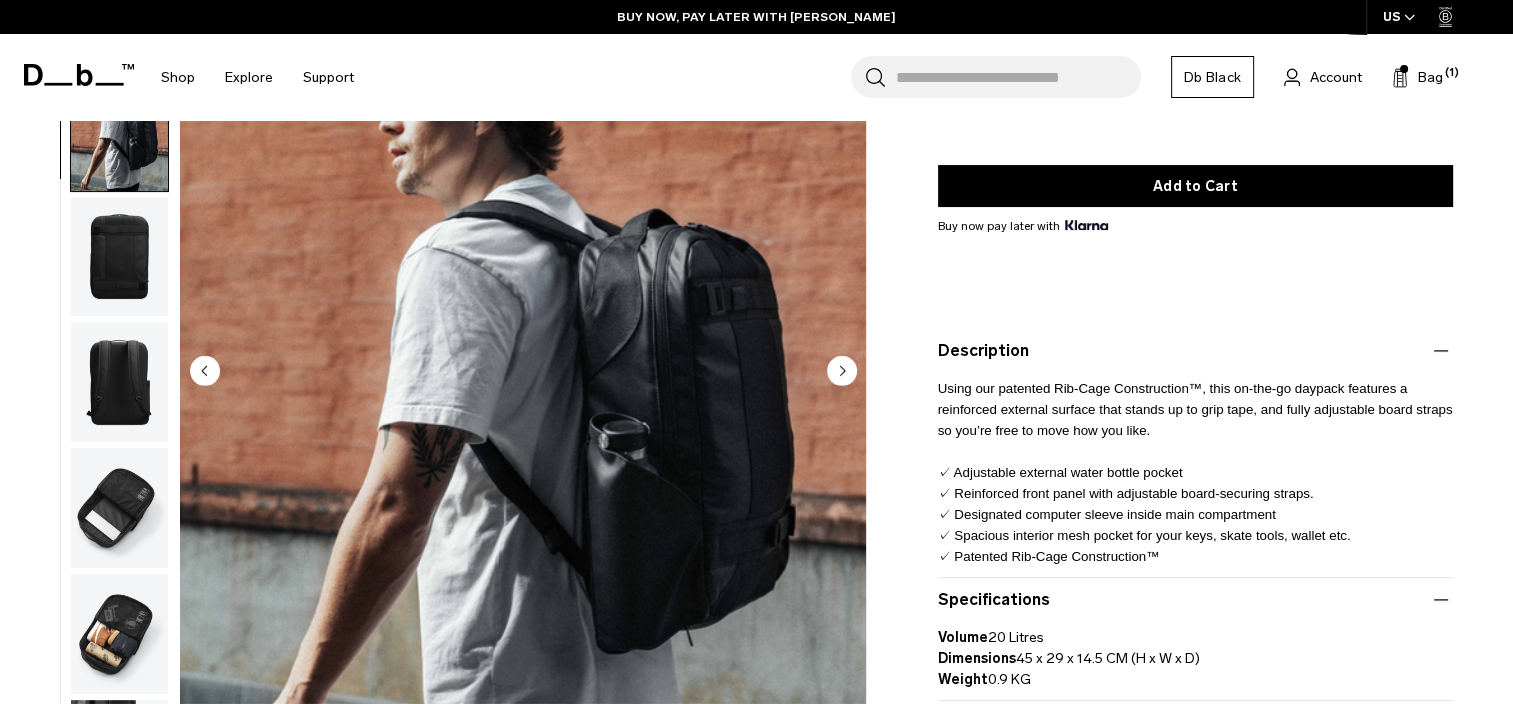 click at bounding box center [119, 508] 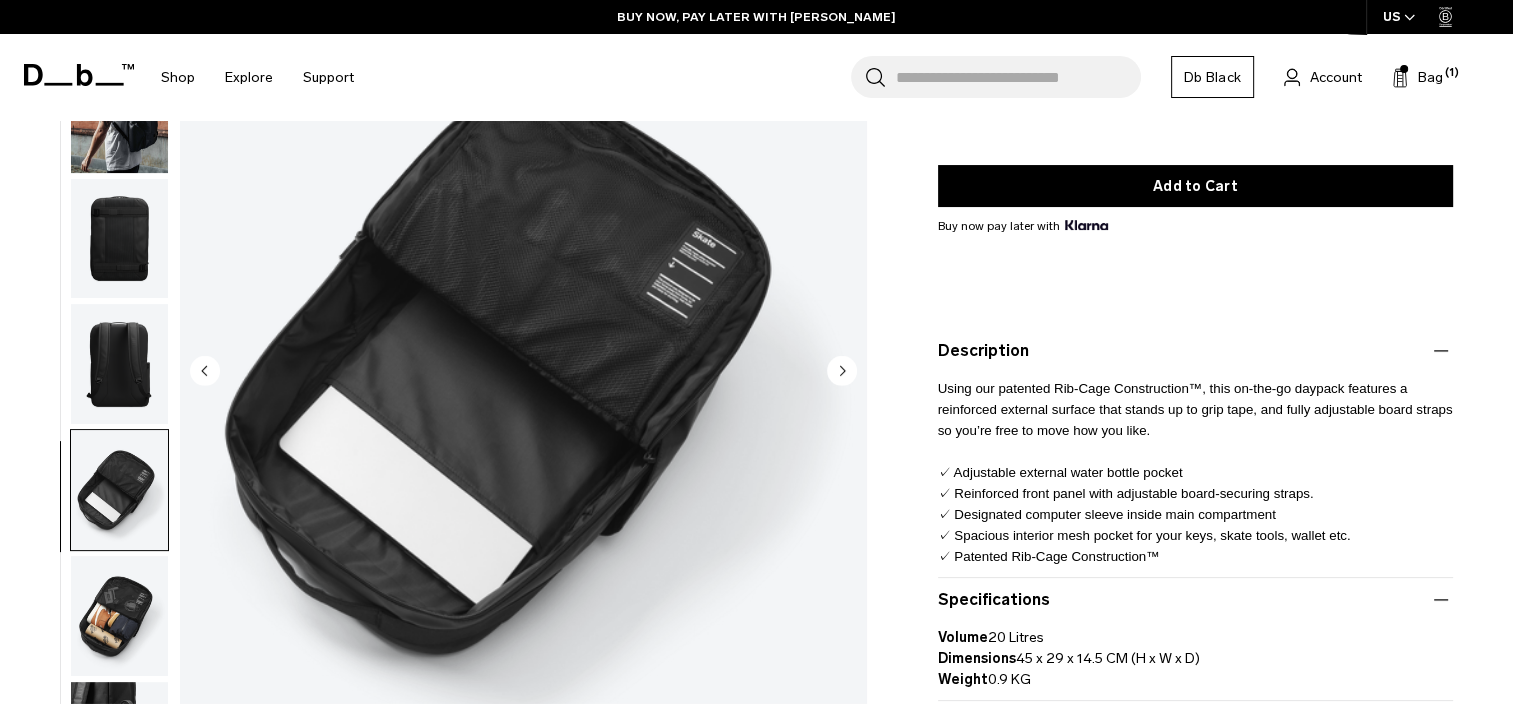 scroll, scrollTop: 20, scrollLeft: 0, axis: vertical 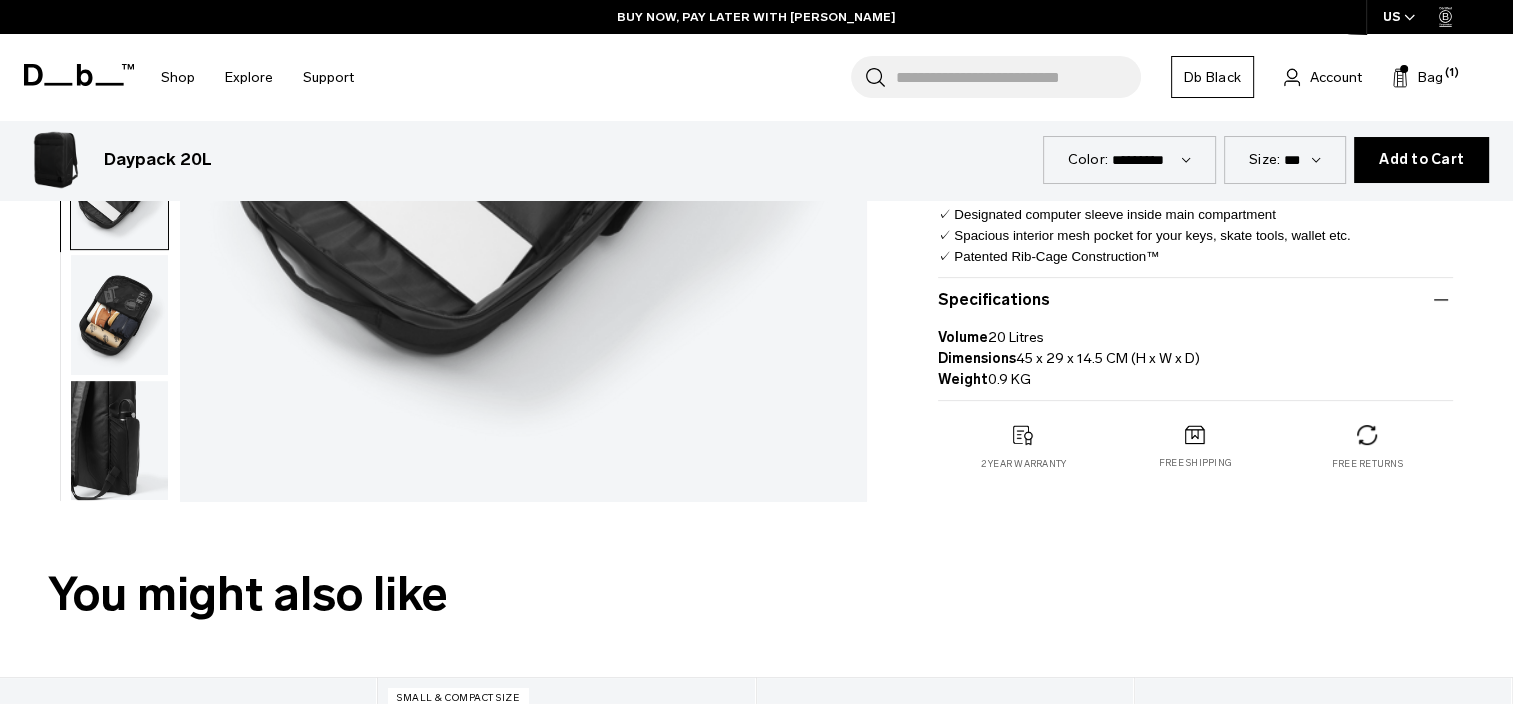 click at bounding box center [119, 440] 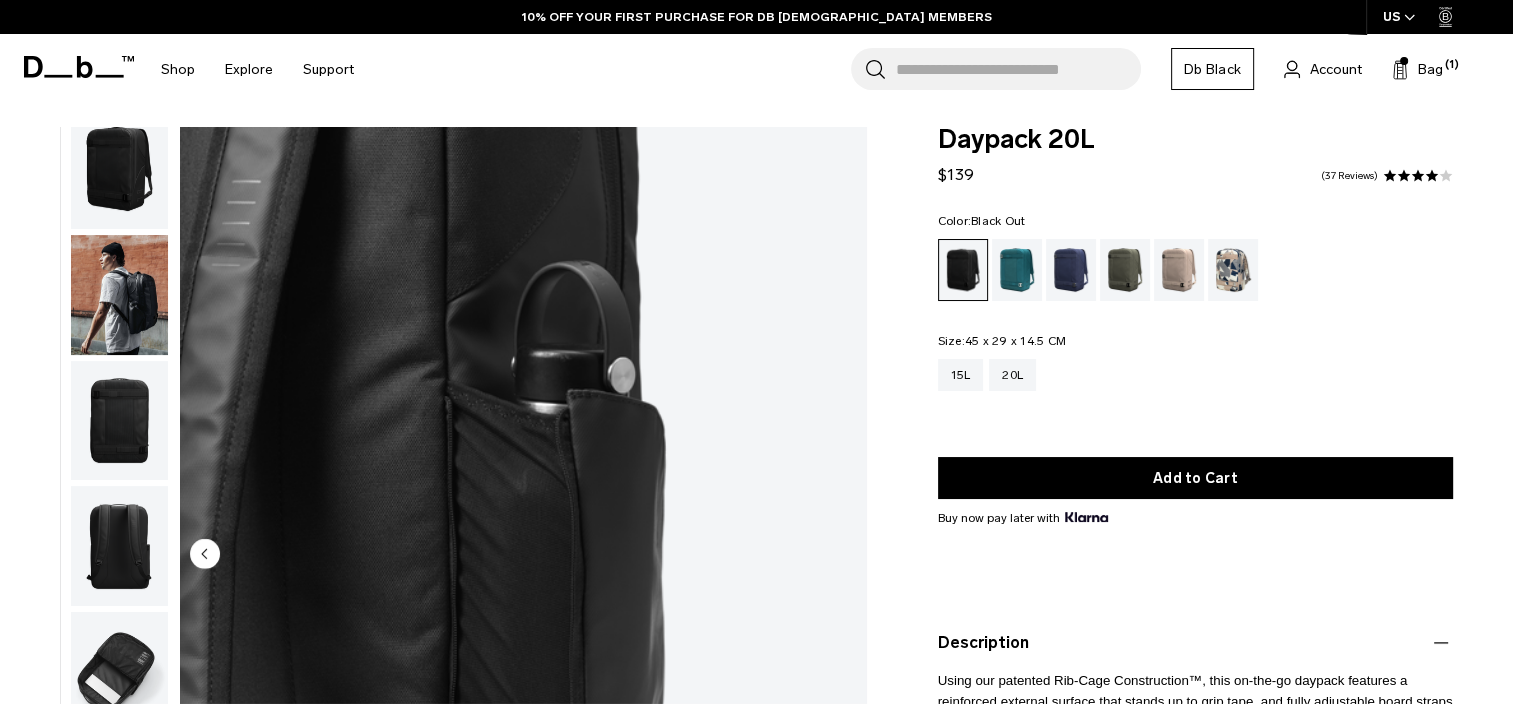 scroll, scrollTop: 0, scrollLeft: 0, axis: both 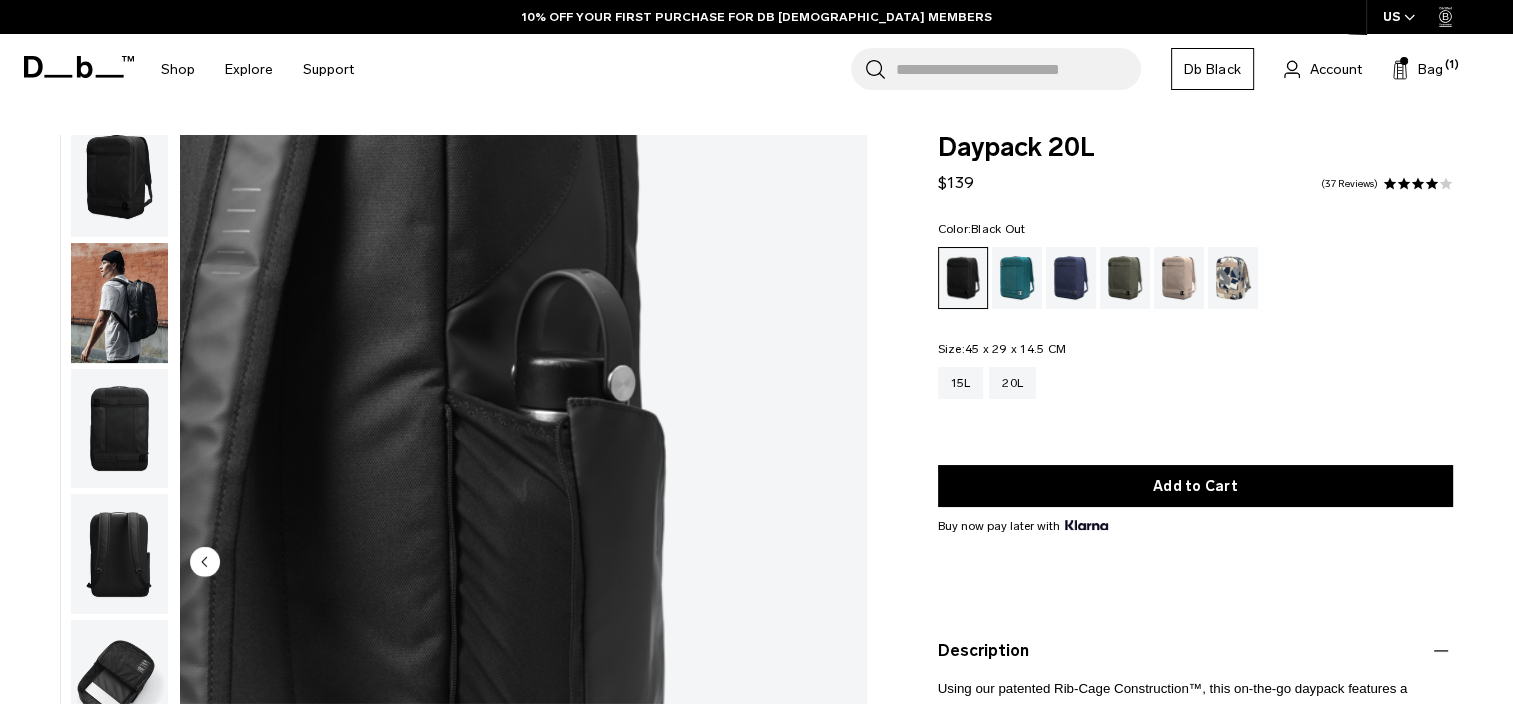 click at bounding box center (119, 177) 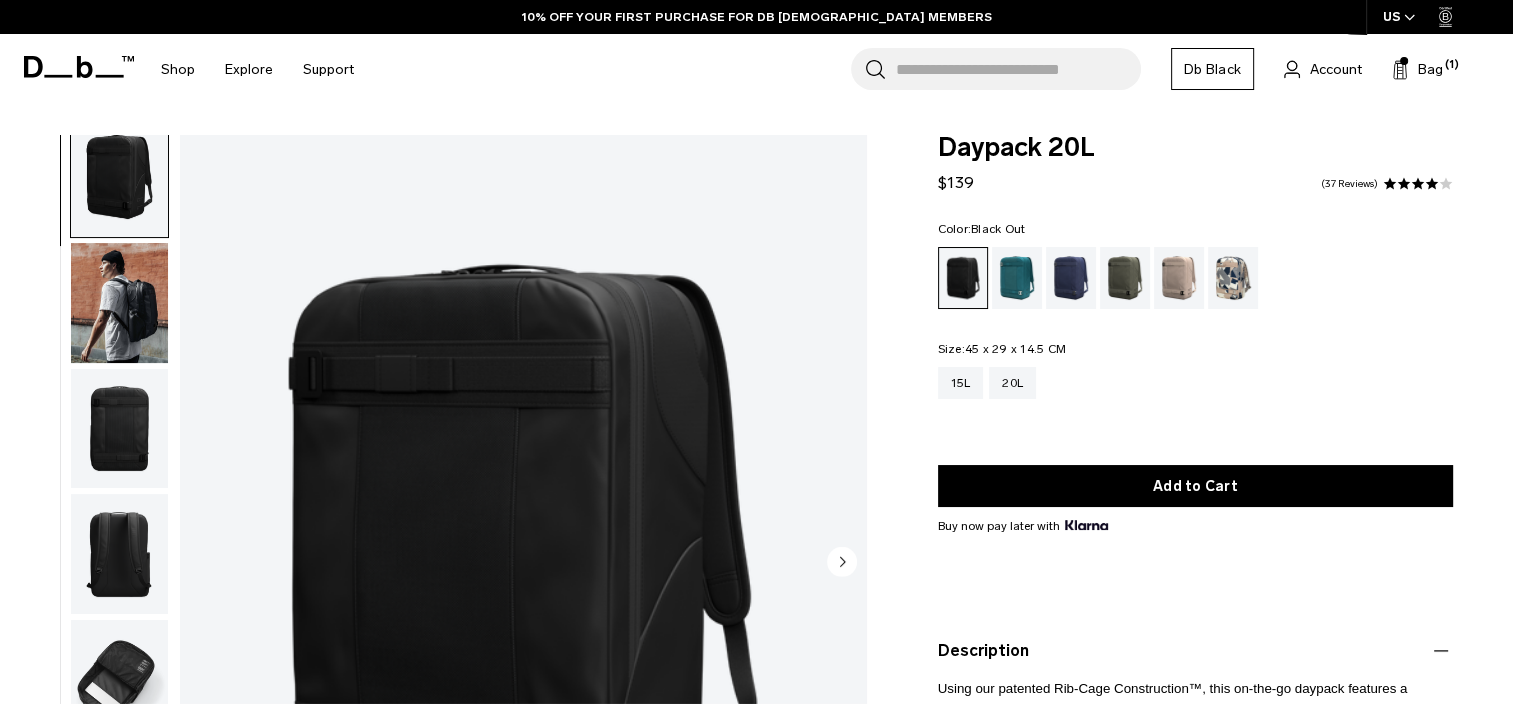 scroll, scrollTop: 0, scrollLeft: 0, axis: both 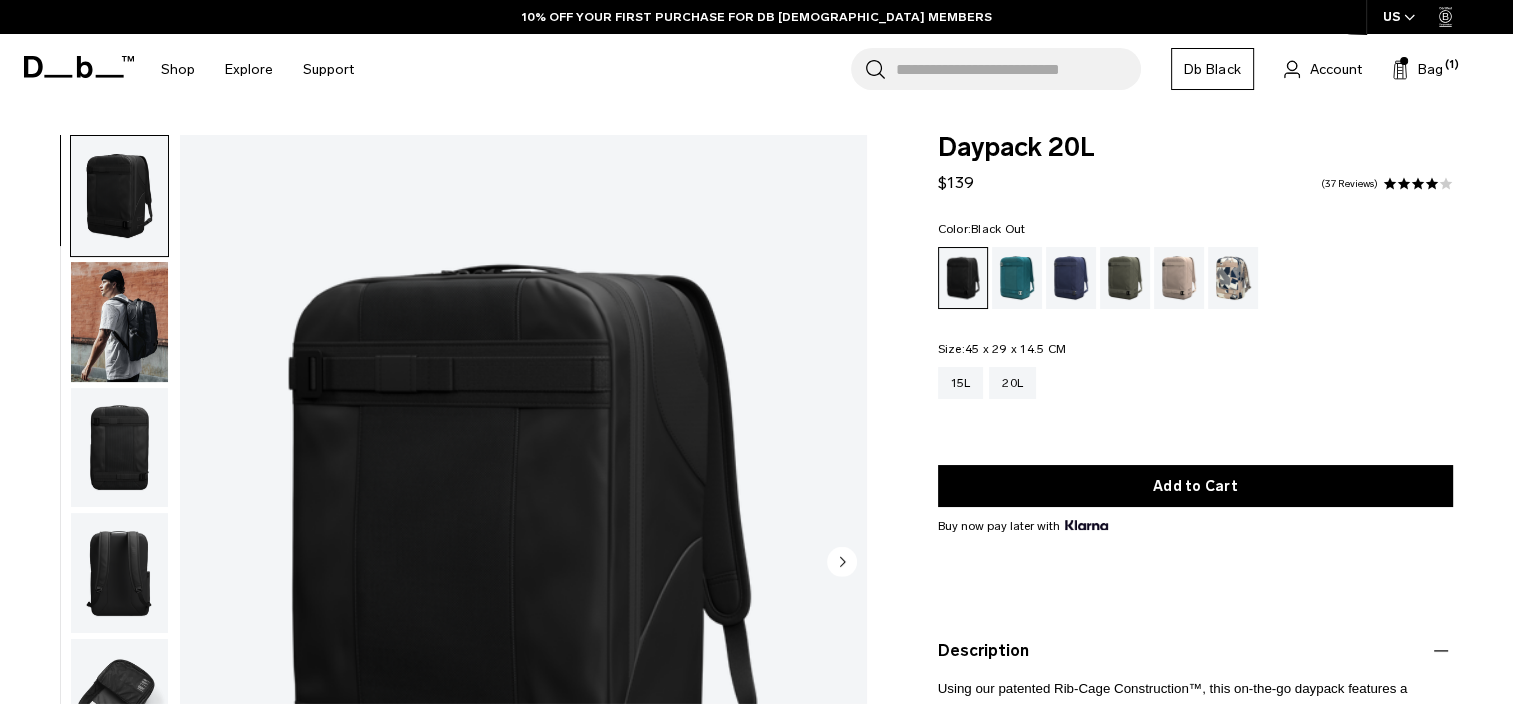 click at bounding box center (119, 322) 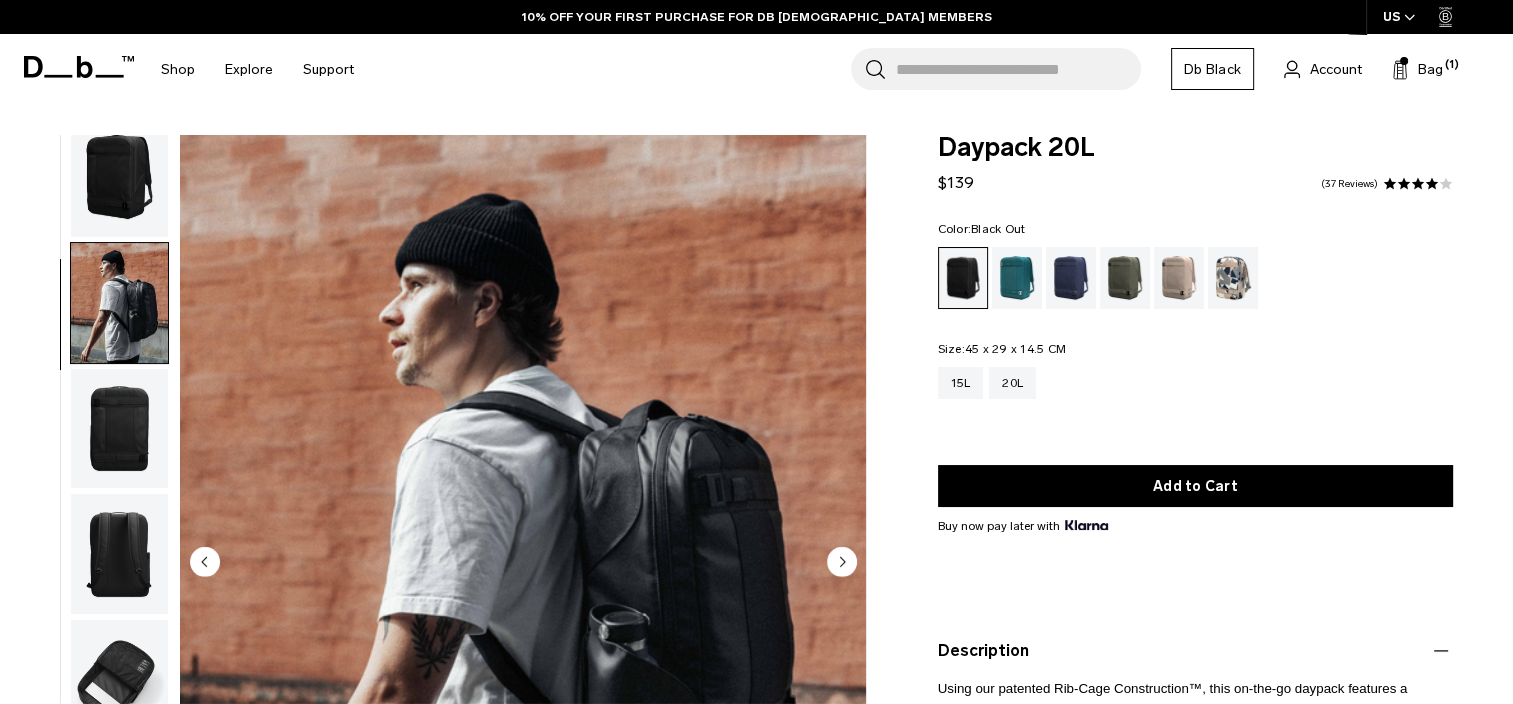scroll, scrollTop: 20, scrollLeft: 0, axis: vertical 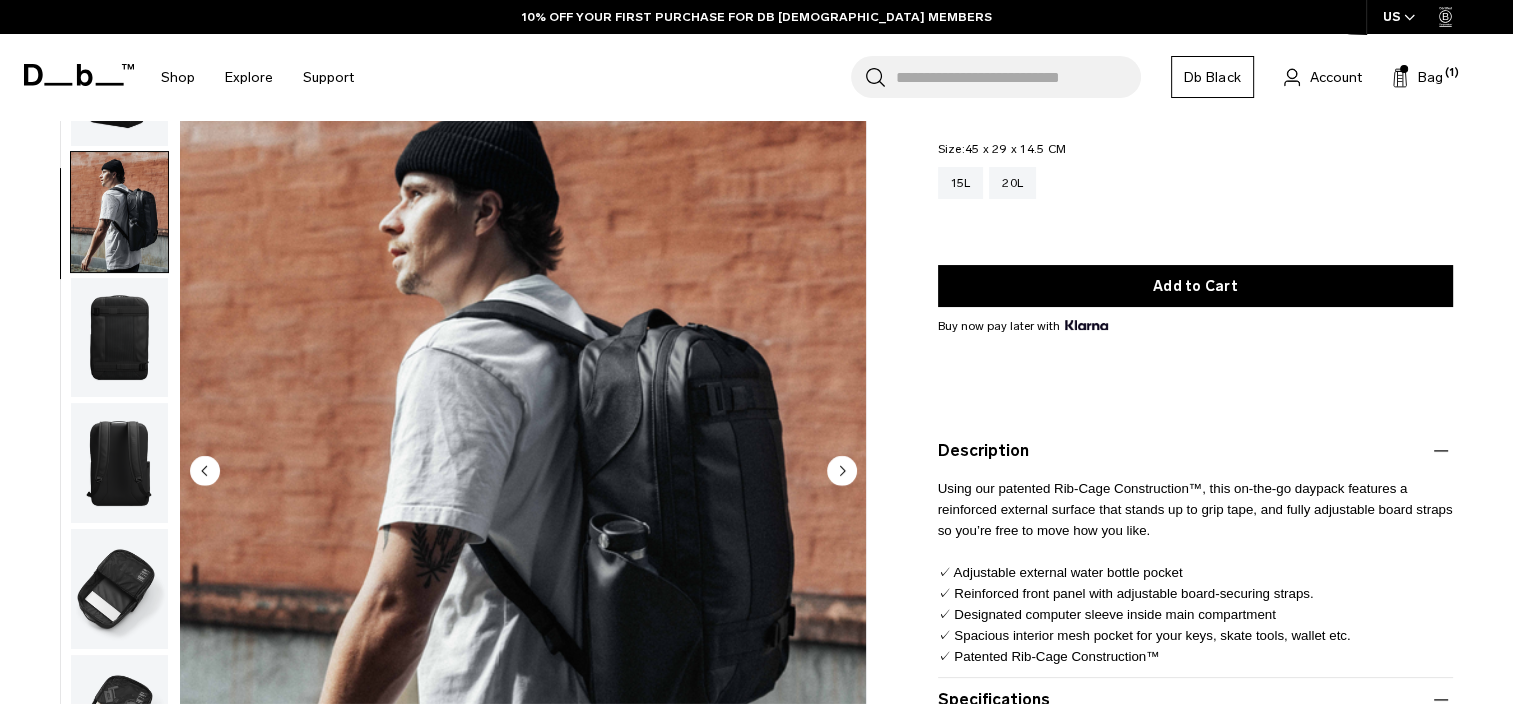 click at bounding box center (119, 589) 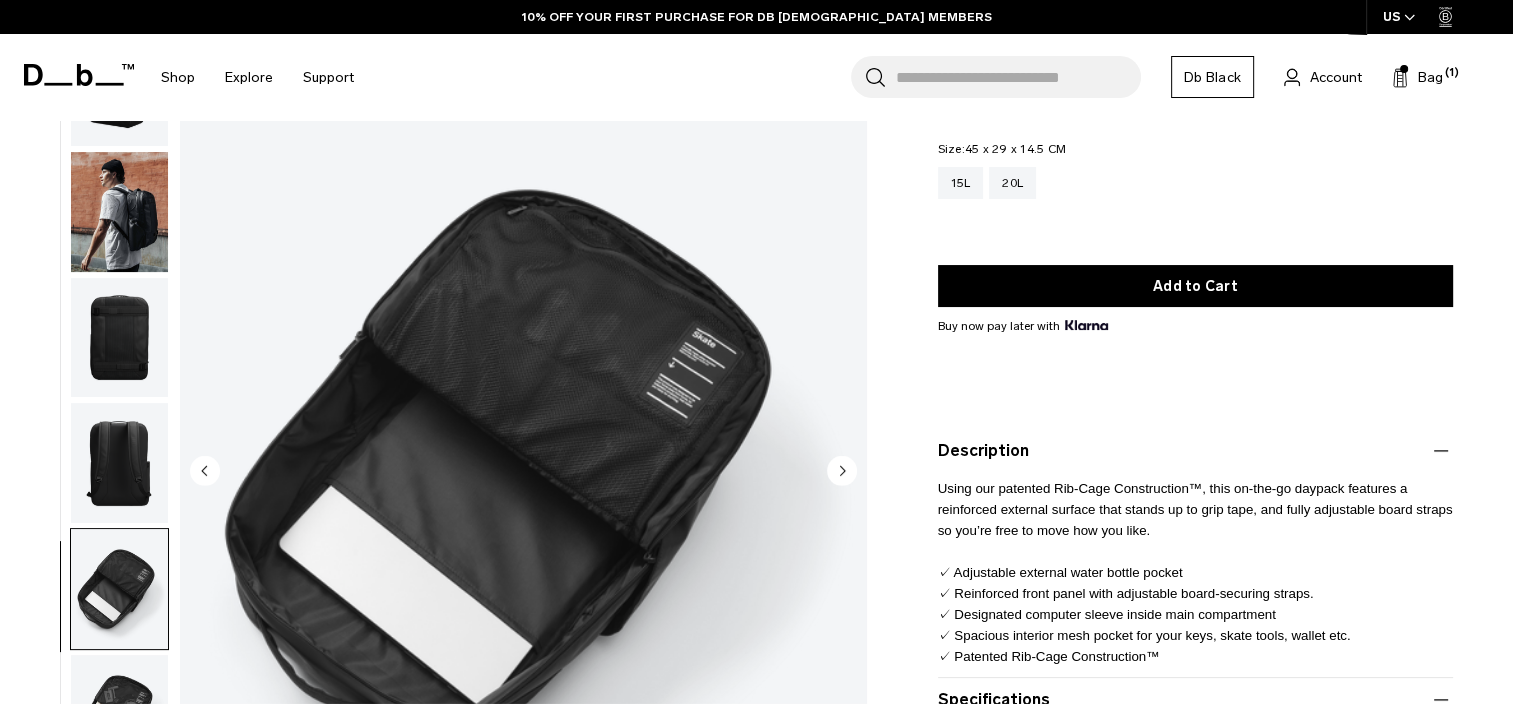 scroll, scrollTop: 20, scrollLeft: 0, axis: vertical 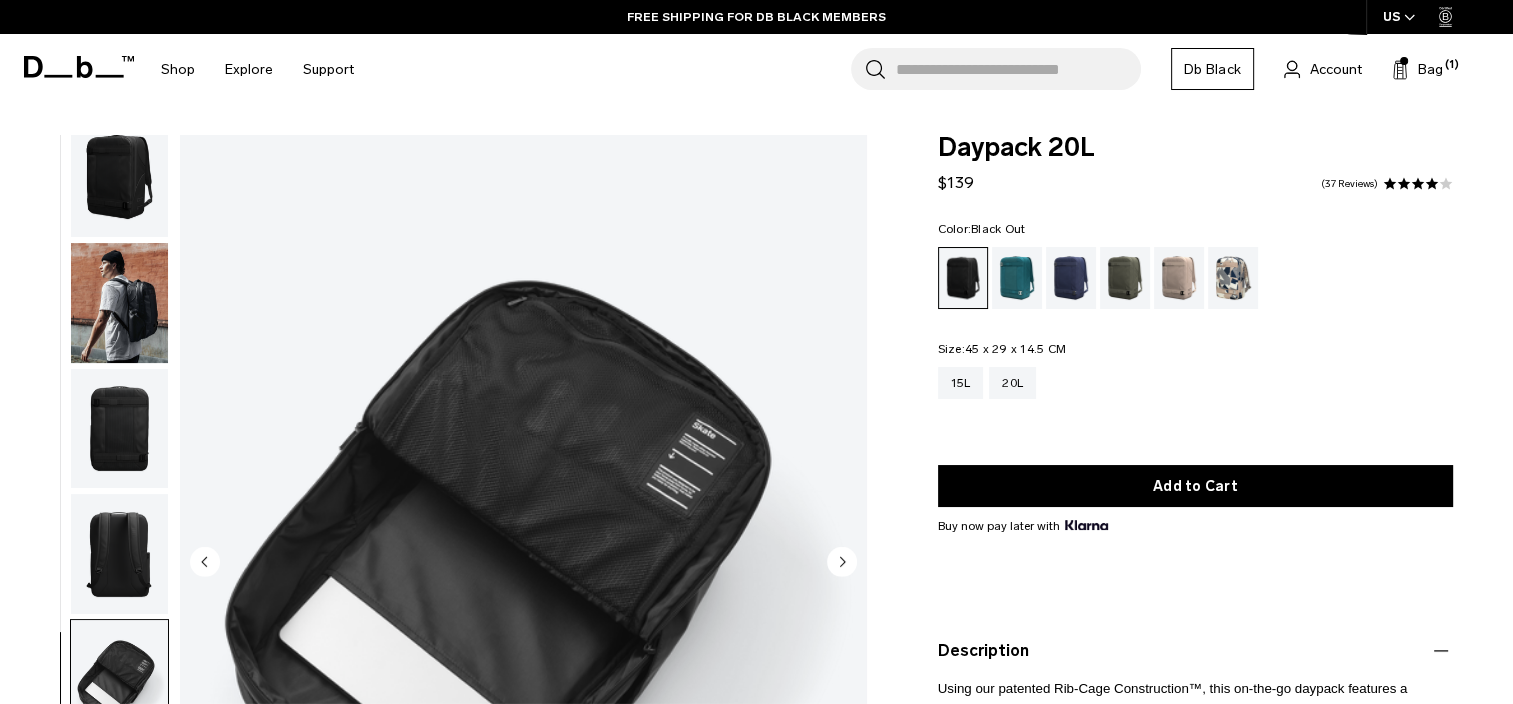 click at bounding box center [119, 429] 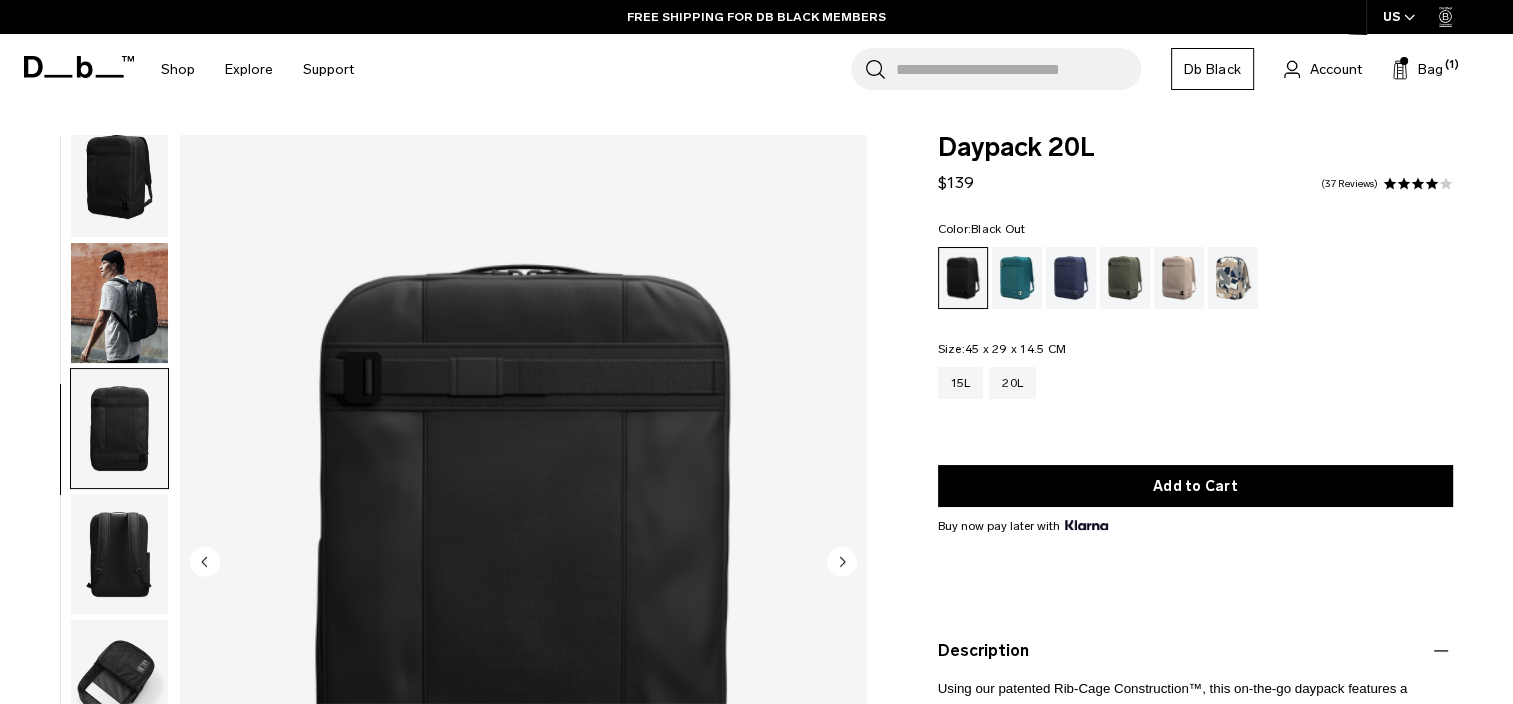 scroll, scrollTop: 20, scrollLeft: 0, axis: vertical 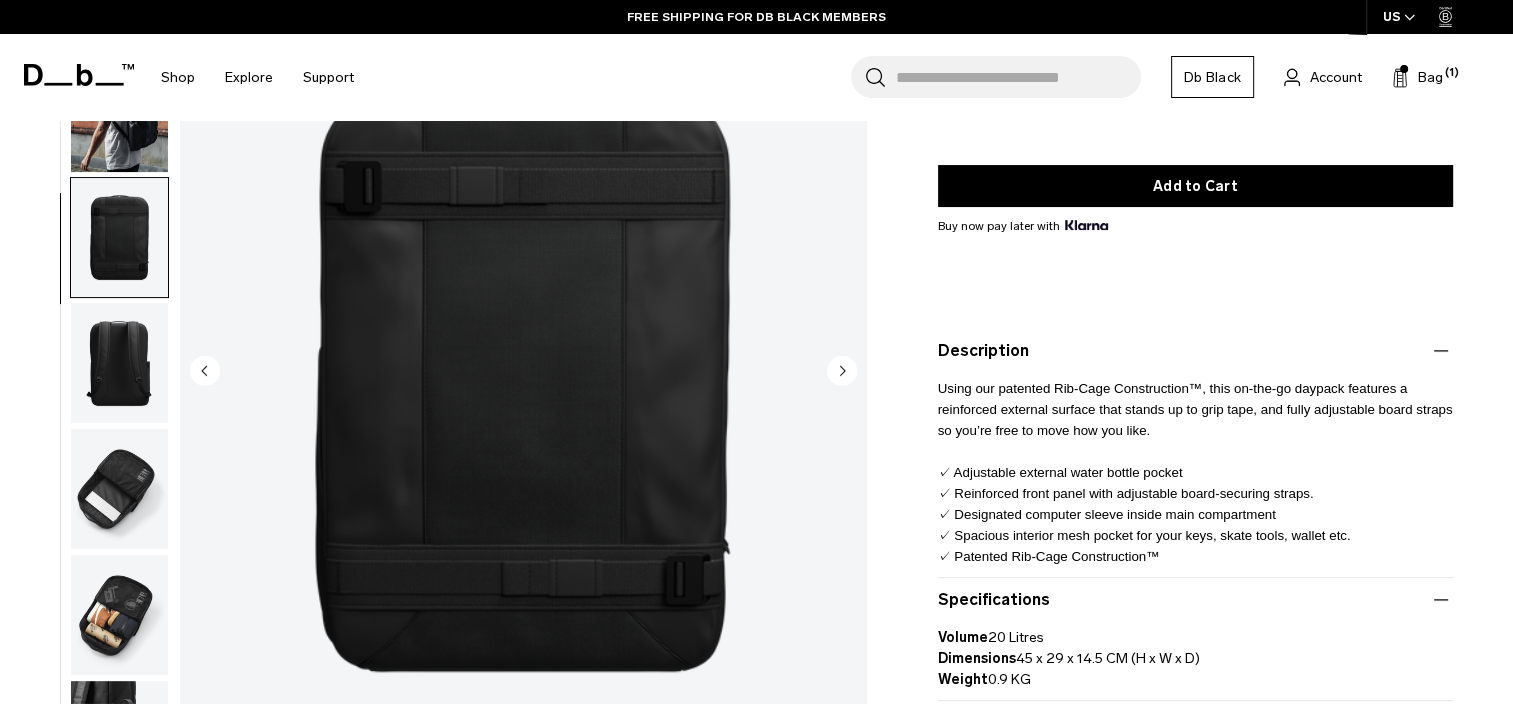 click at bounding box center (119, 489) 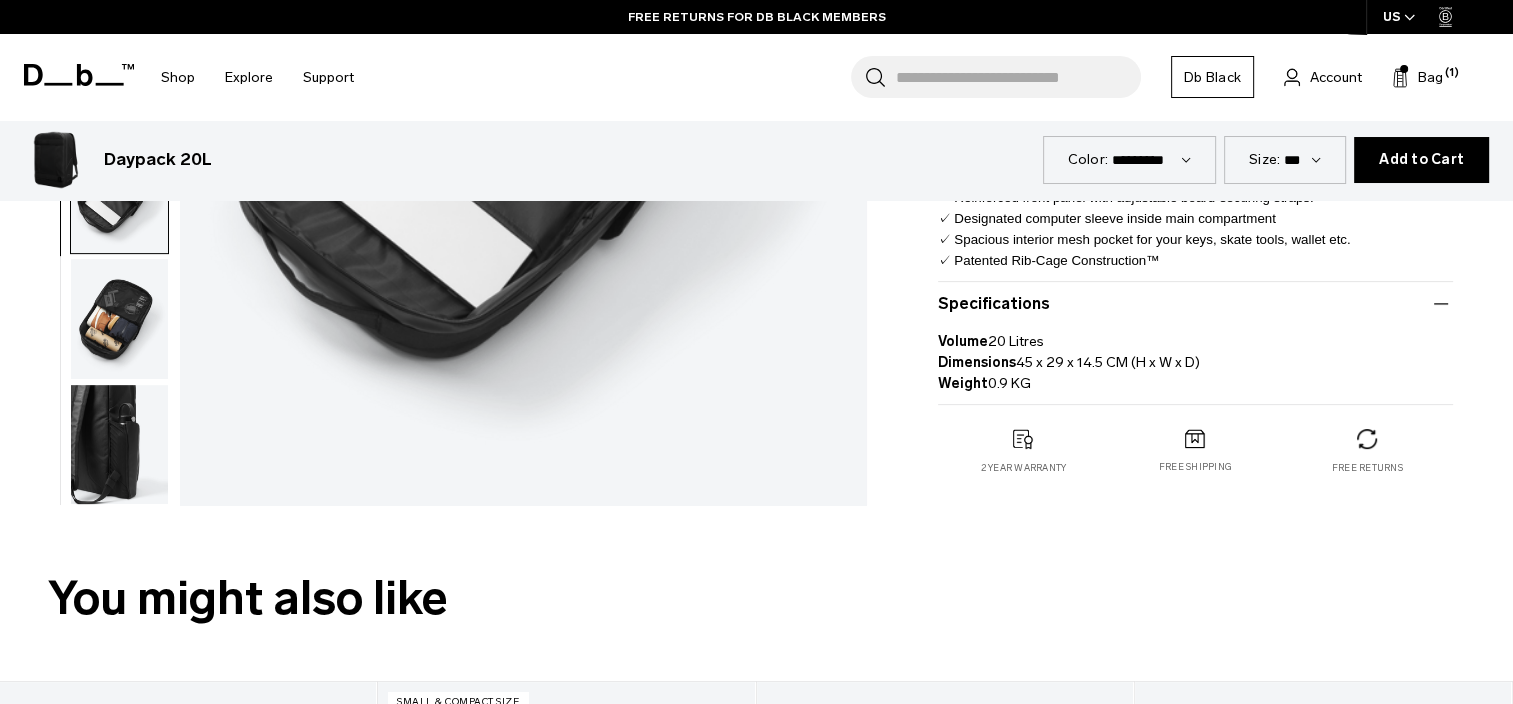 scroll, scrollTop: 600, scrollLeft: 0, axis: vertical 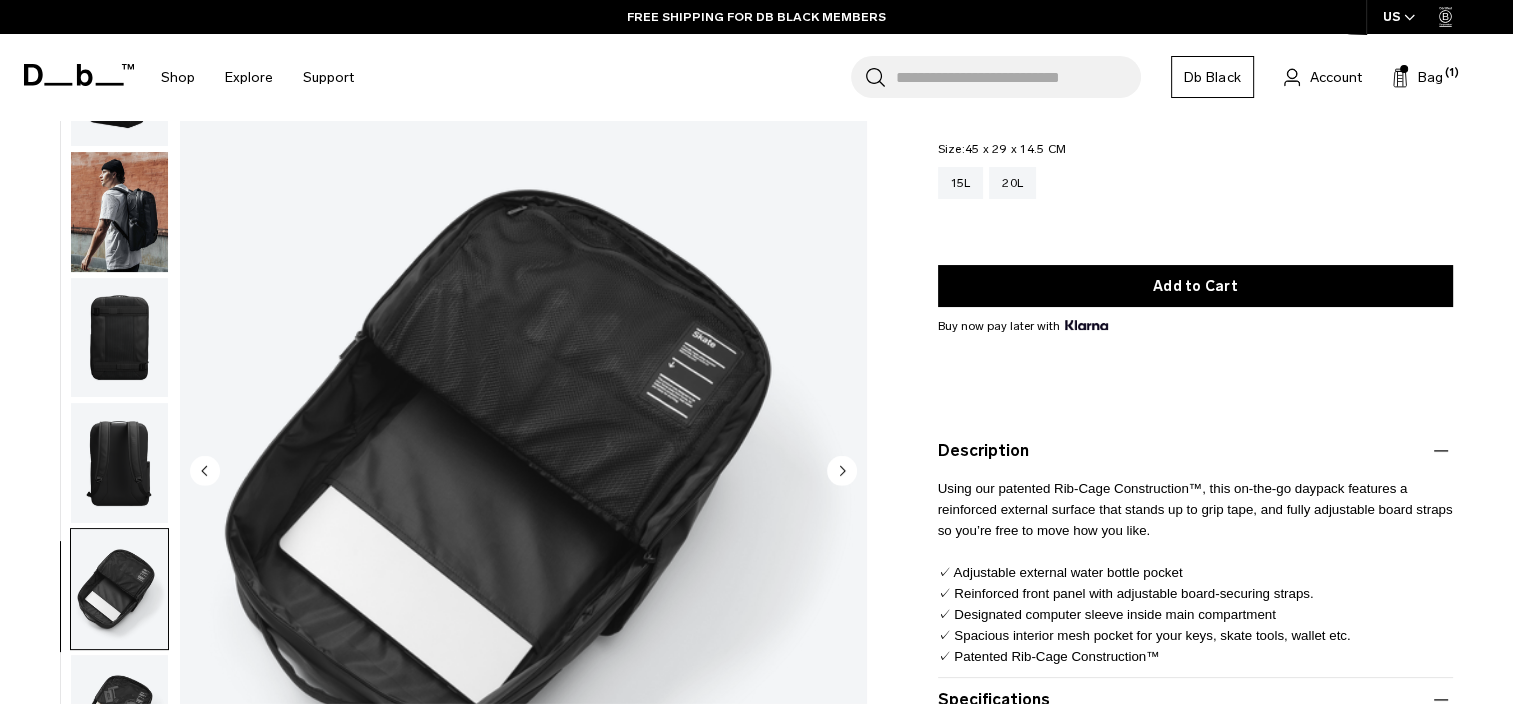 click at bounding box center (119, 337) 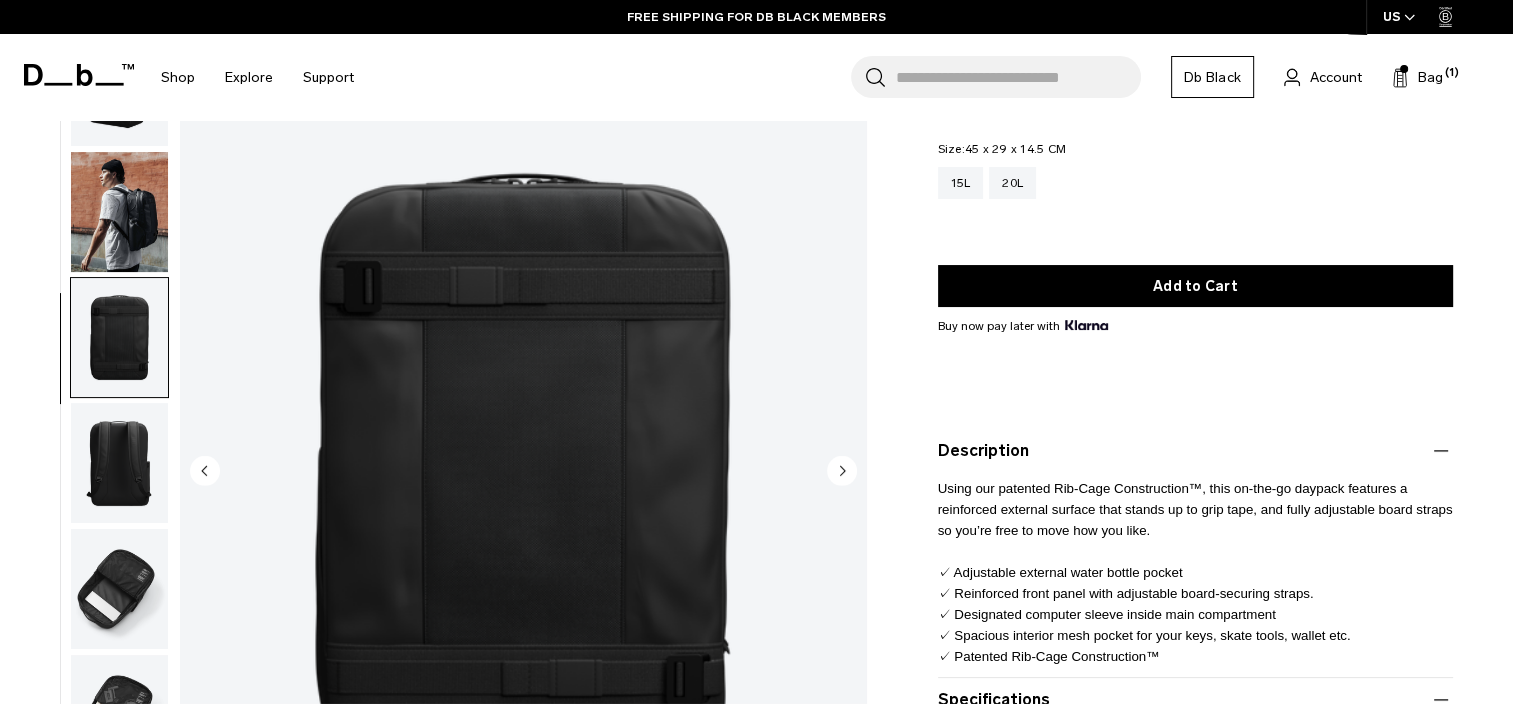 scroll, scrollTop: 20, scrollLeft: 0, axis: vertical 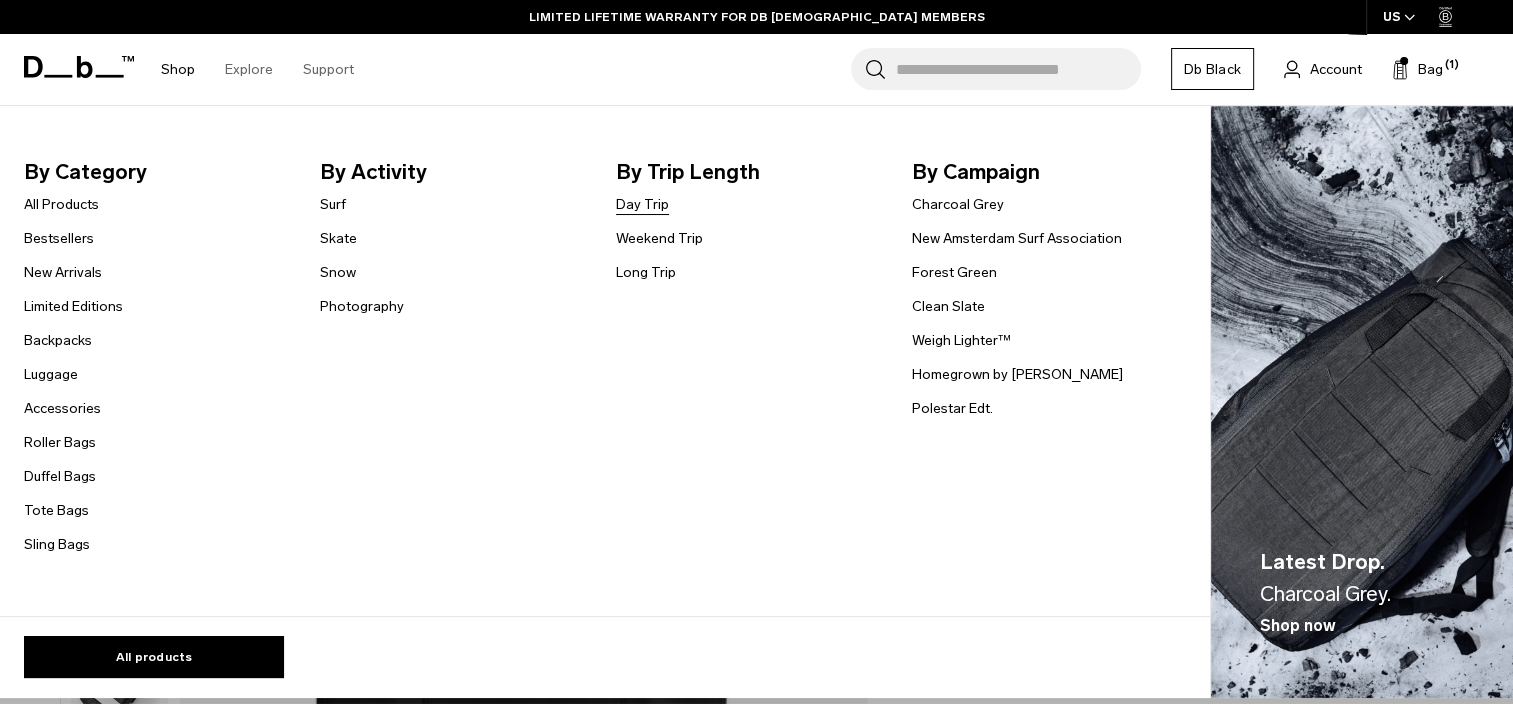 click on "Day Trip" at bounding box center [642, 204] 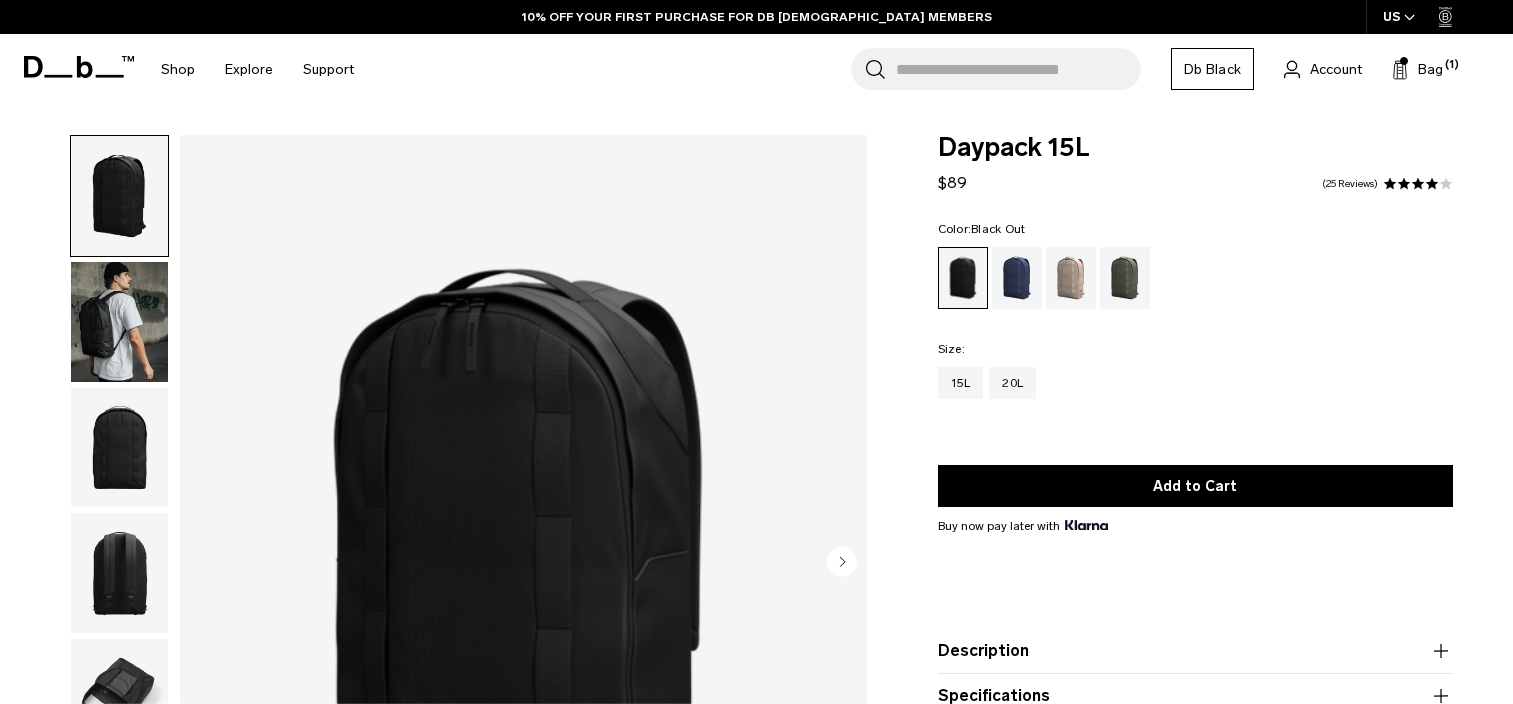 scroll, scrollTop: 0, scrollLeft: 0, axis: both 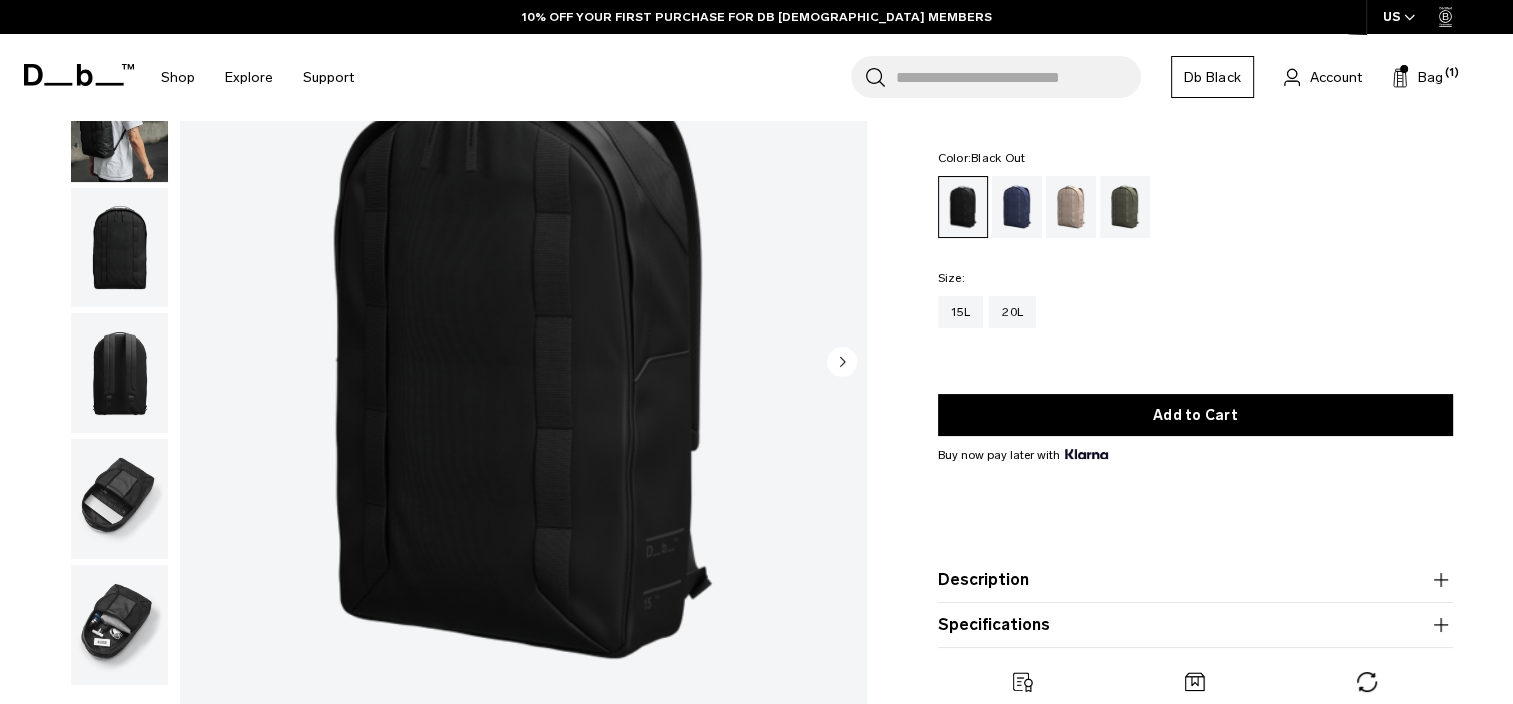 click at bounding box center (119, 499) 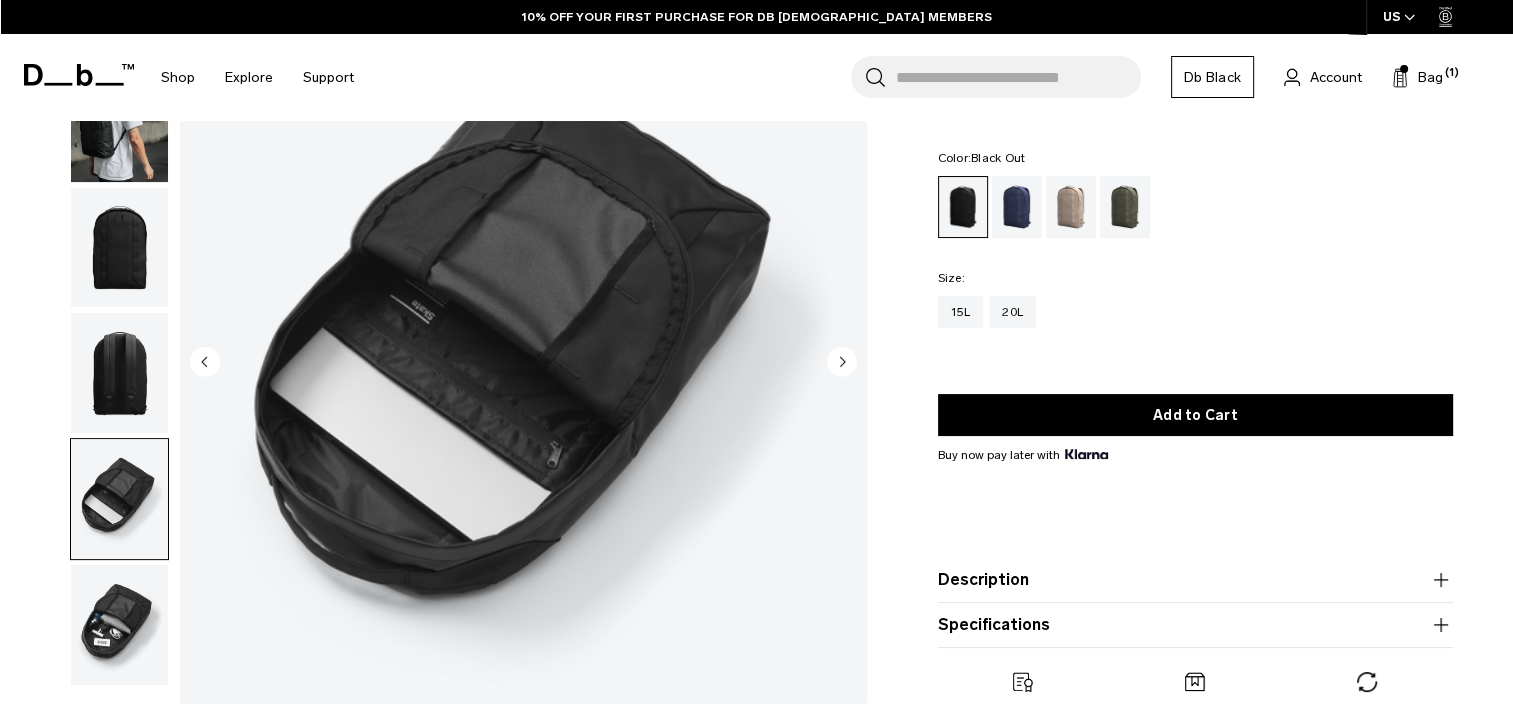 scroll, scrollTop: 0, scrollLeft: 0, axis: both 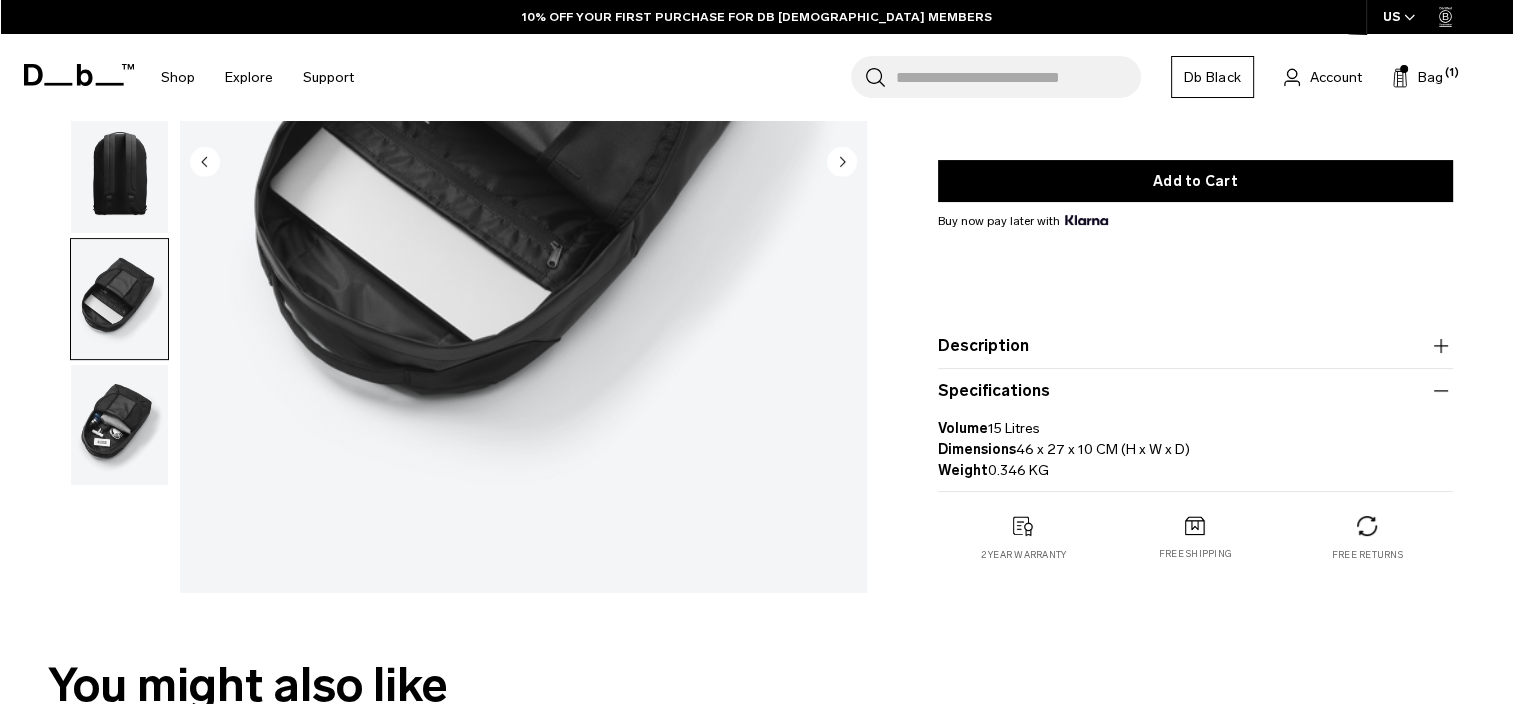 click on "Description
A stealth and compact backpack that keeps your essentials handy whether you’re in the streets or the park. Simple but roomy, the main compartment can house your Skate gear without weighing you down. ✓ Designated computer sleeve inside main compartment ✓ Interior zipper pocket for your keys, skate tools, wallet, charger etc. ✓ Front daisy chain for additional external storage ✓ Durable fabrics." at bounding box center (1195, 346) 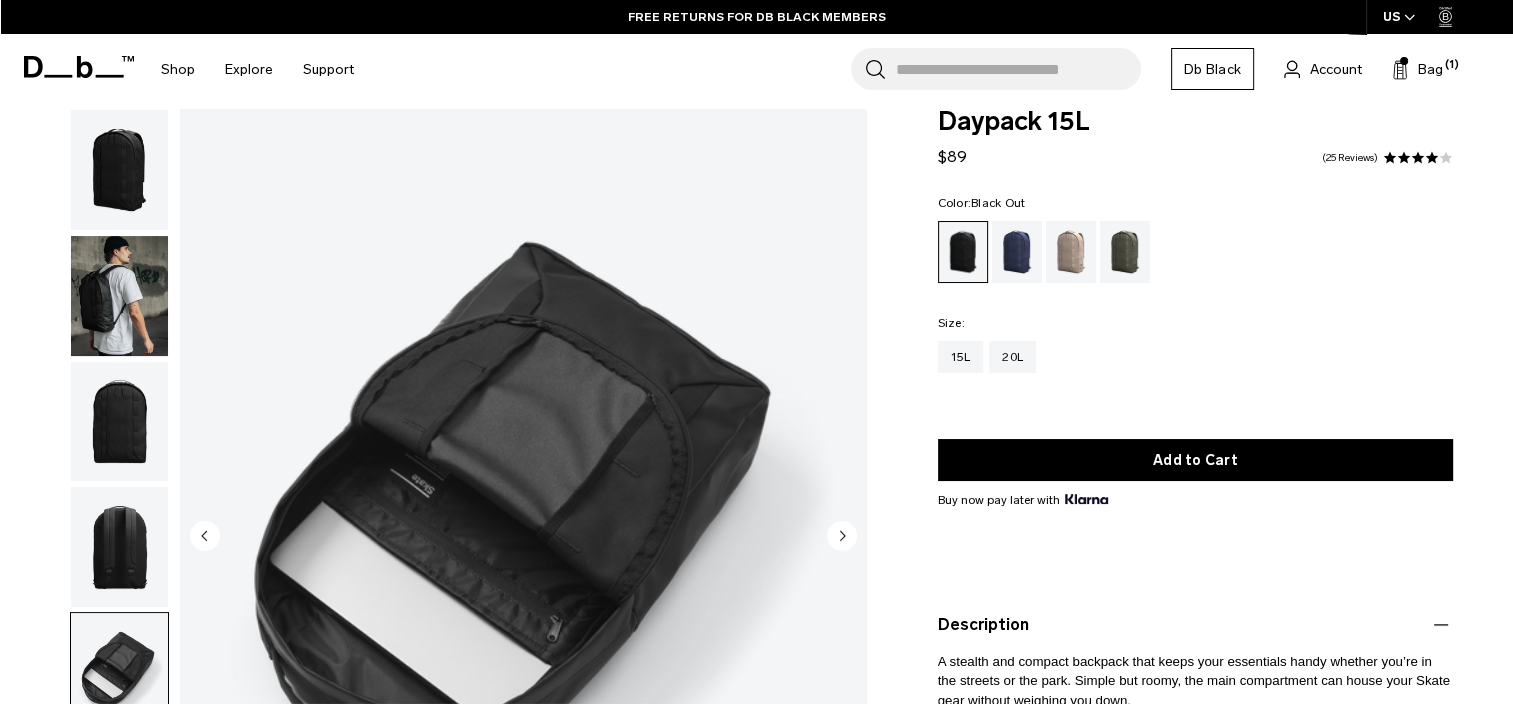 scroll, scrollTop: 0, scrollLeft: 0, axis: both 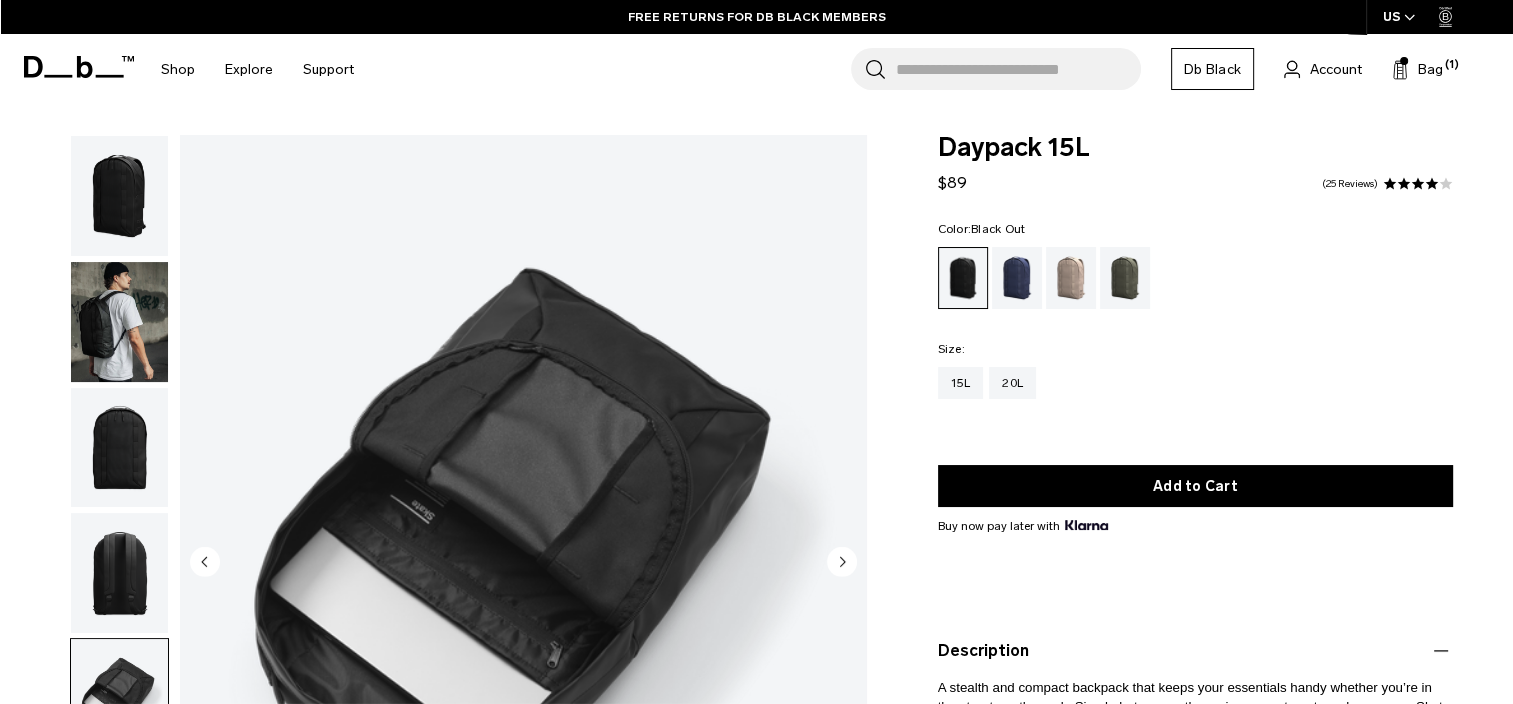click at bounding box center (119, 196) 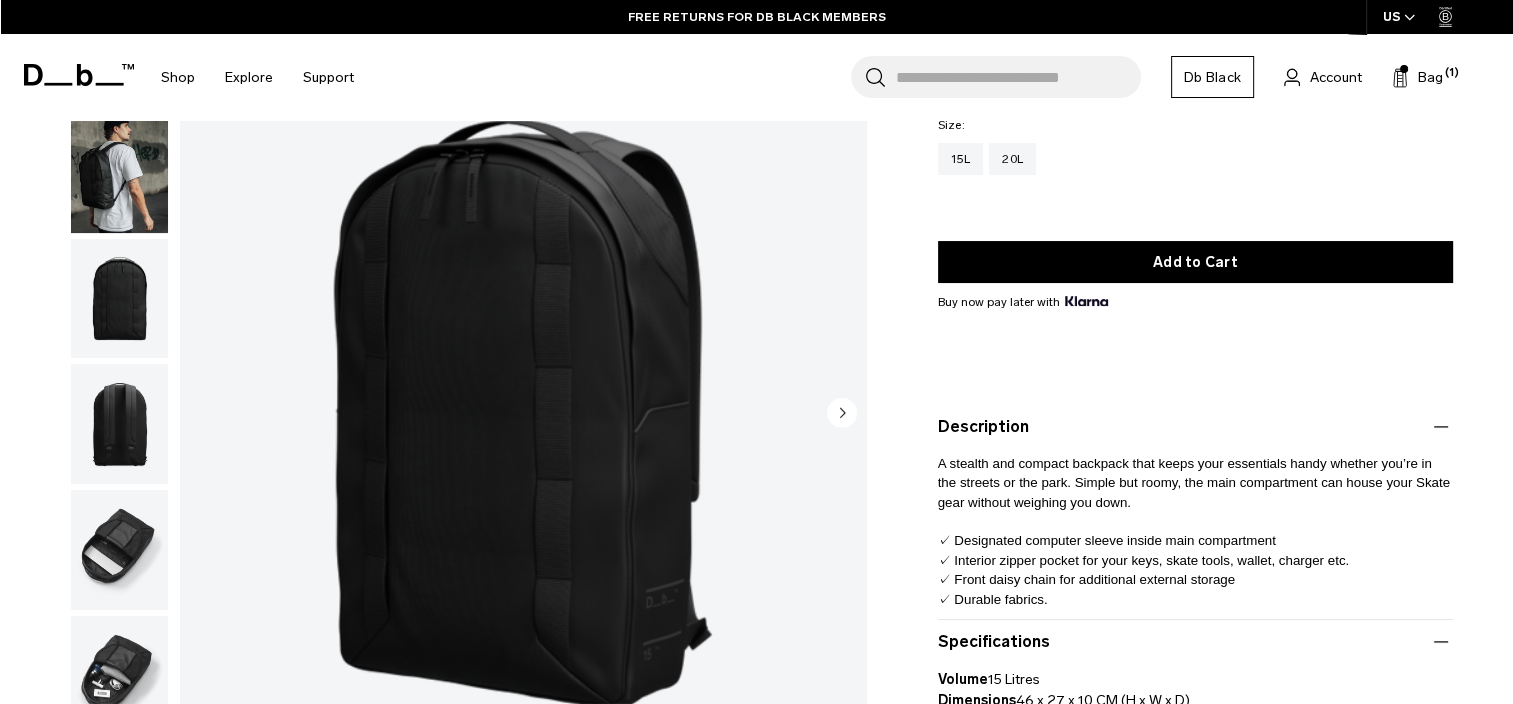 scroll, scrollTop: 200, scrollLeft: 0, axis: vertical 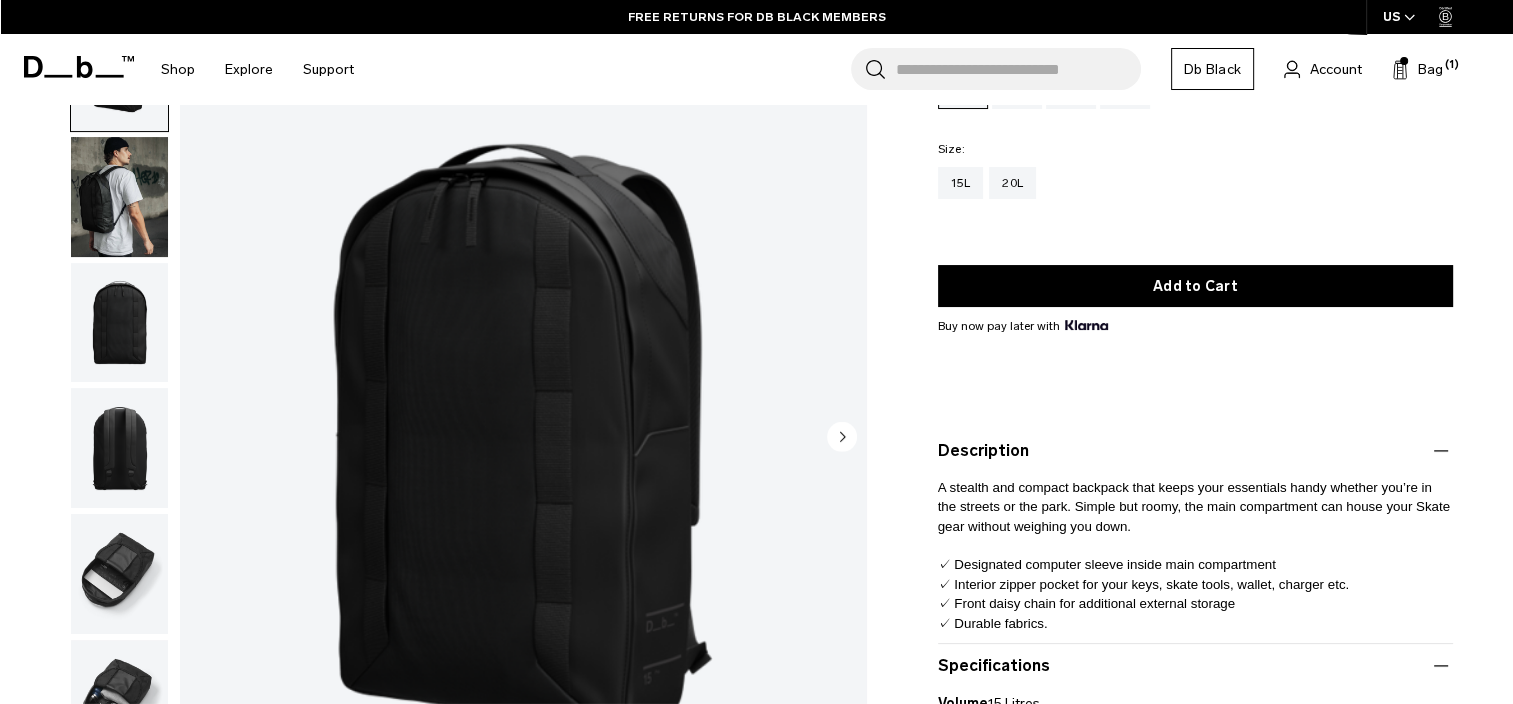 click at bounding box center [119, 322] 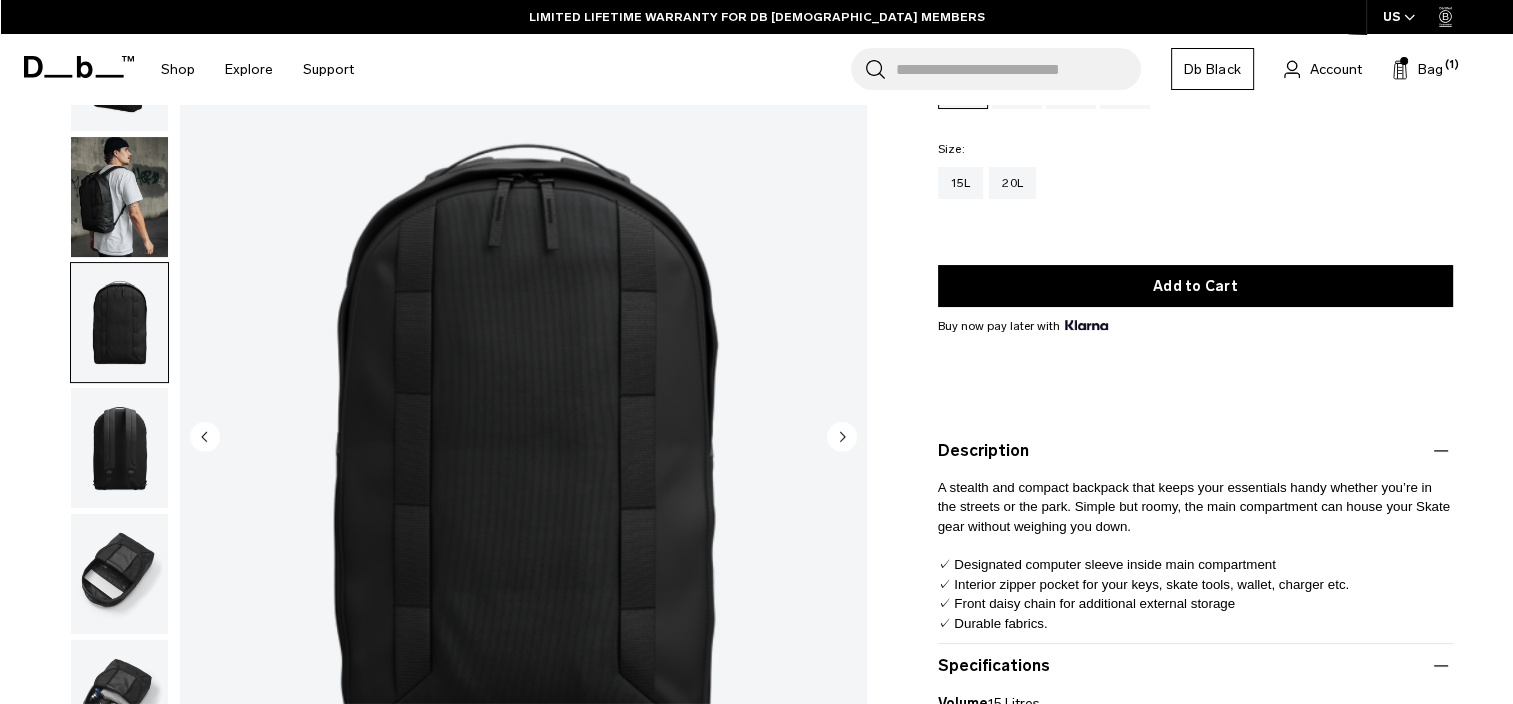 click at bounding box center [119, 196] 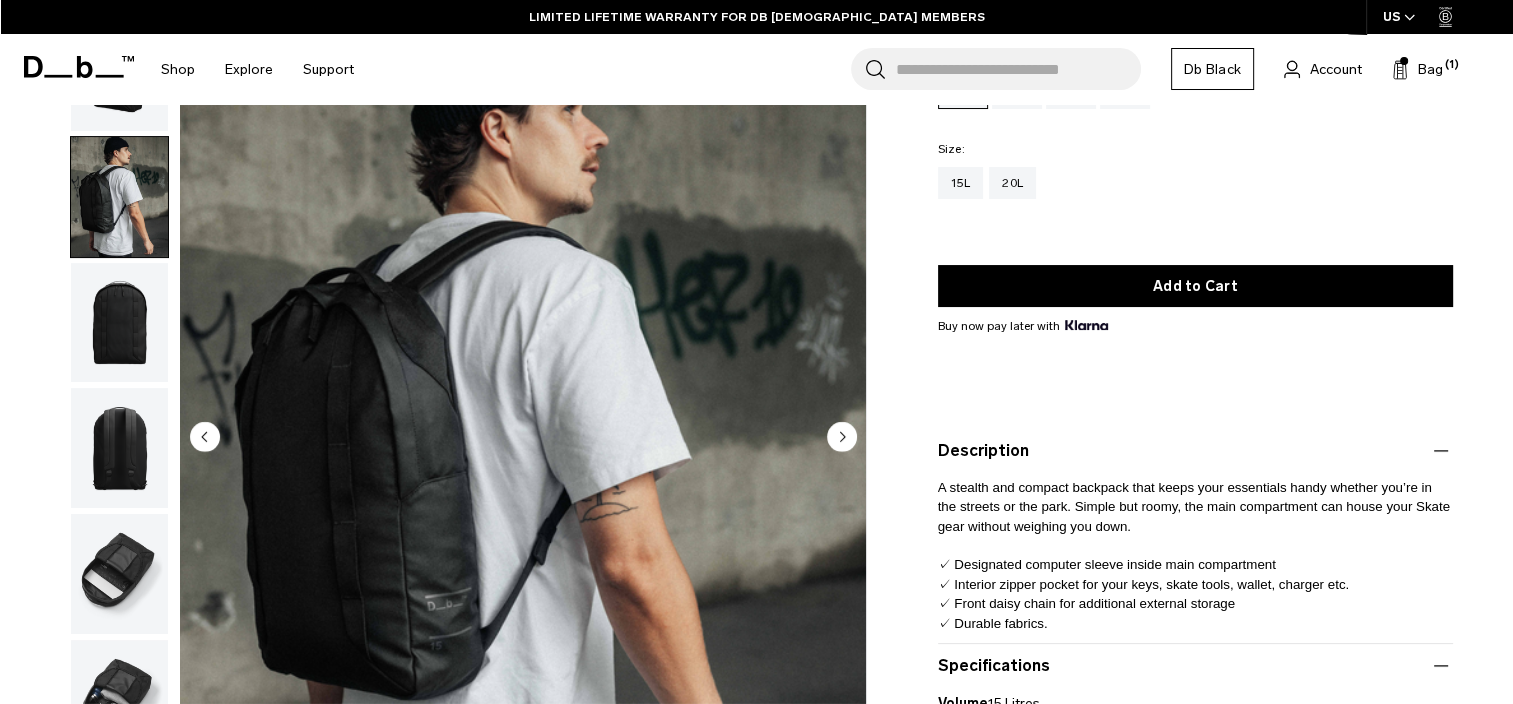 click at bounding box center [119, 322] 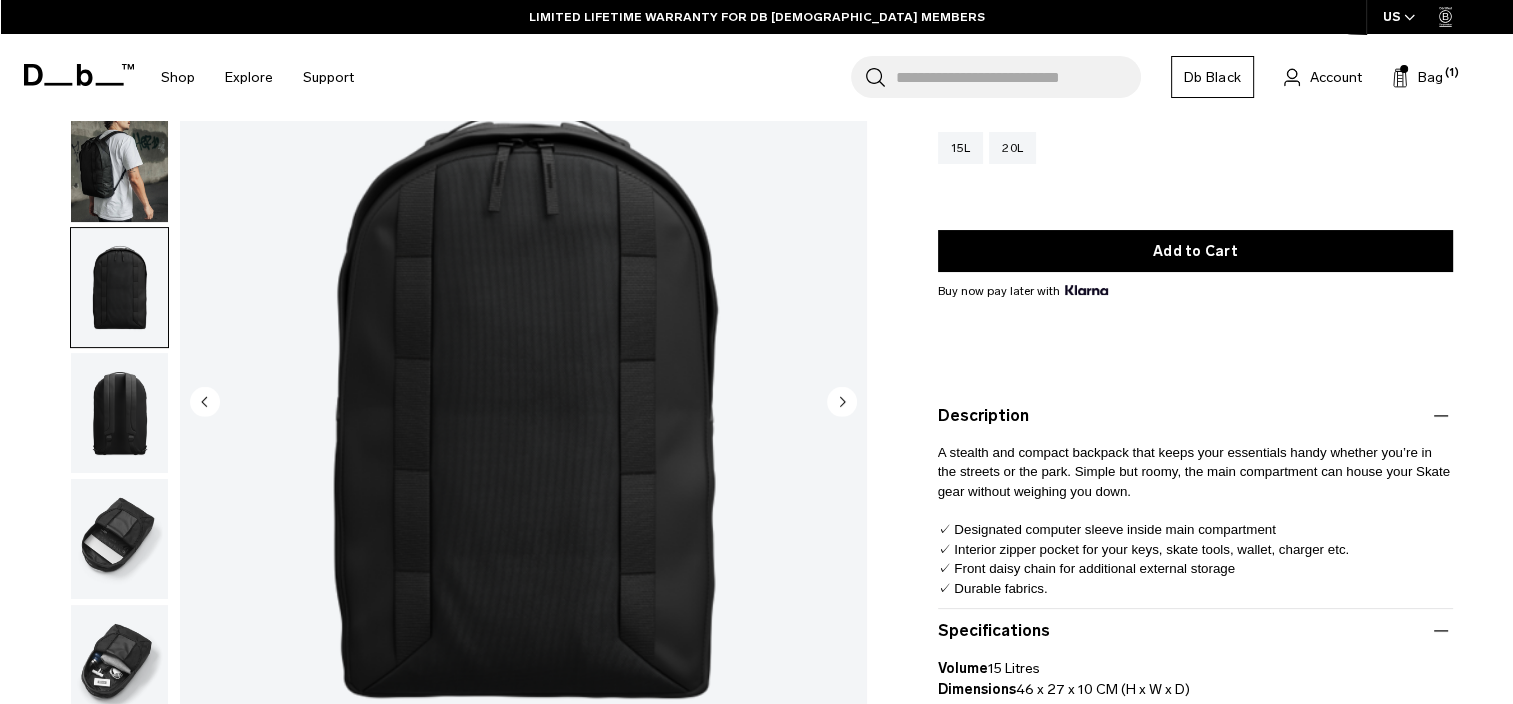 scroll, scrollTop: 200, scrollLeft: 0, axis: vertical 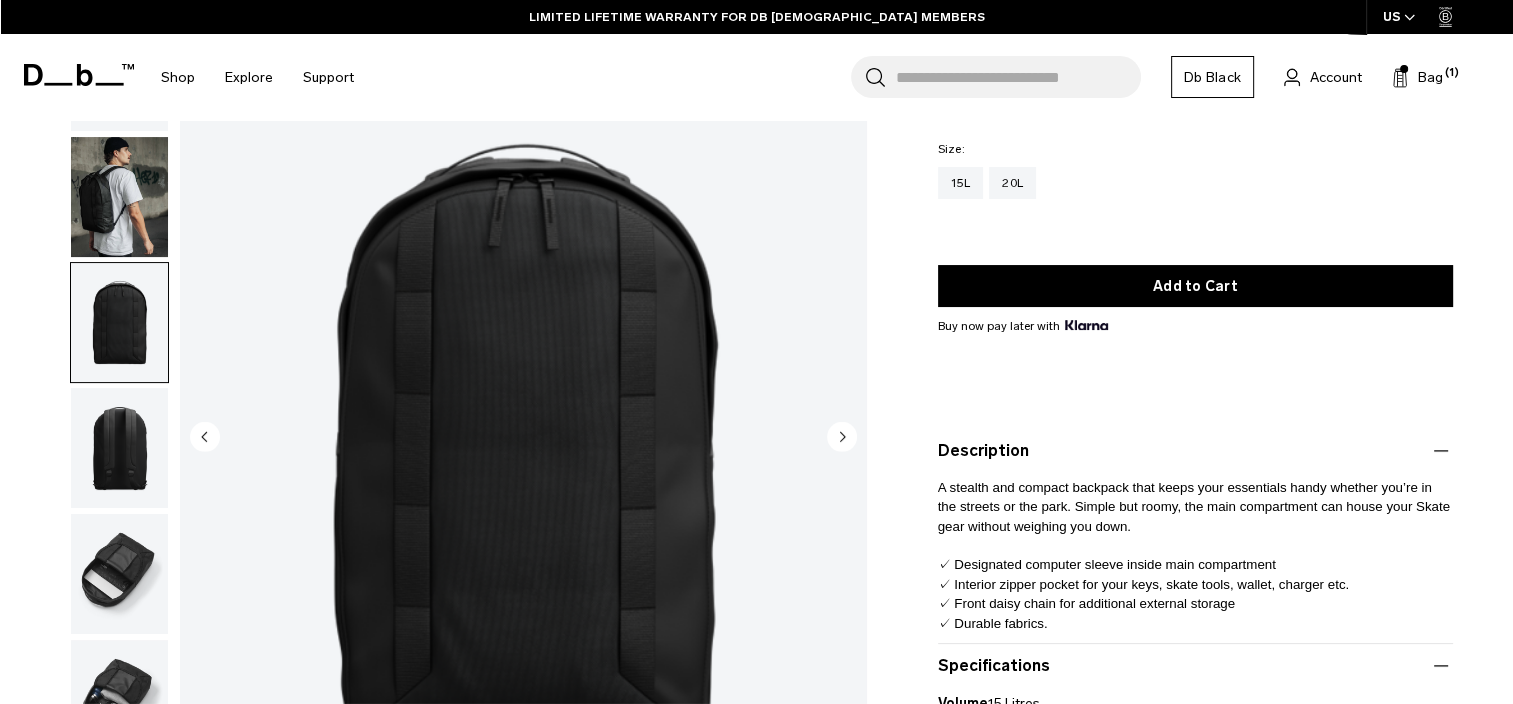 click at bounding box center [119, 196] 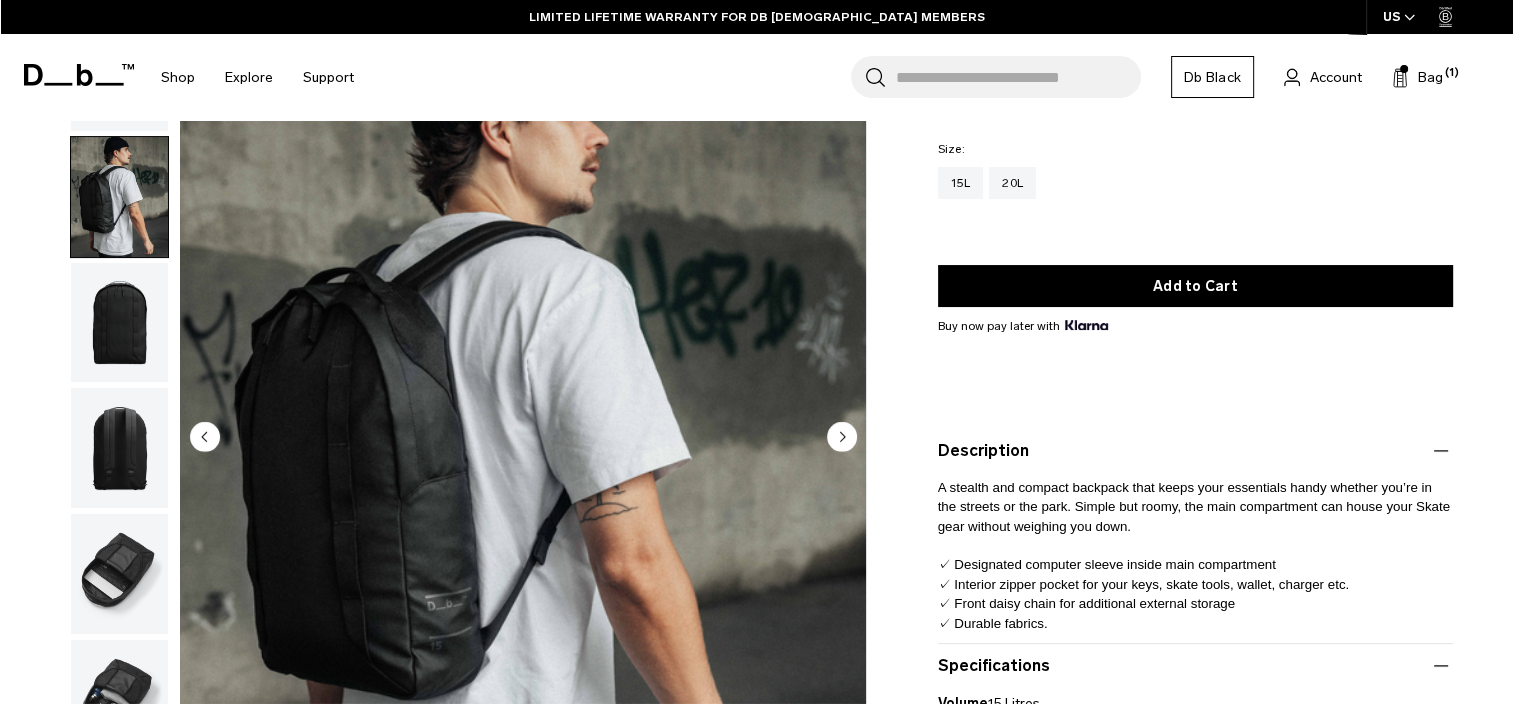 click at bounding box center [119, 322] 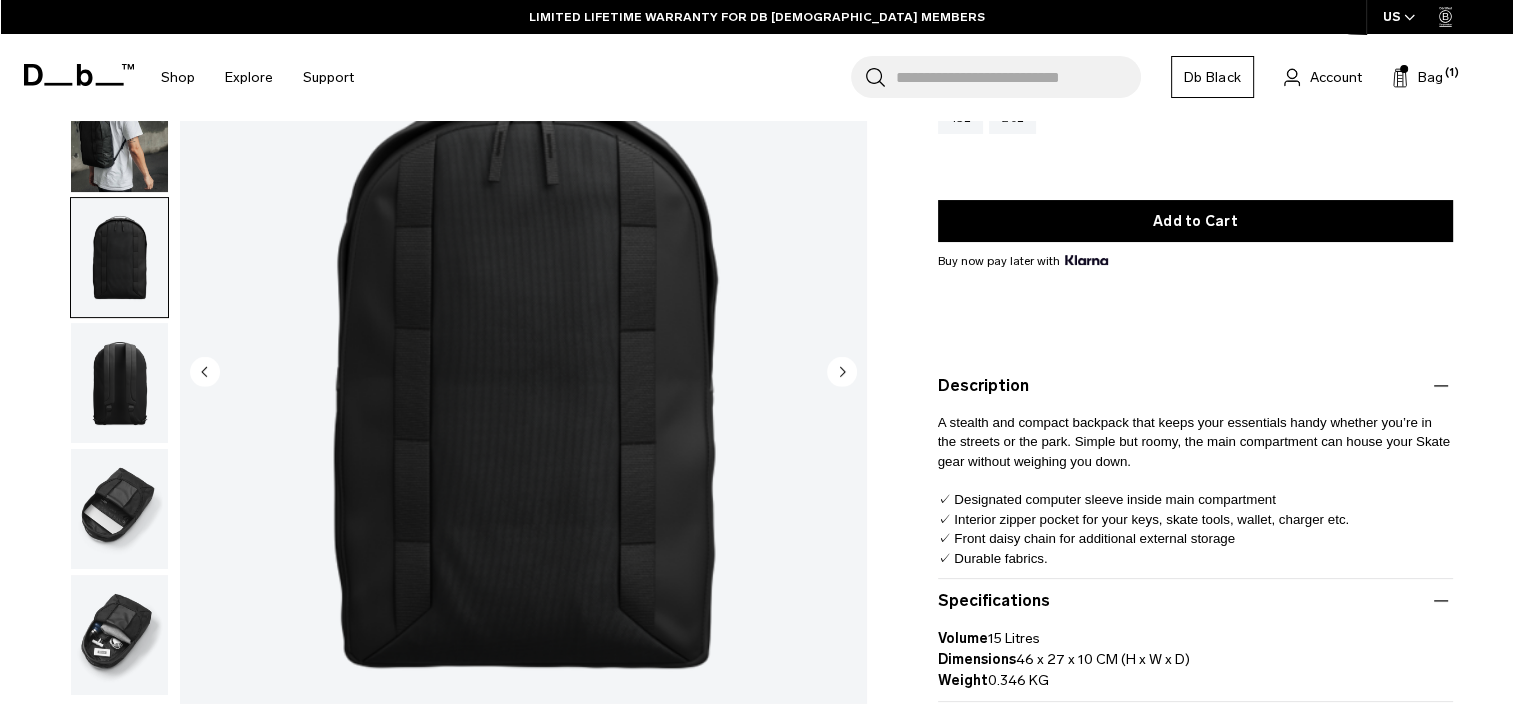 scroll, scrollTop: 300, scrollLeft: 0, axis: vertical 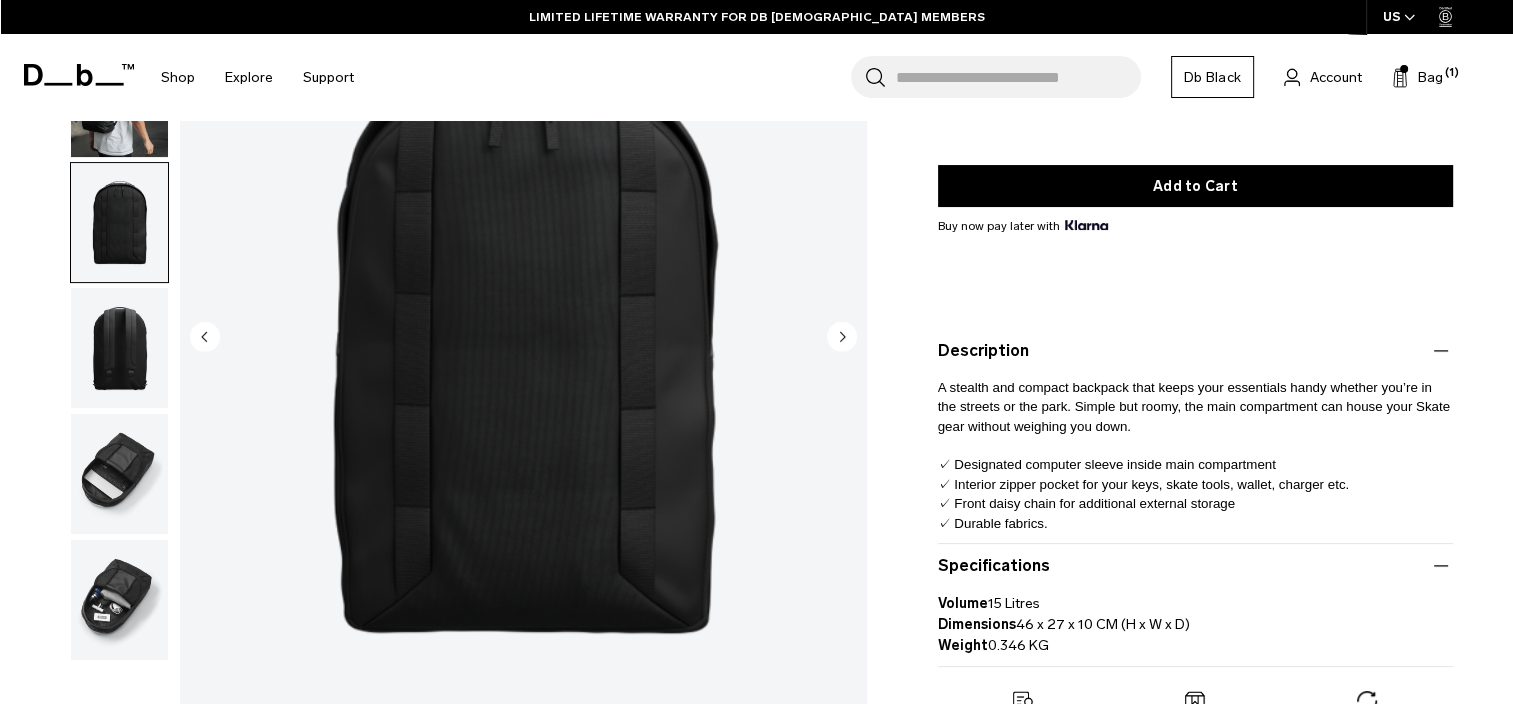 click at bounding box center [119, 348] 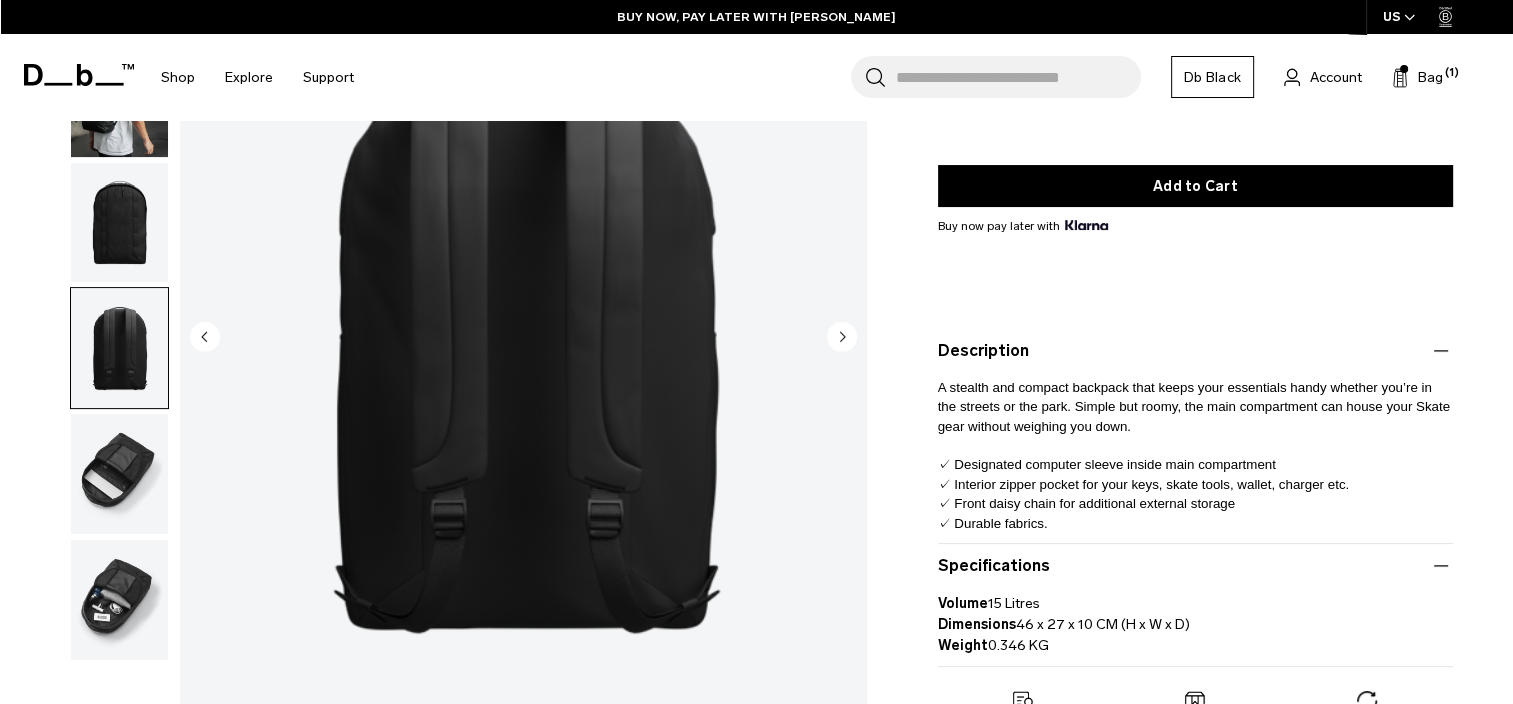 click at bounding box center [119, 474] 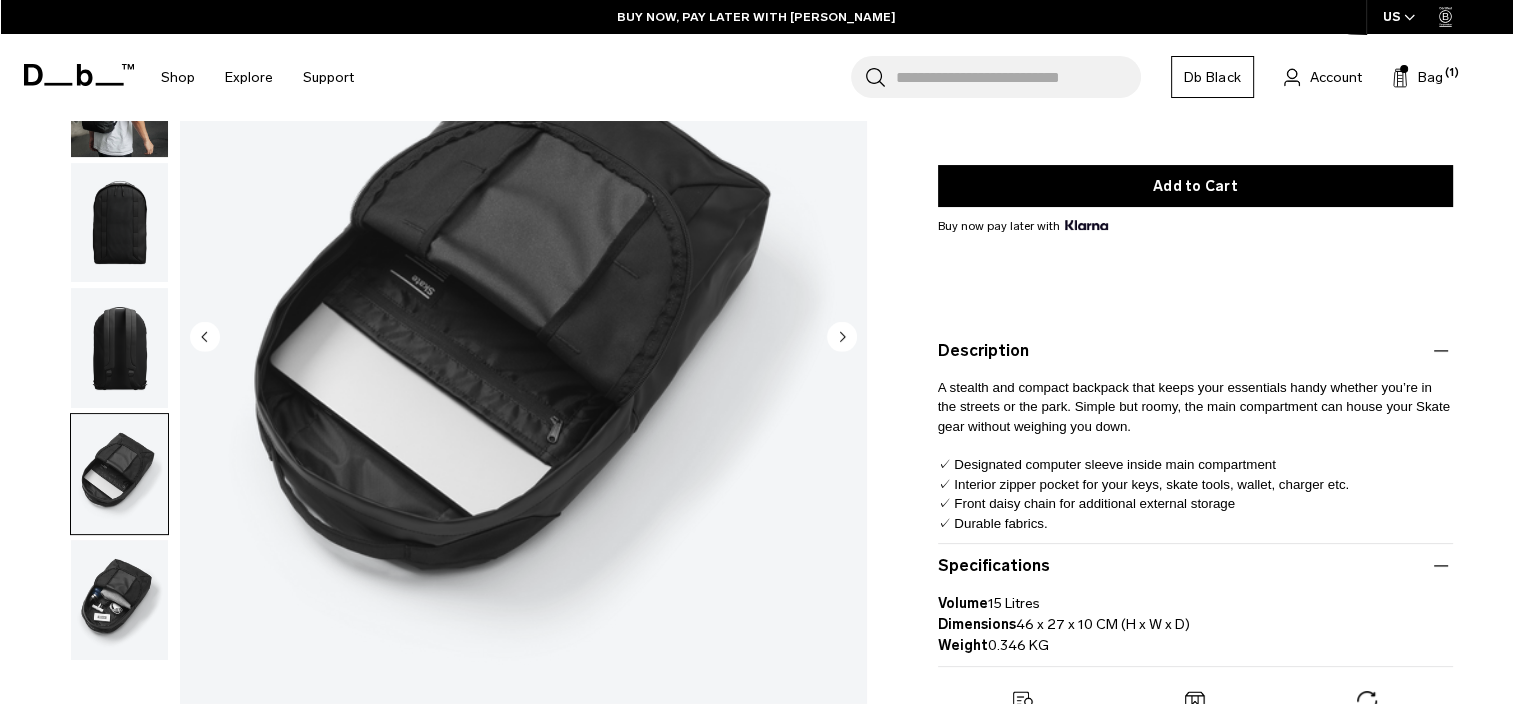click at bounding box center (119, 600) 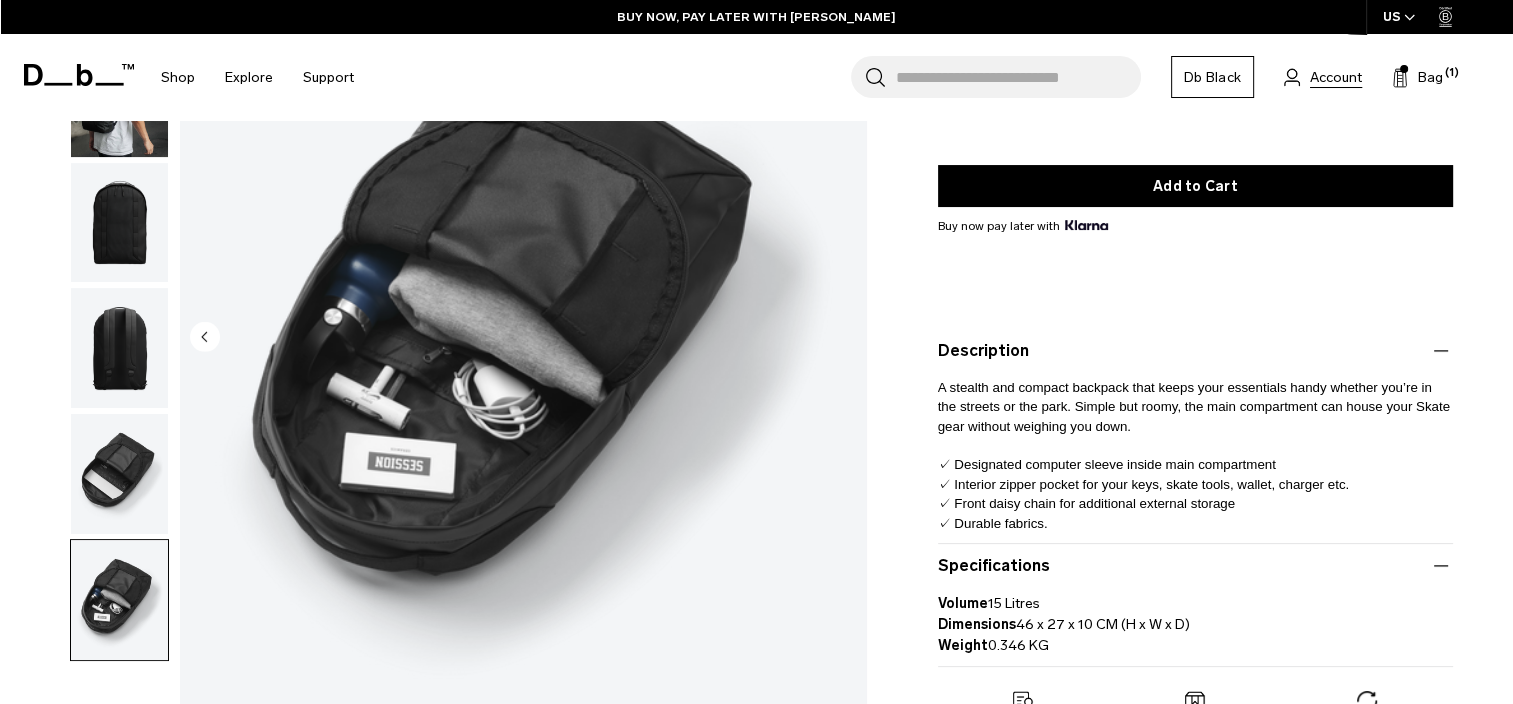 click on "Account" at bounding box center [1336, 77] 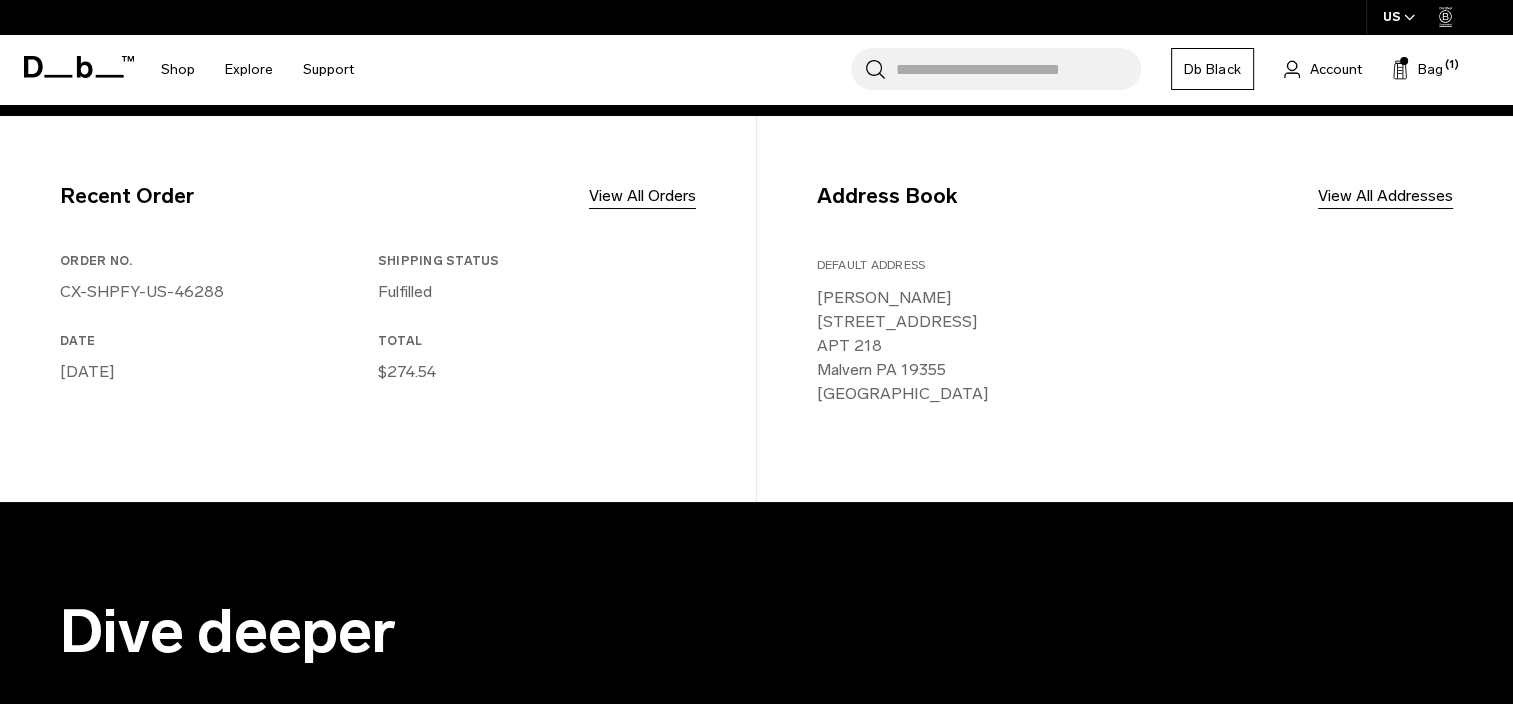 scroll, scrollTop: 500, scrollLeft: 0, axis: vertical 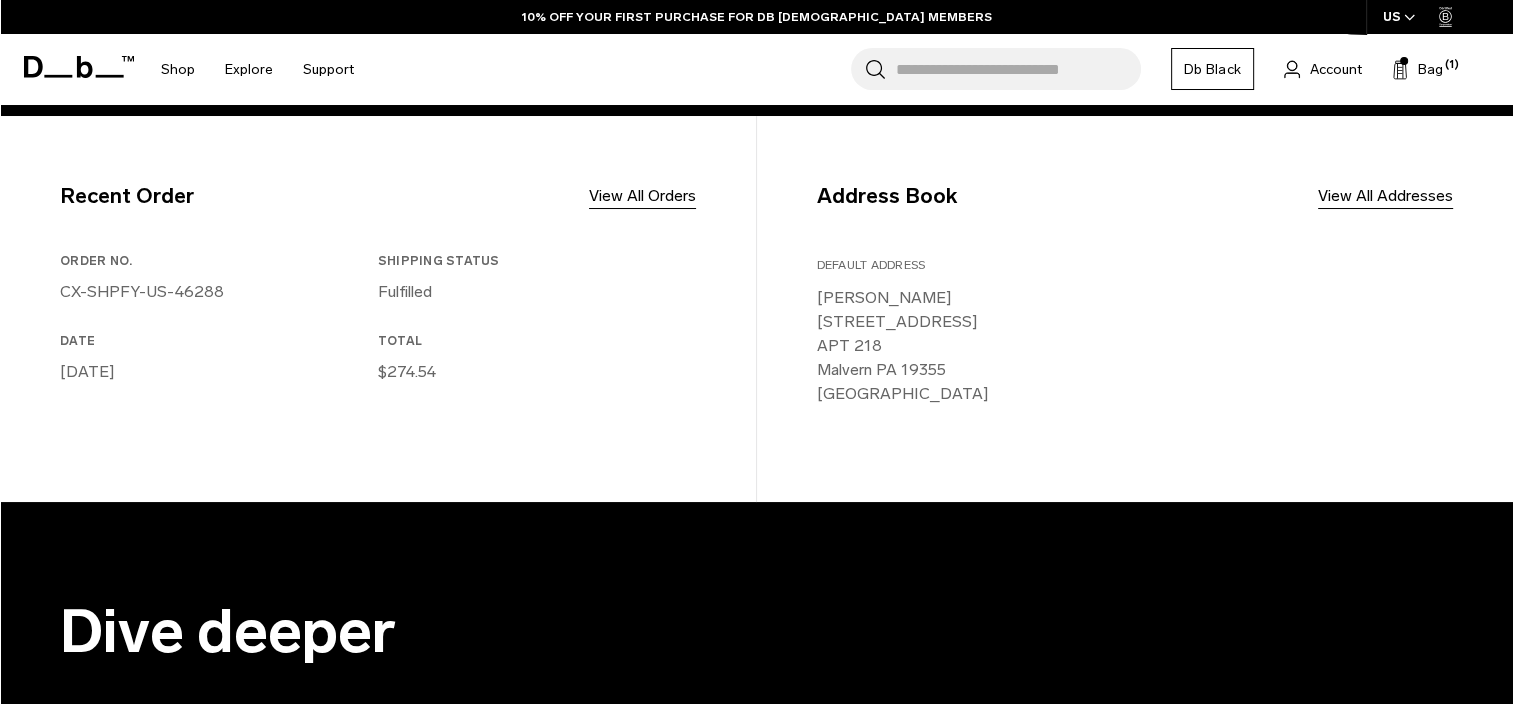 click on "Recent Order
View All Orders" at bounding box center [378, 196] 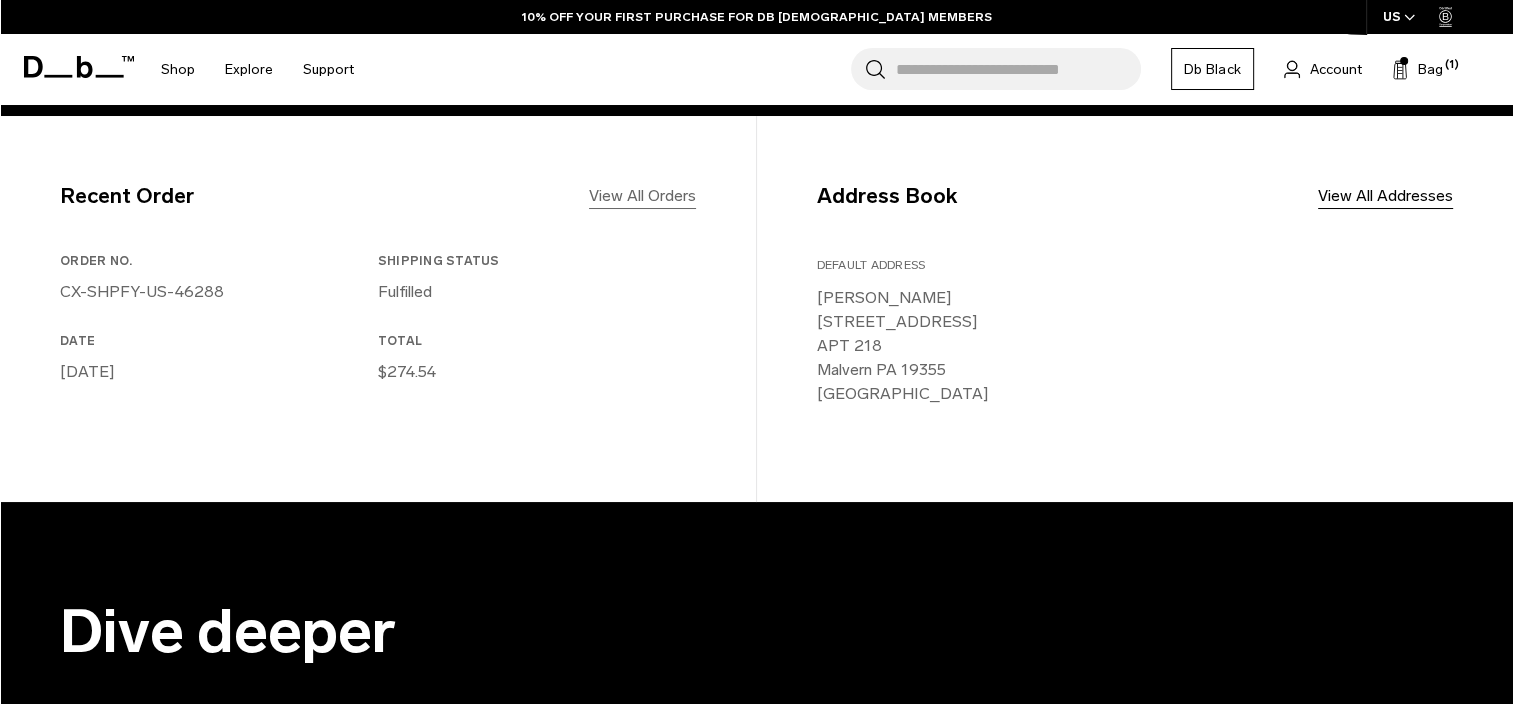 click on "View All Orders" at bounding box center (642, 196) 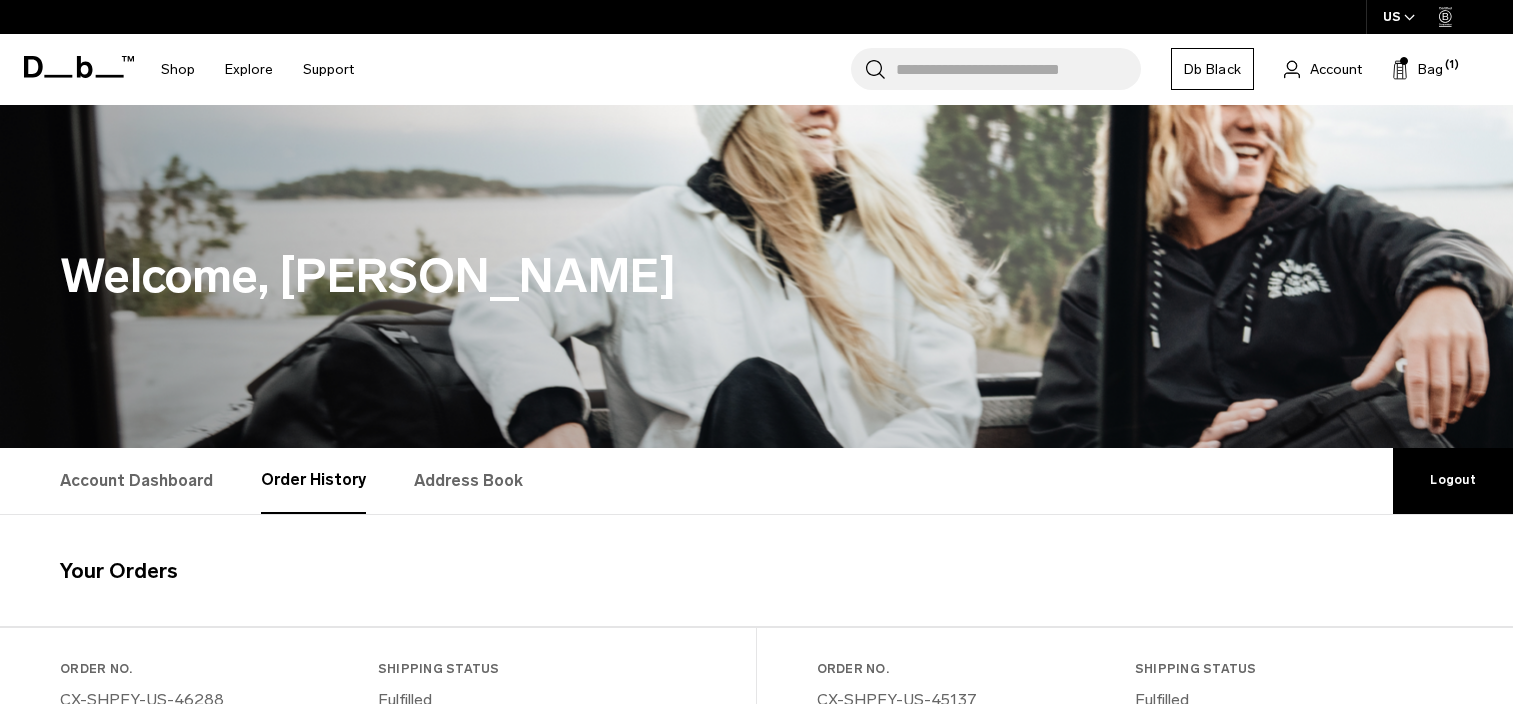 scroll, scrollTop: 500, scrollLeft: 0, axis: vertical 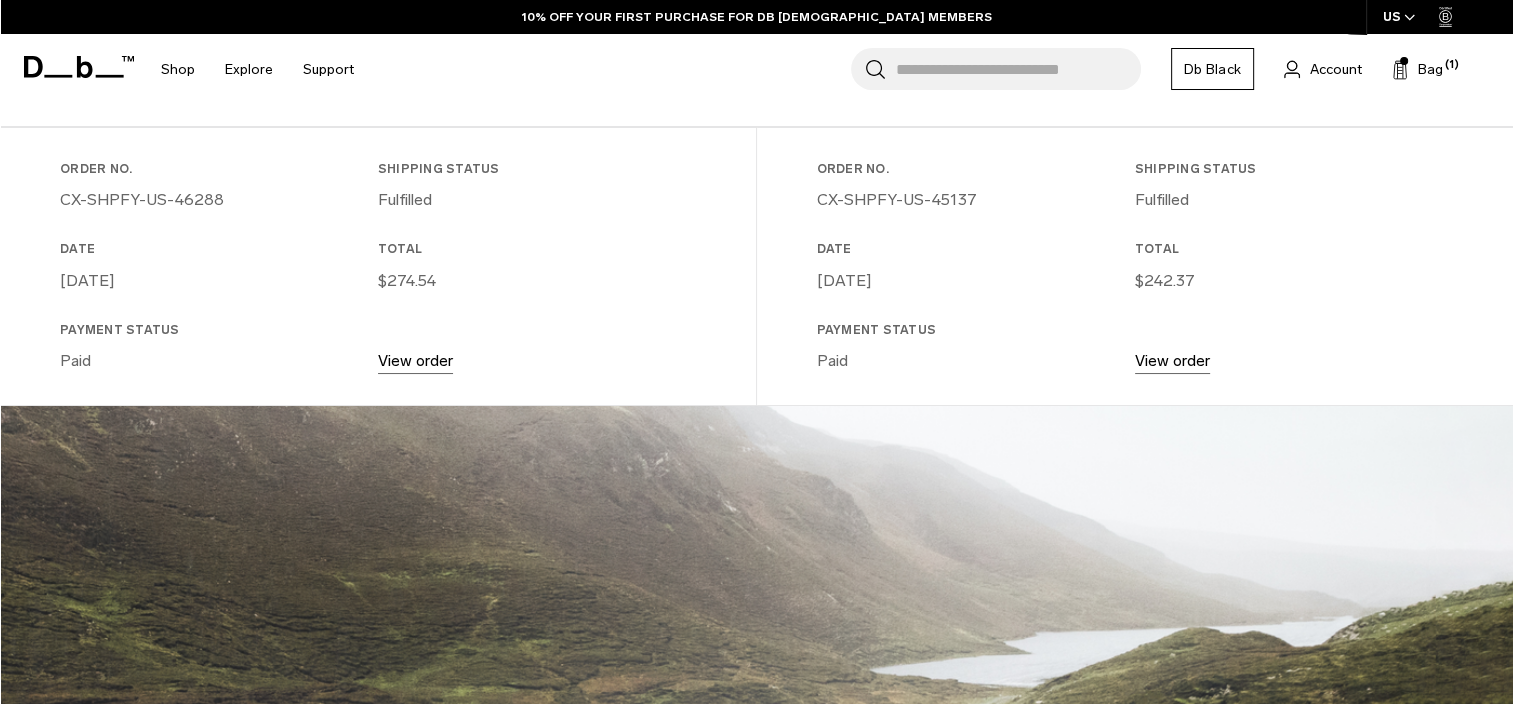 click on "View order" at bounding box center [415, 360] 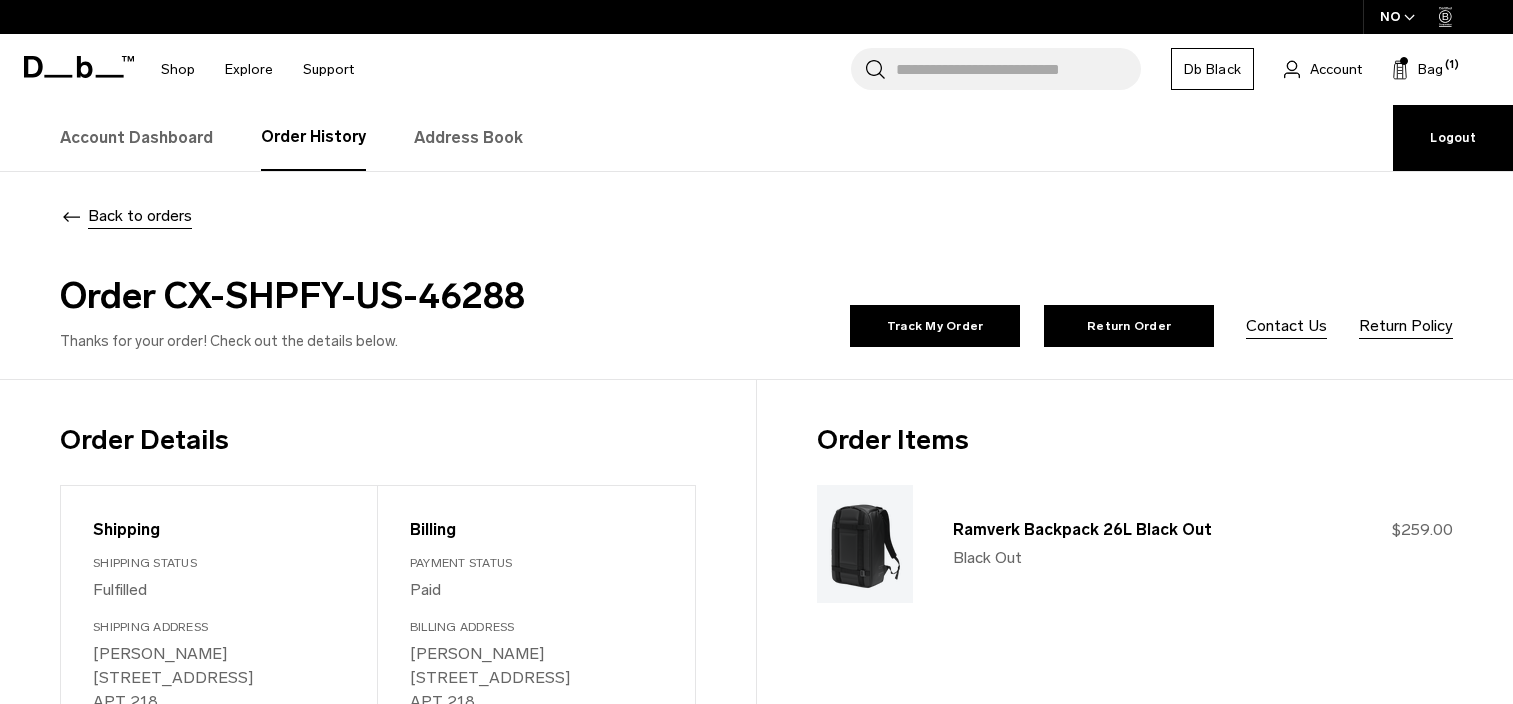 scroll, scrollTop: 200, scrollLeft: 0, axis: vertical 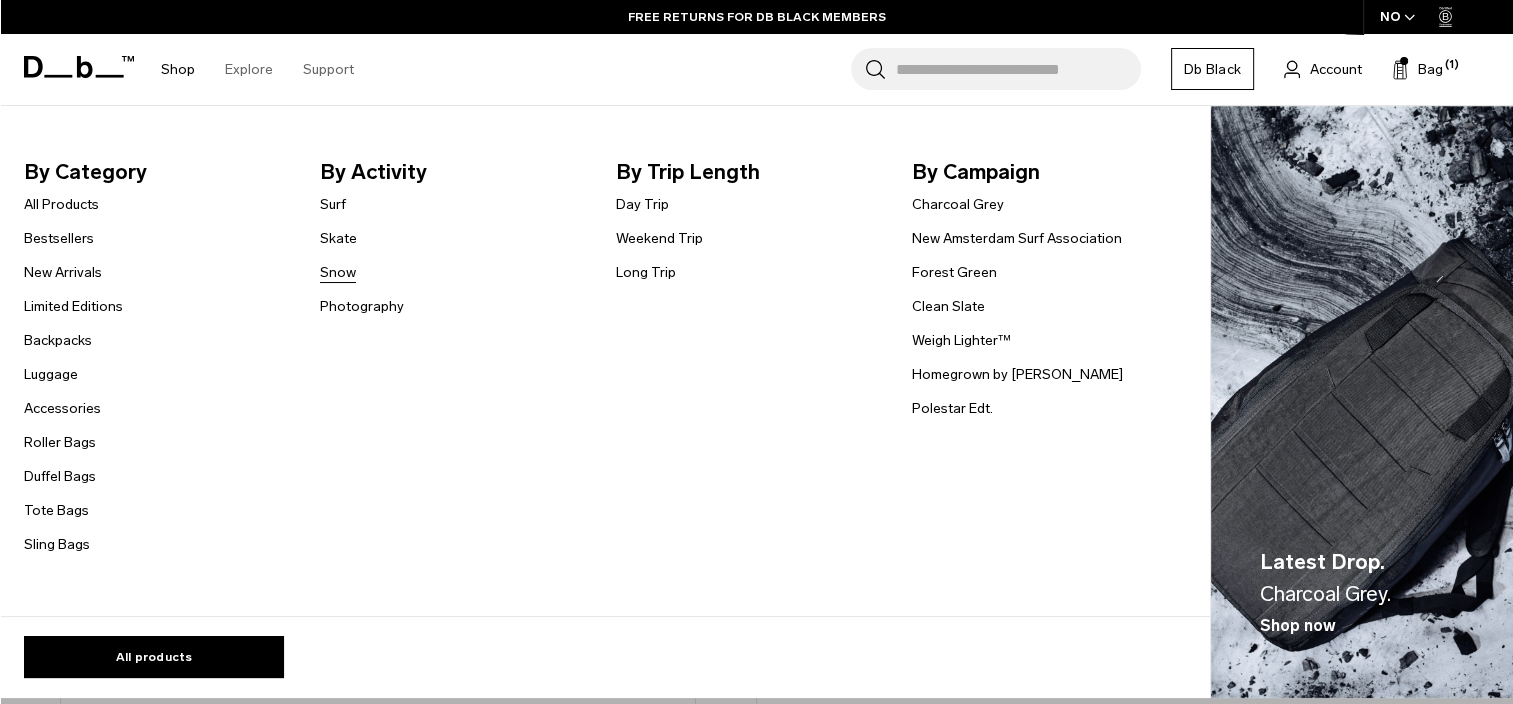 click on "Snow" at bounding box center [338, 272] 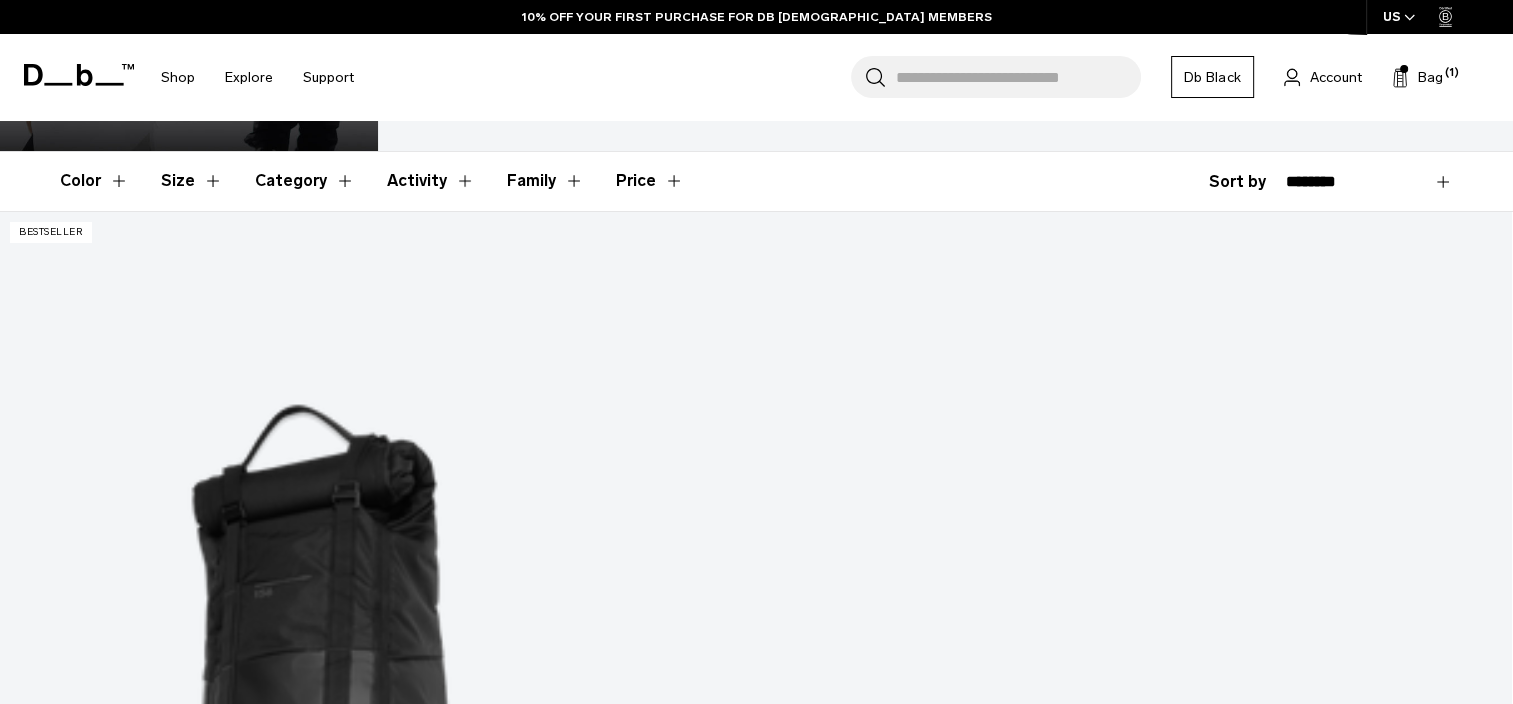scroll, scrollTop: 300, scrollLeft: 0, axis: vertical 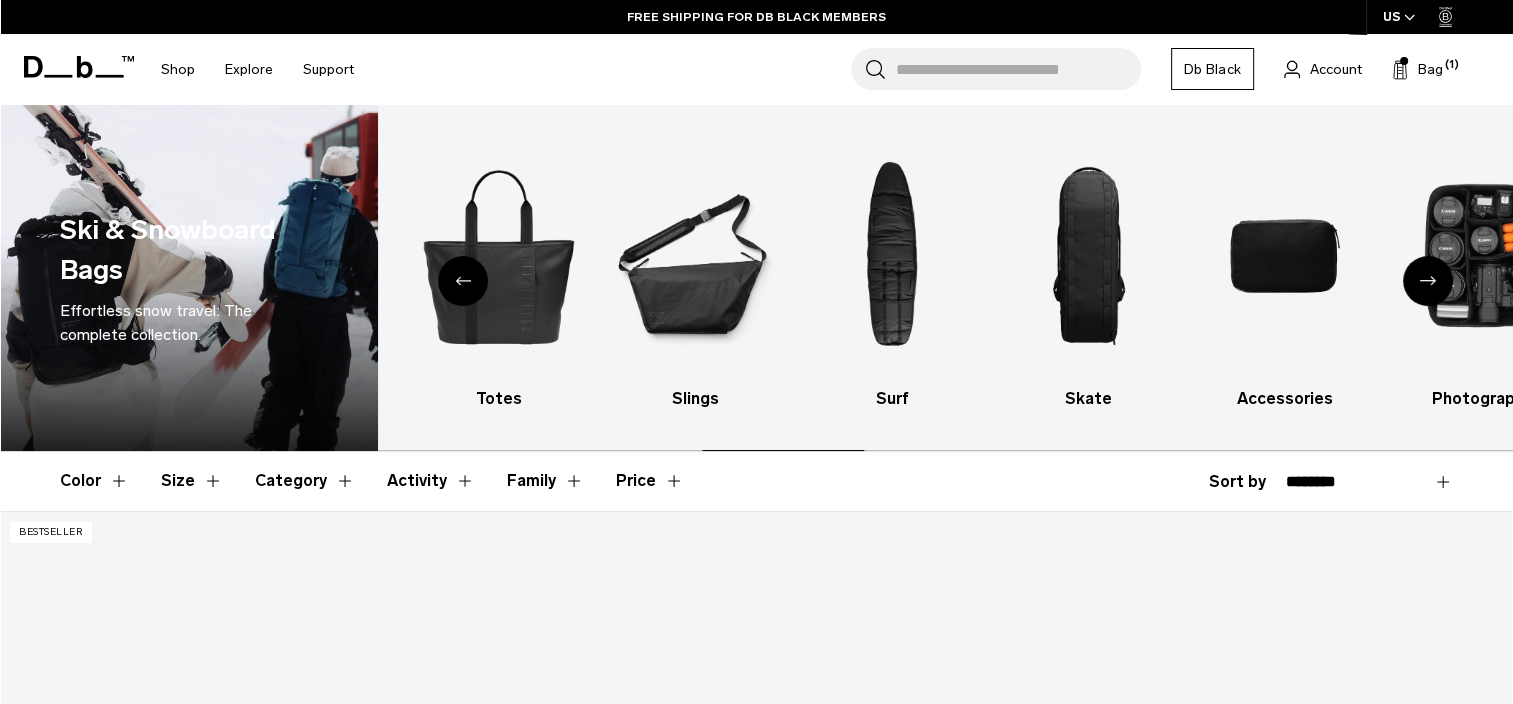 click on "**********" at bounding box center [1369, 482] 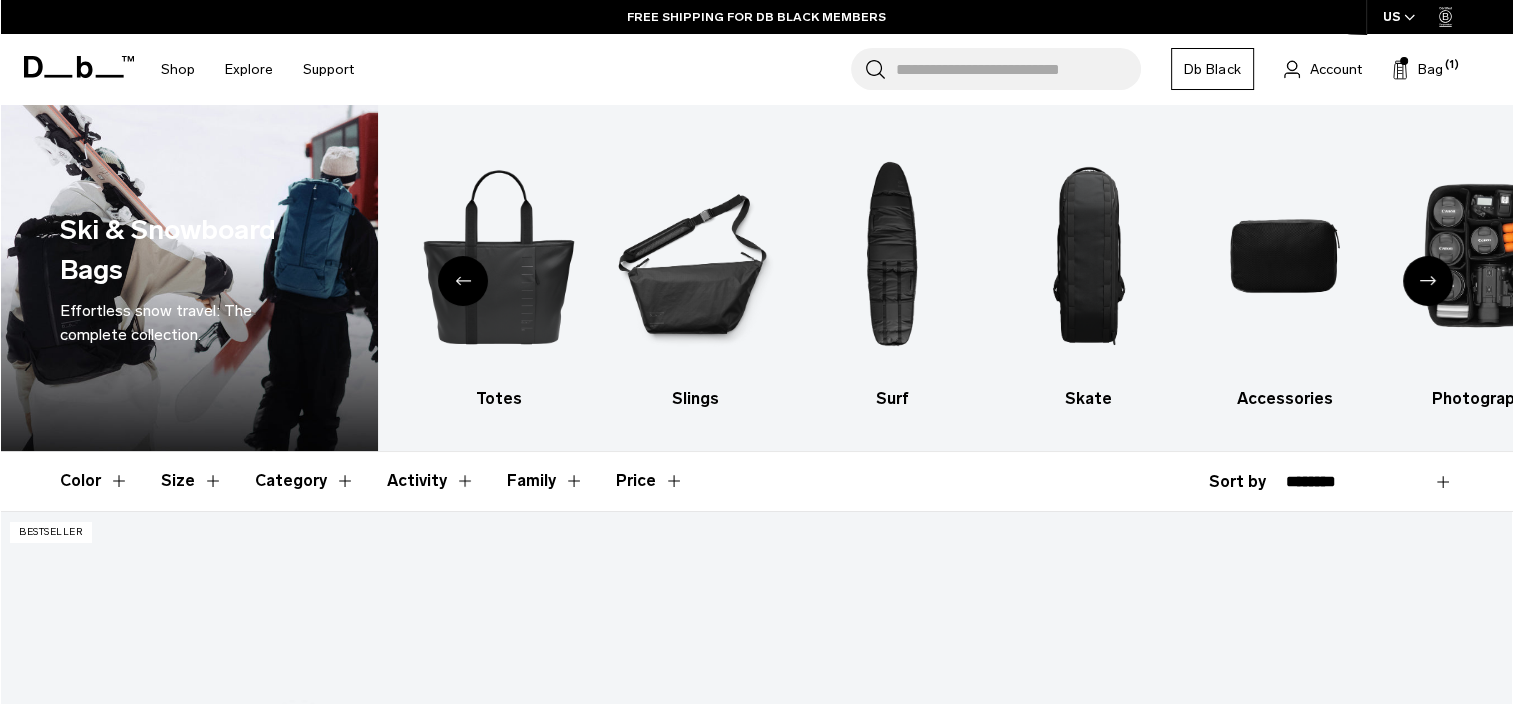 select on "**********" 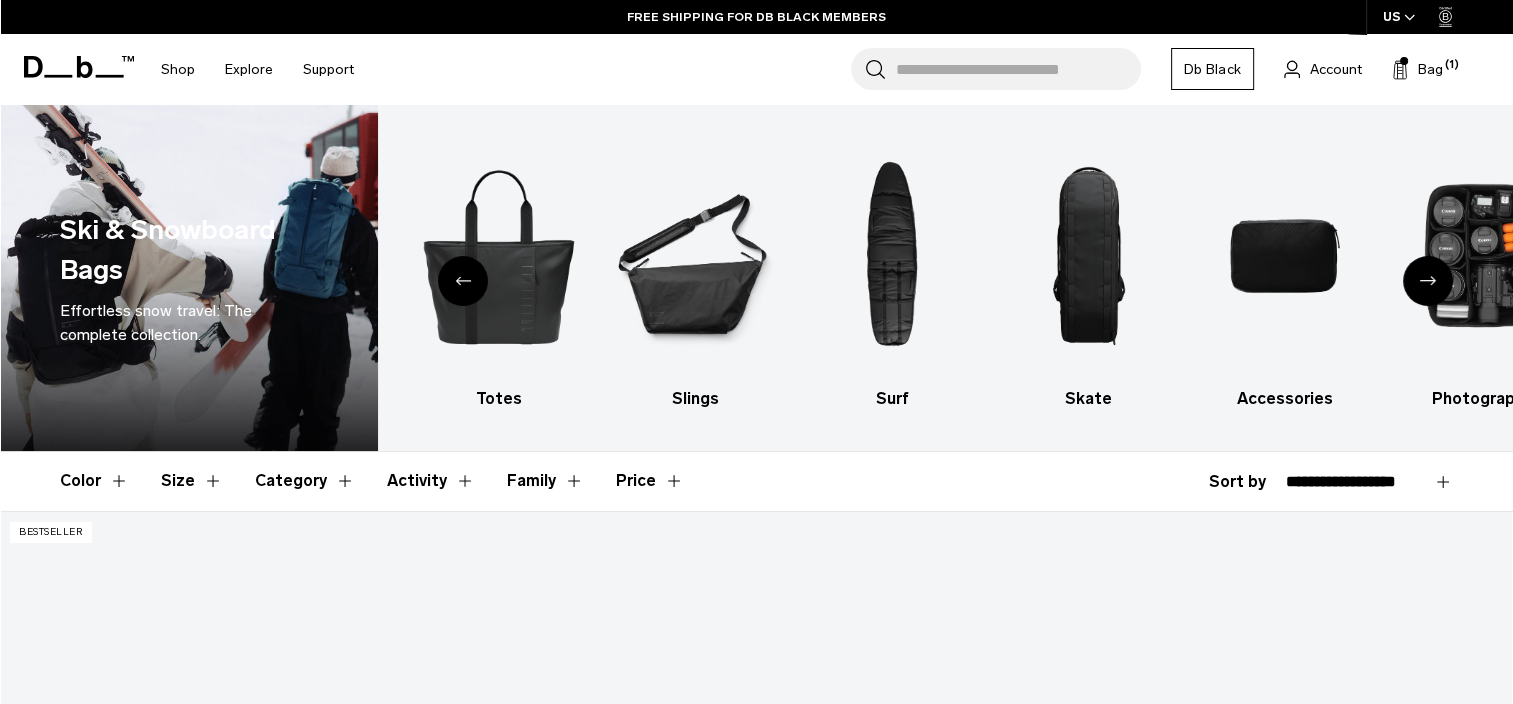 click on "**********" at bounding box center [1369, 482] 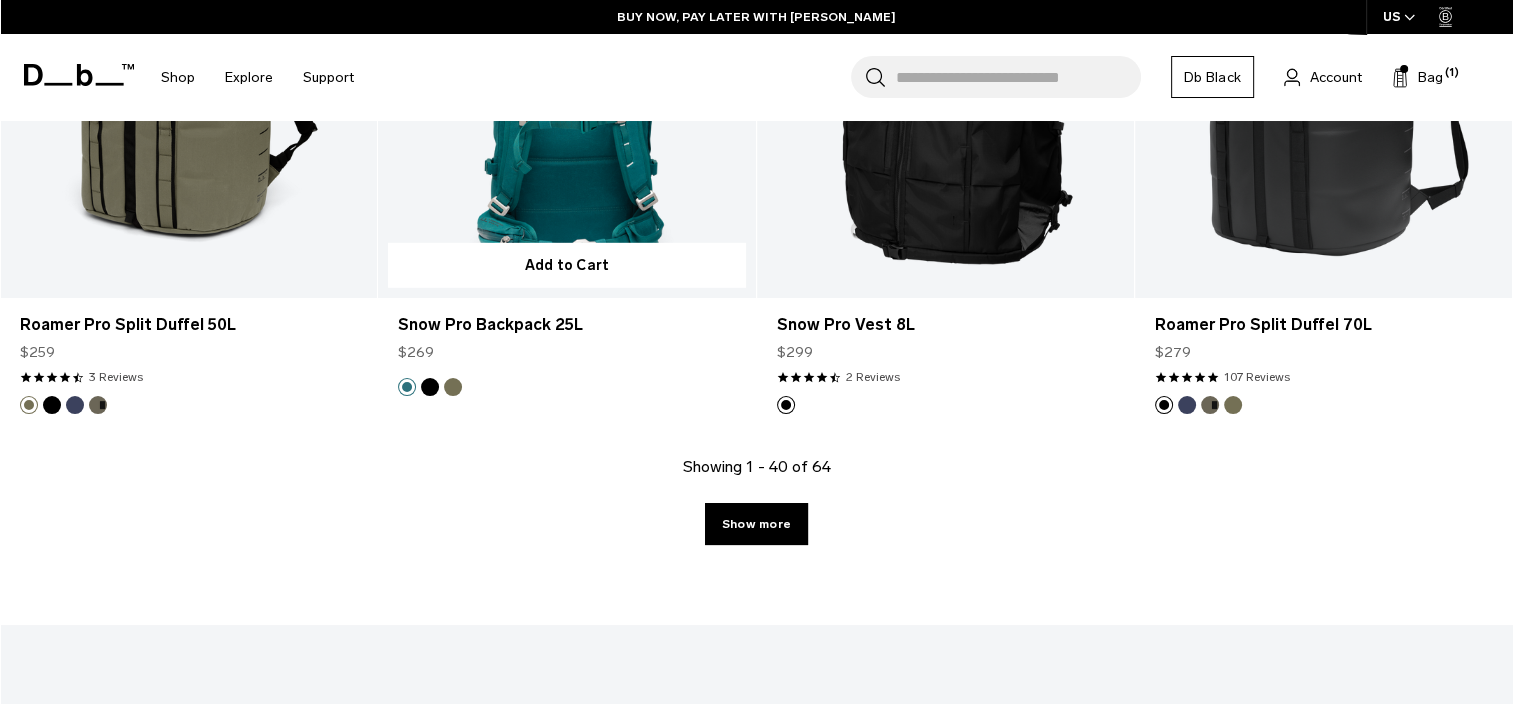 scroll, scrollTop: 6000, scrollLeft: 0, axis: vertical 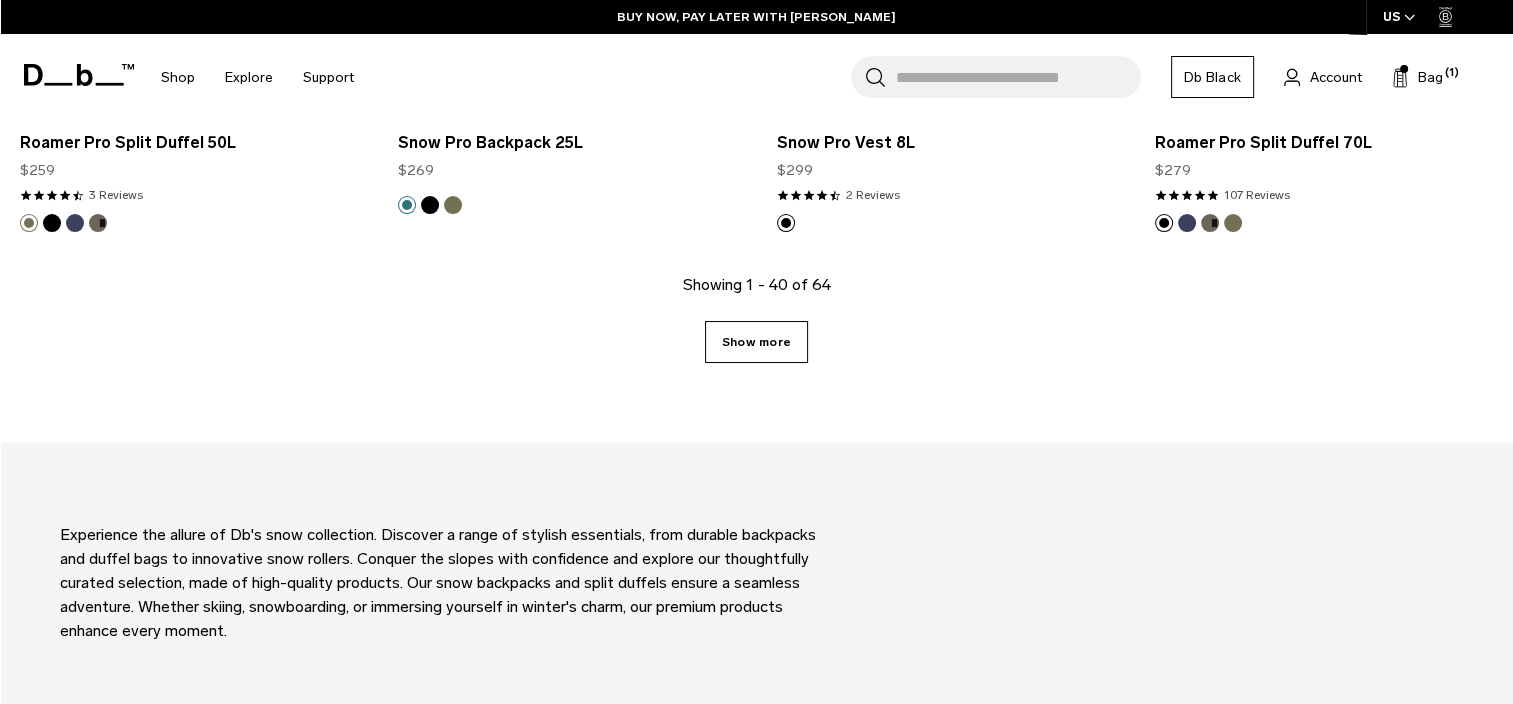 click on "Show more" at bounding box center [756, 342] 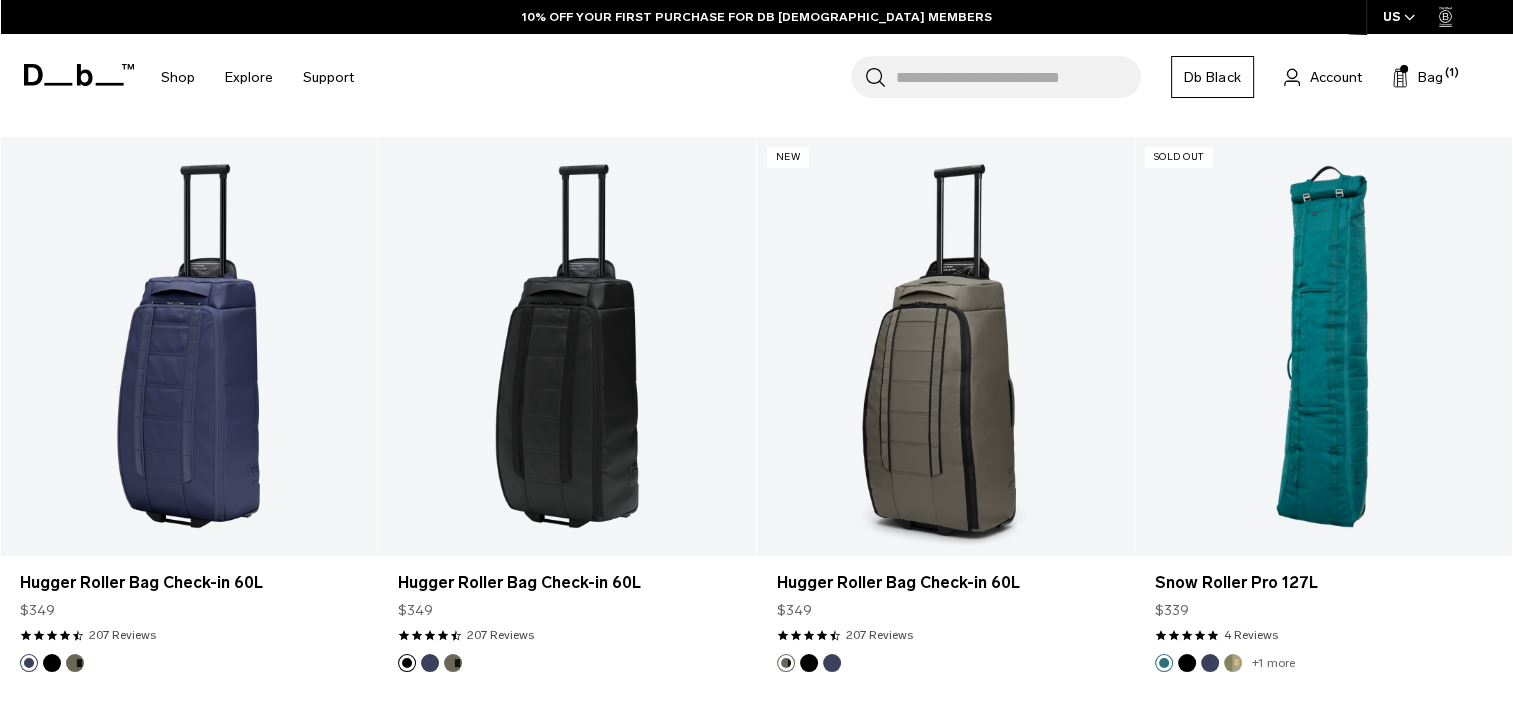 scroll, scrollTop: 7900, scrollLeft: 0, axis: vertical 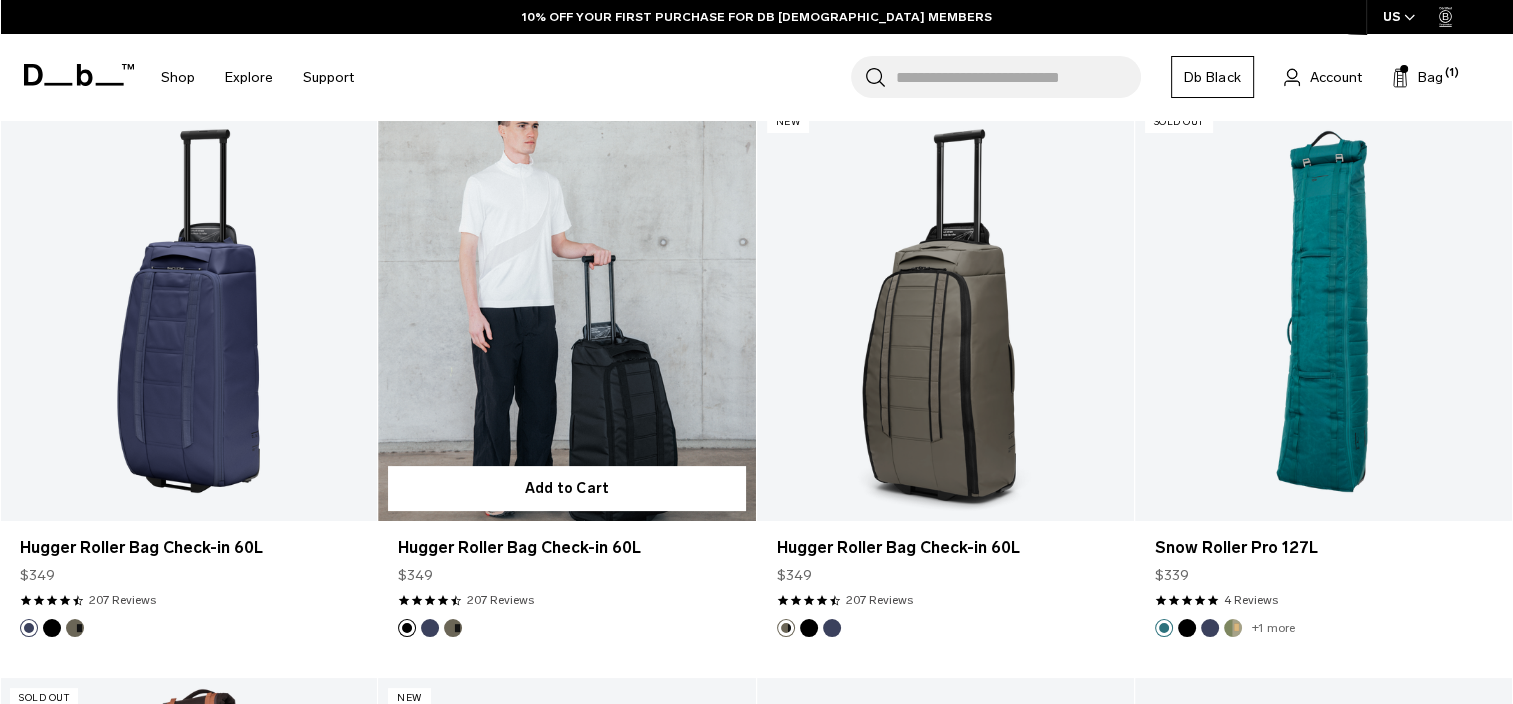click at bounding box center [566, 311] 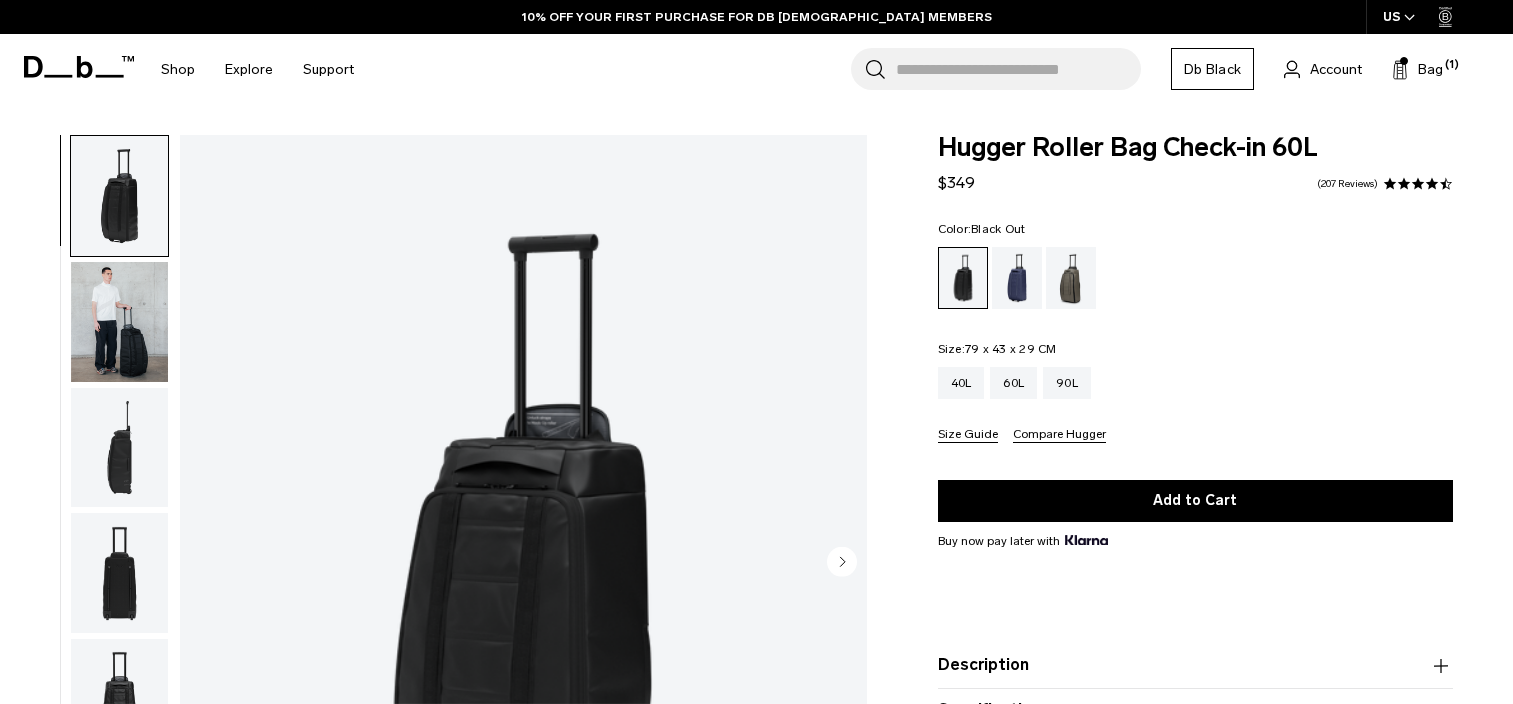 scroll, scrollTop: 0, scrollLeft: 0, axis: both 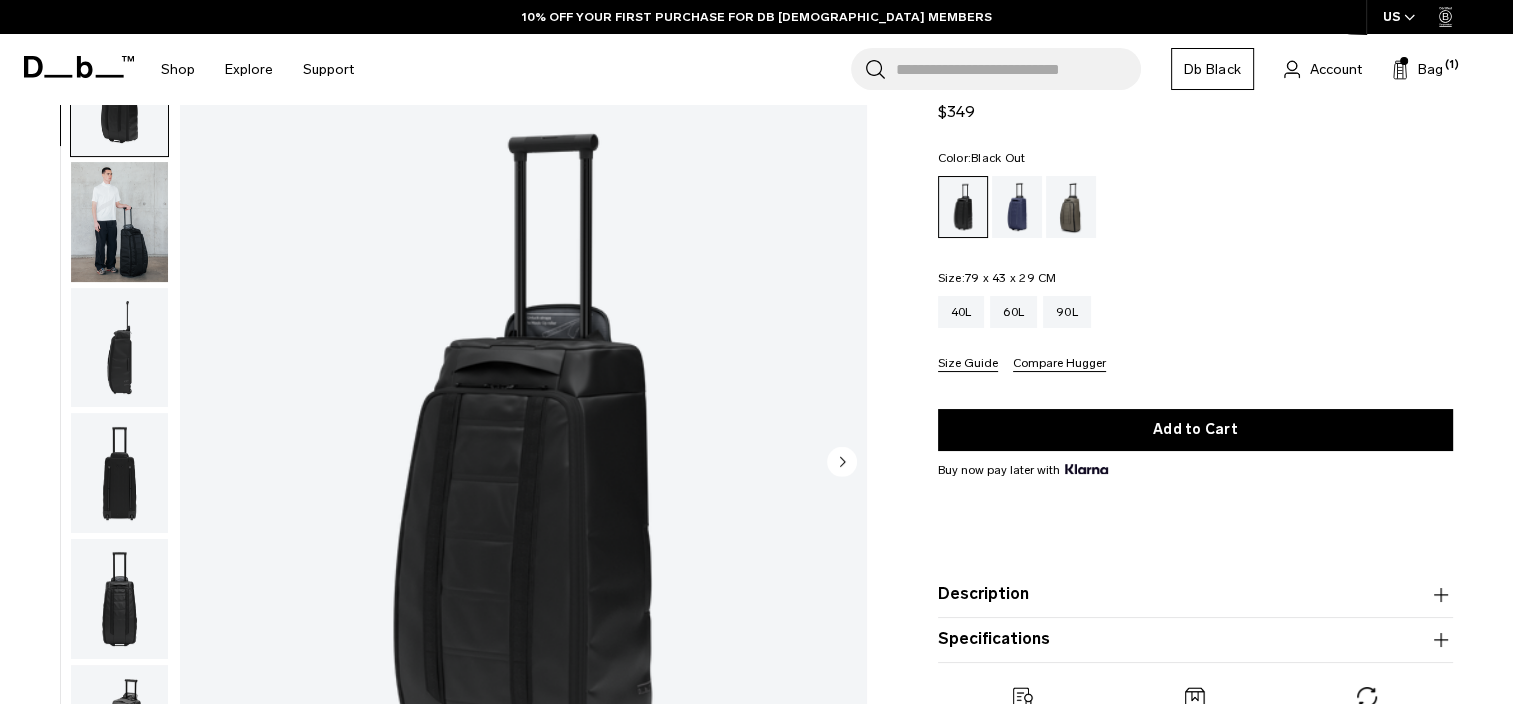 click at bounding box center [119, 599] 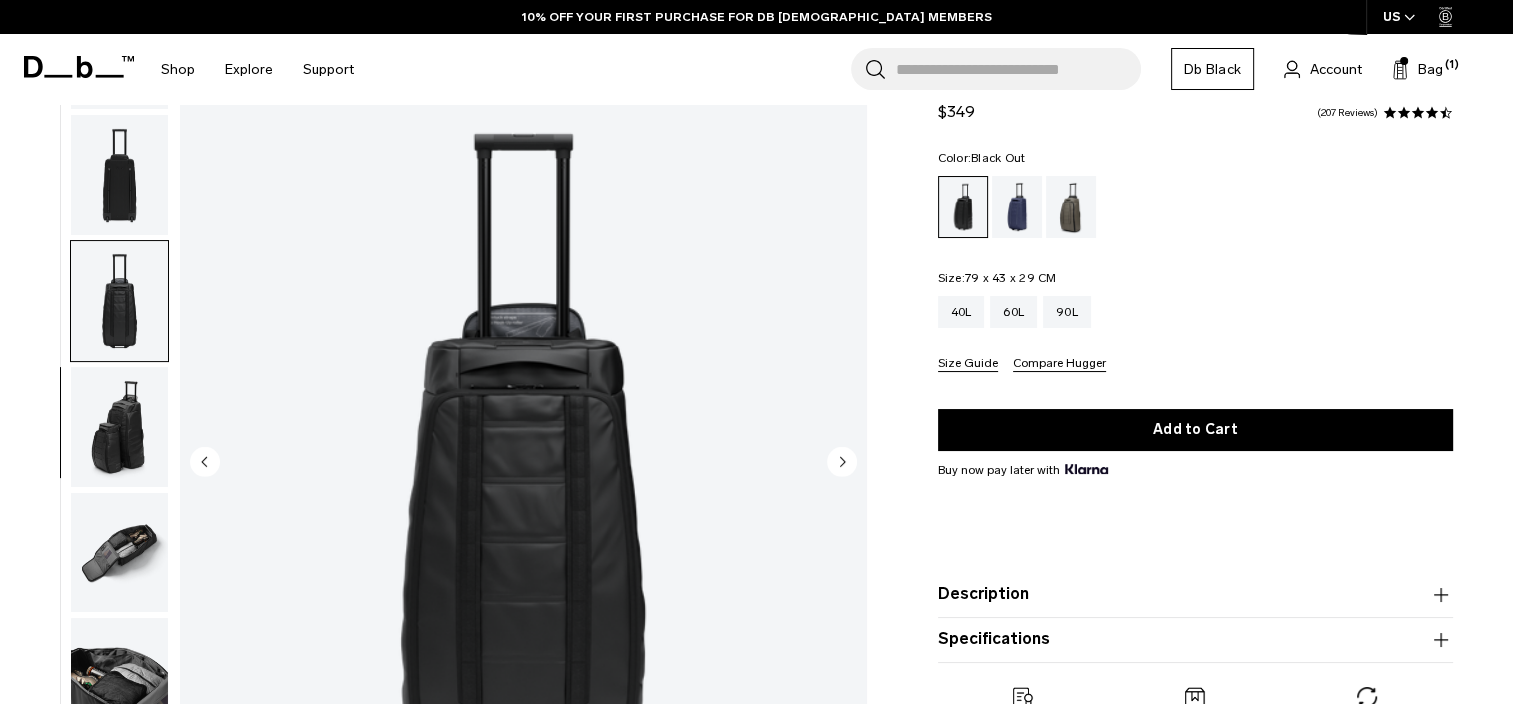 scroll, scrollTop: 0, scrollLeft: 0, axis: both 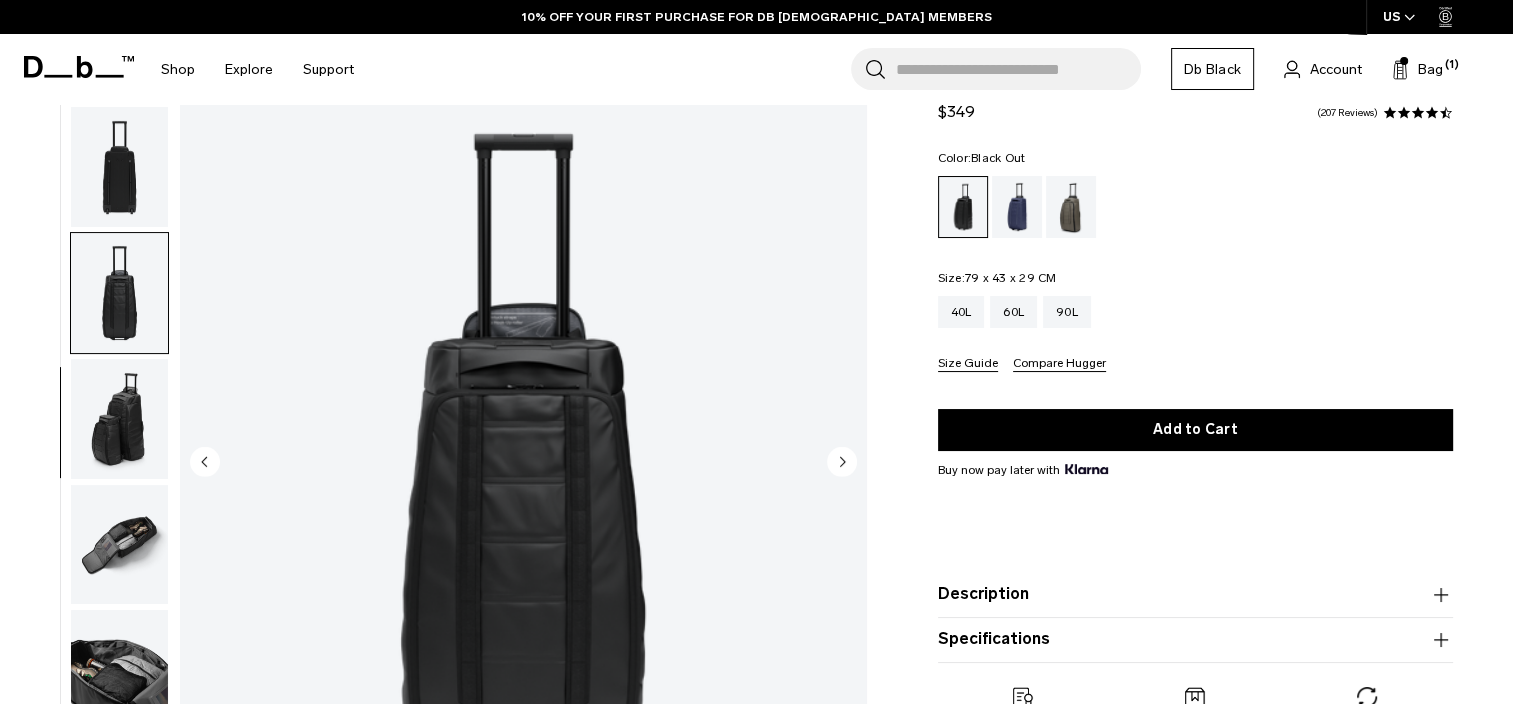 click at bounding box center [119, 545] 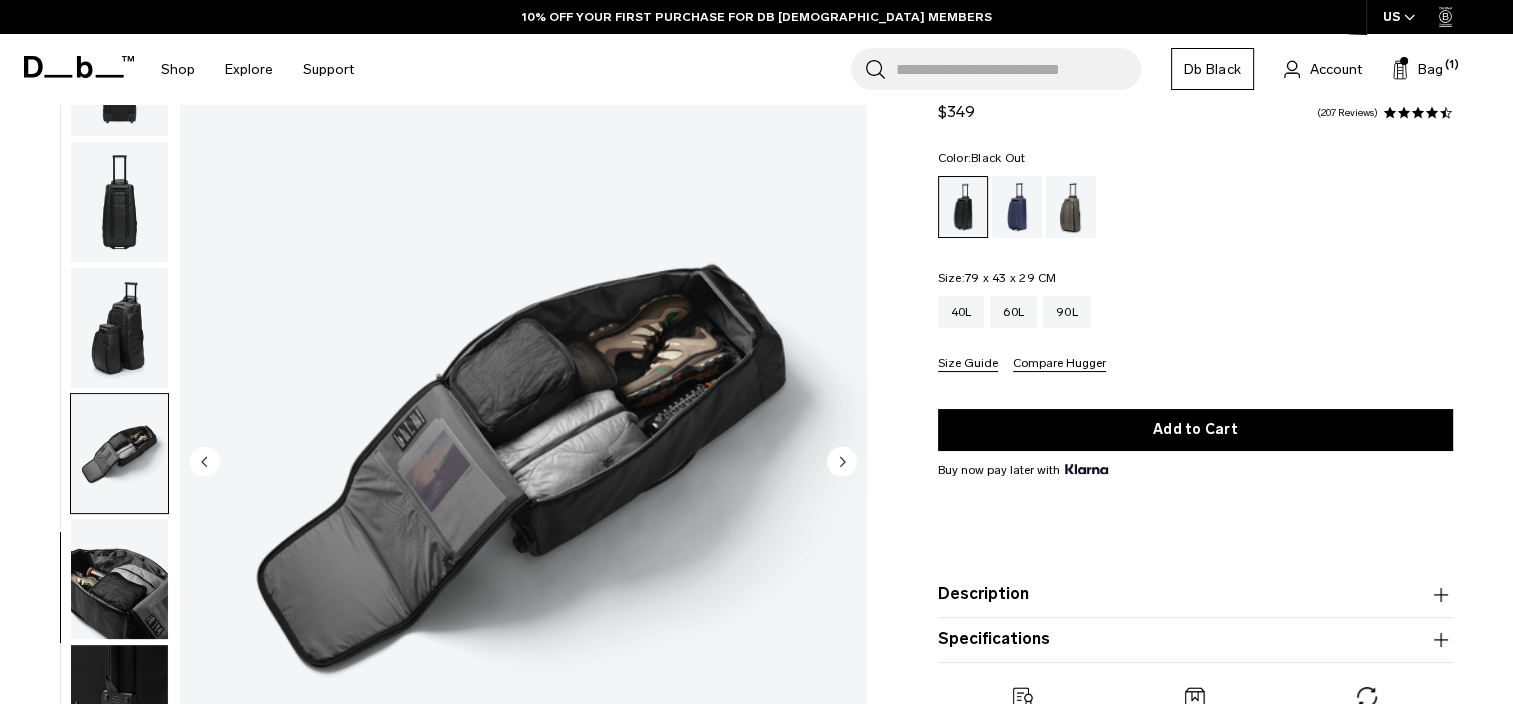 scroll, scrollTop: 397, scrollLeft: 0, axis: vertical 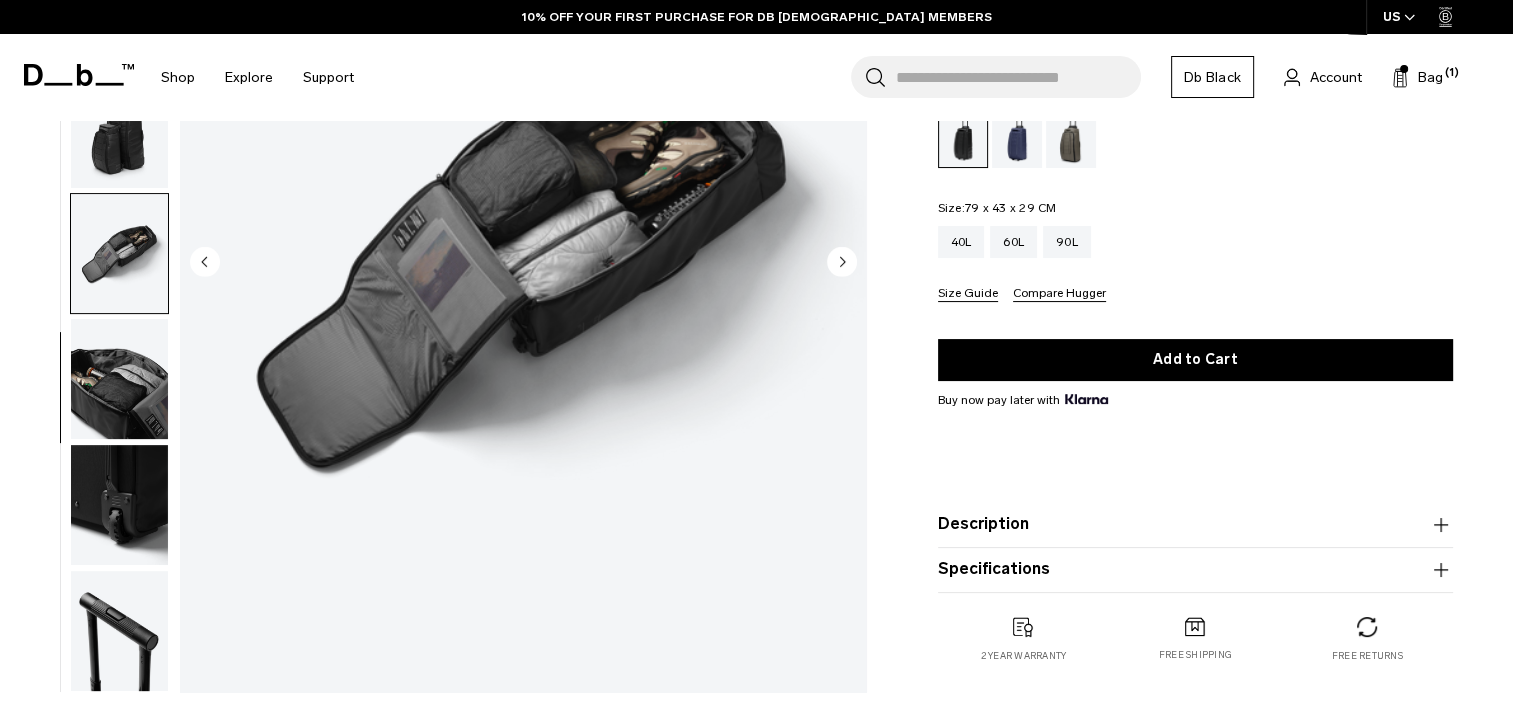 click at bounding box center [119, 505] 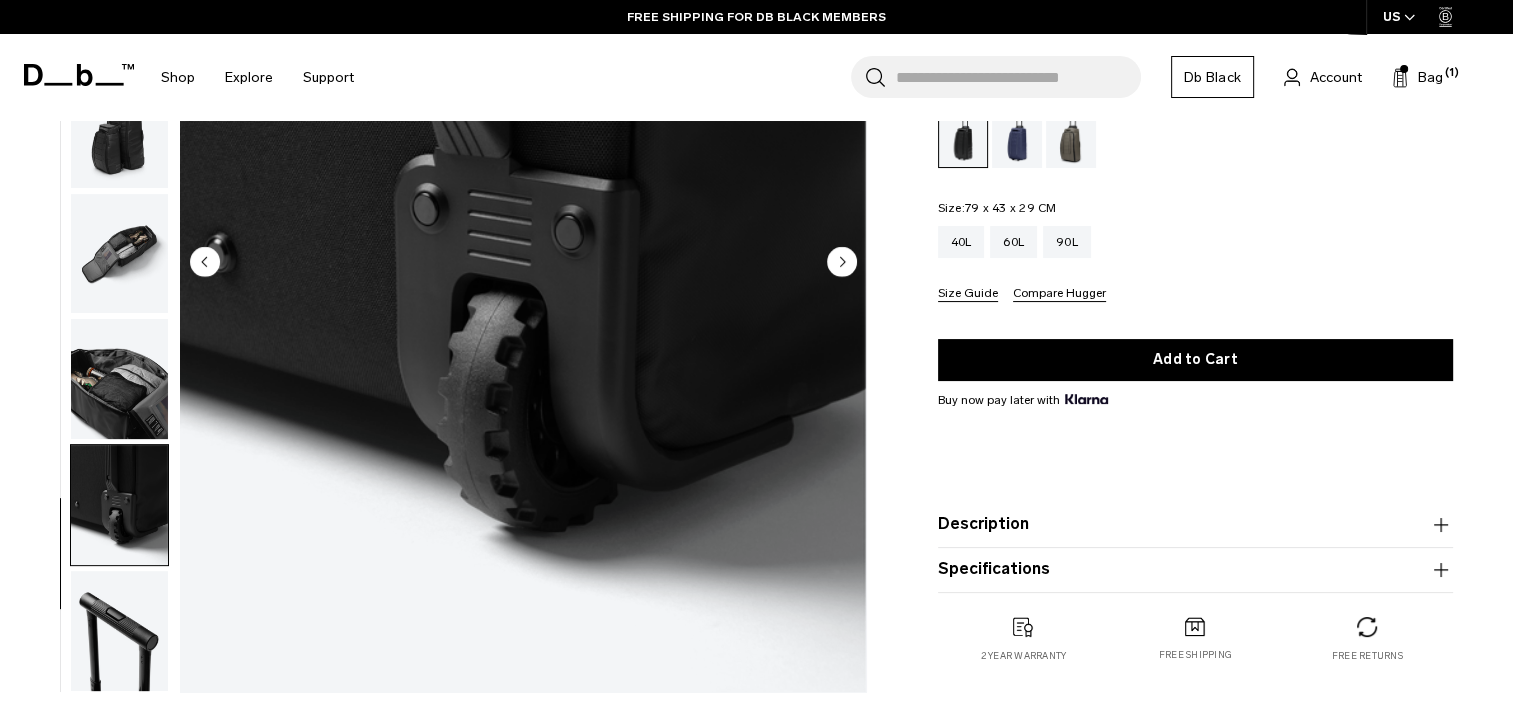 click at bounding box center (119, 631) 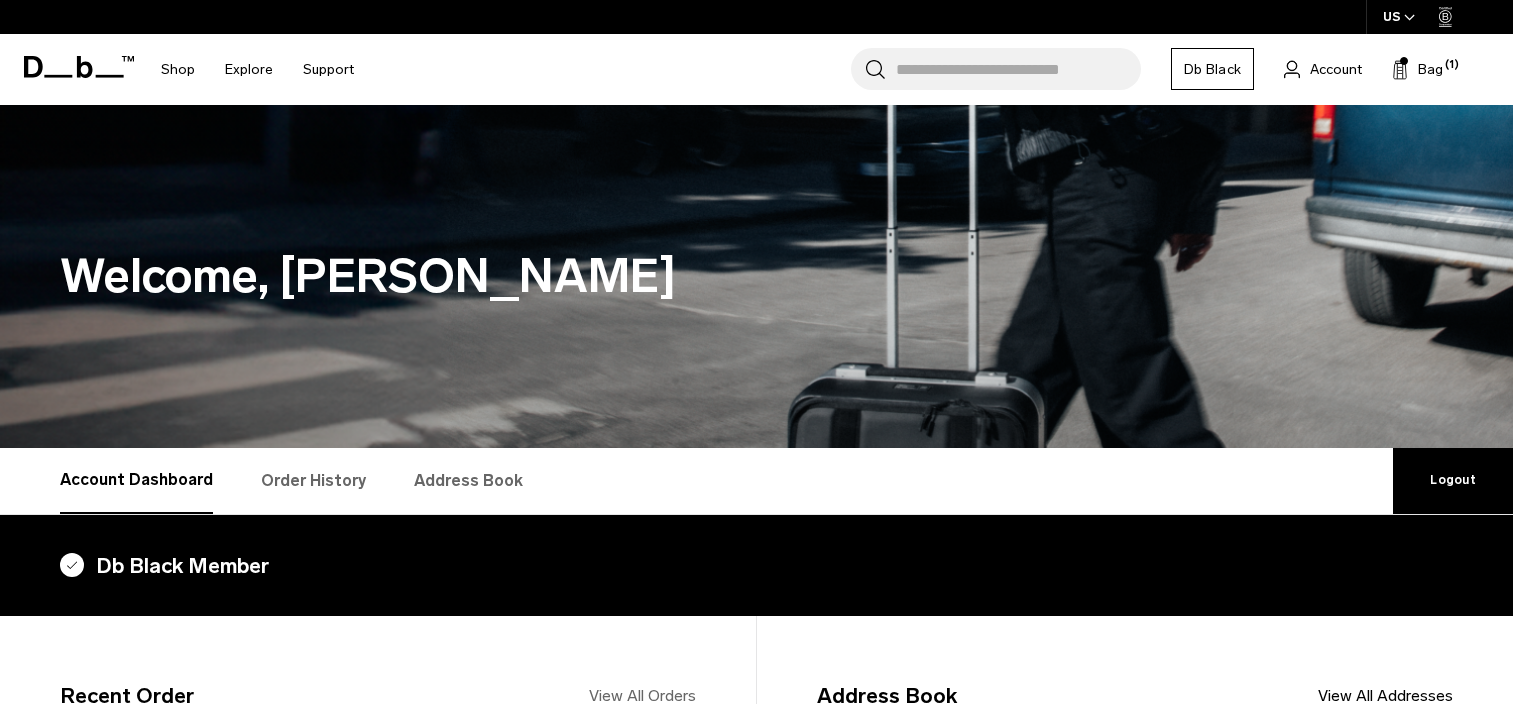 scroll, scrollTop: 0, scrollLeft: 0, axis: both 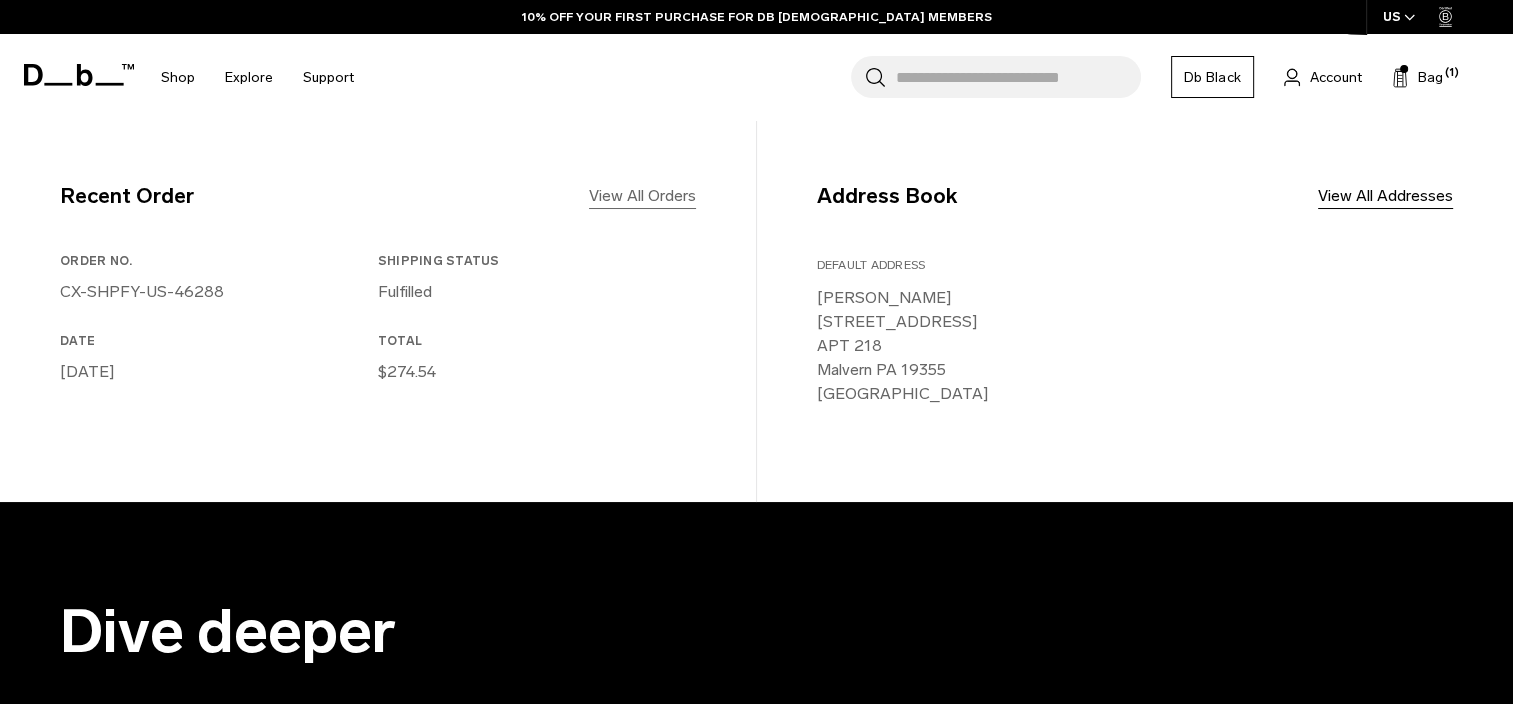 click on "View All Orders" at bounding box center (642, 196) 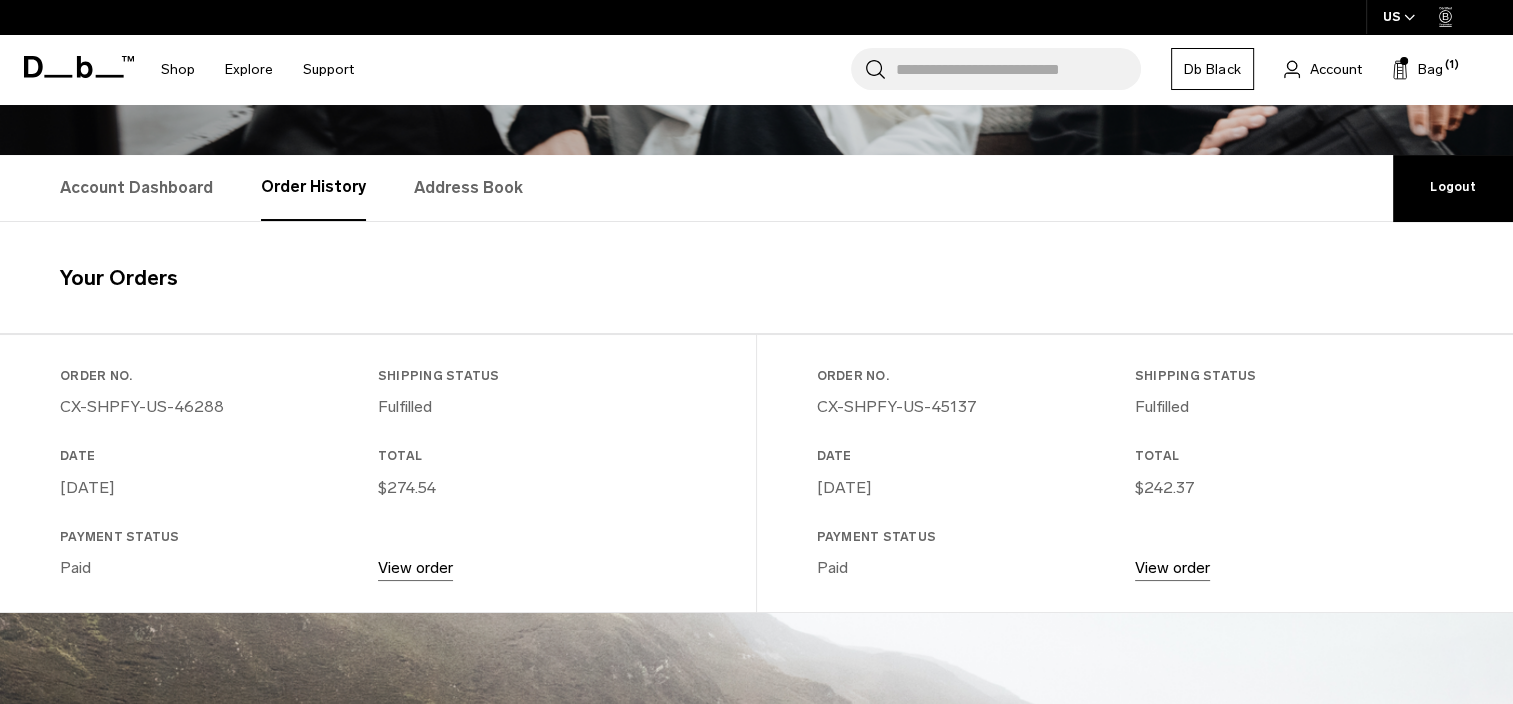 scroll, scrollTop: 0, scrollLeft: 0, axis: both 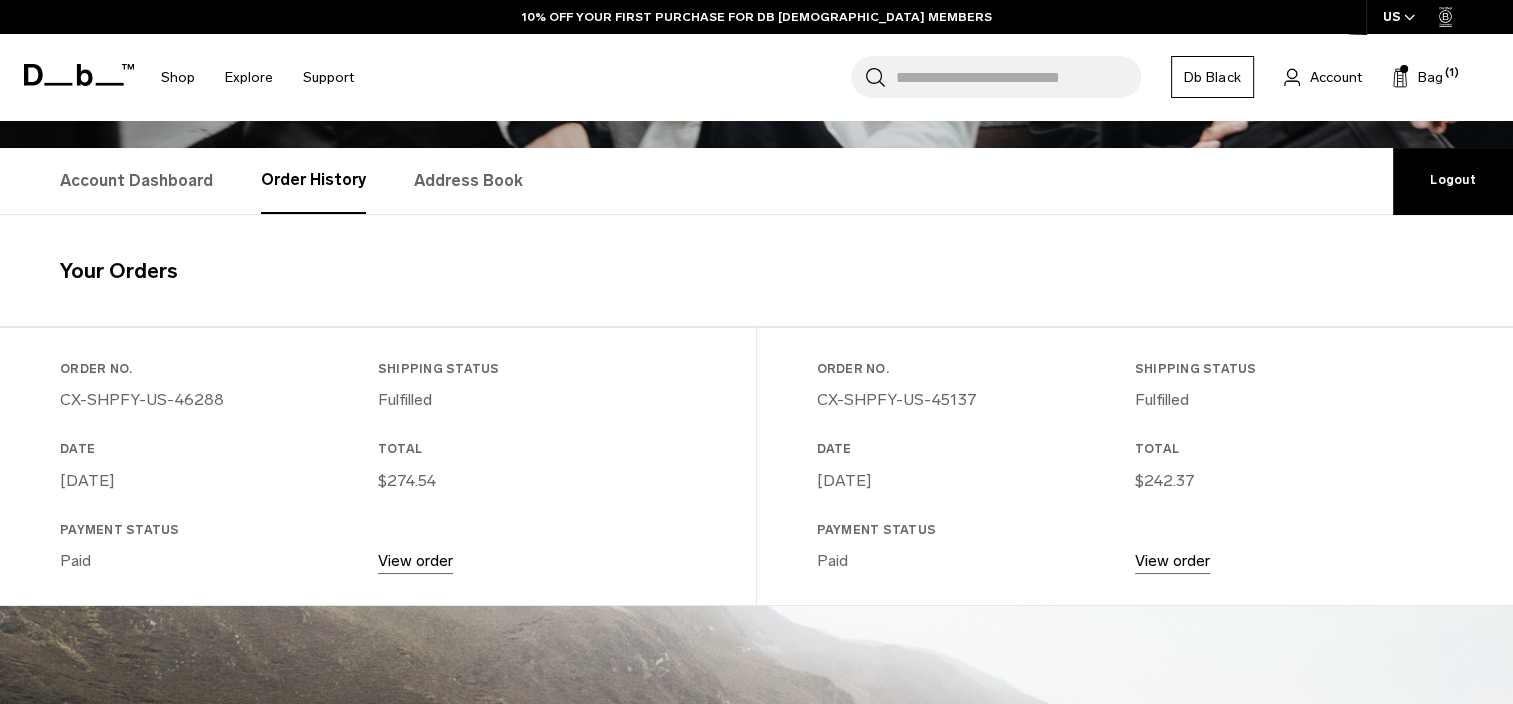 click on "View order" at bounding box center (415, 560) 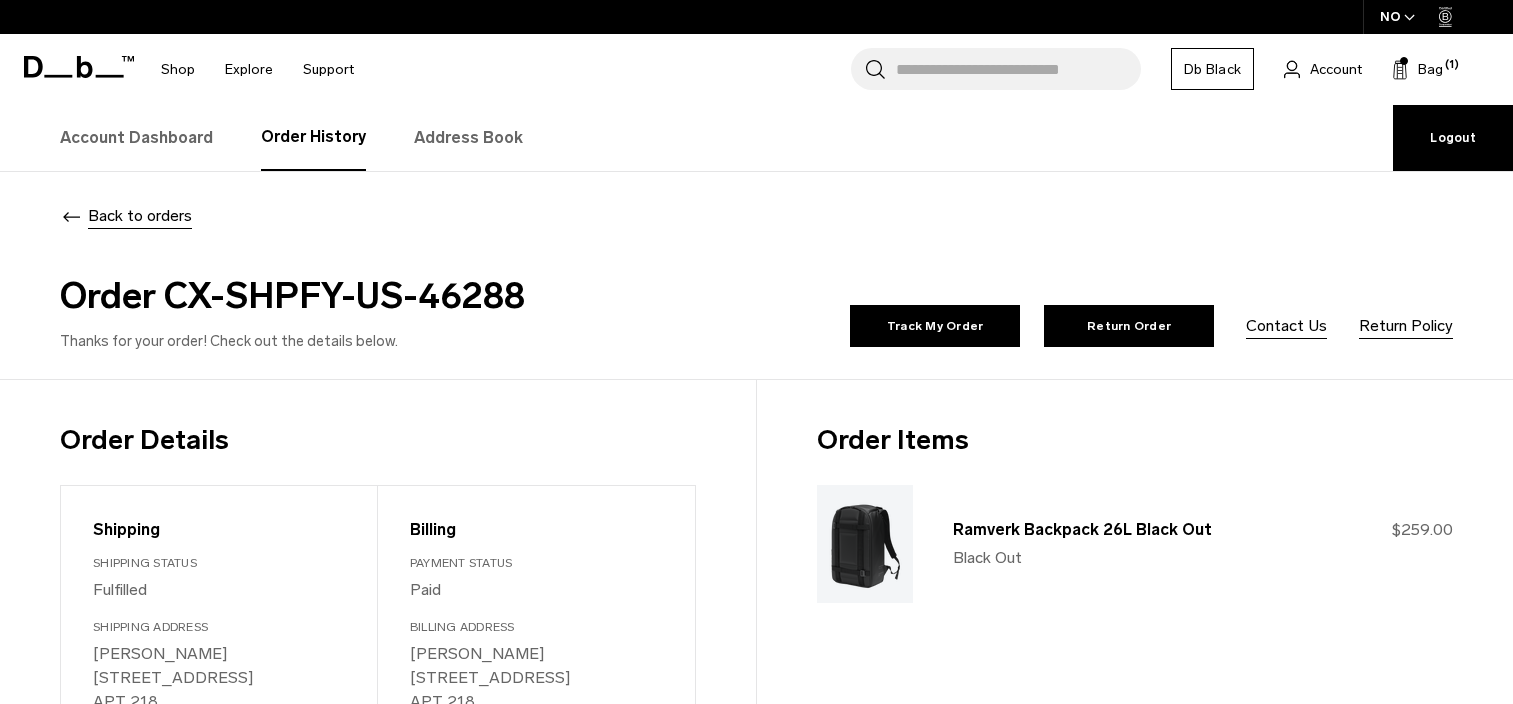 scroll, scrollTop: 200, scrollLeft: 0, axis: vertical 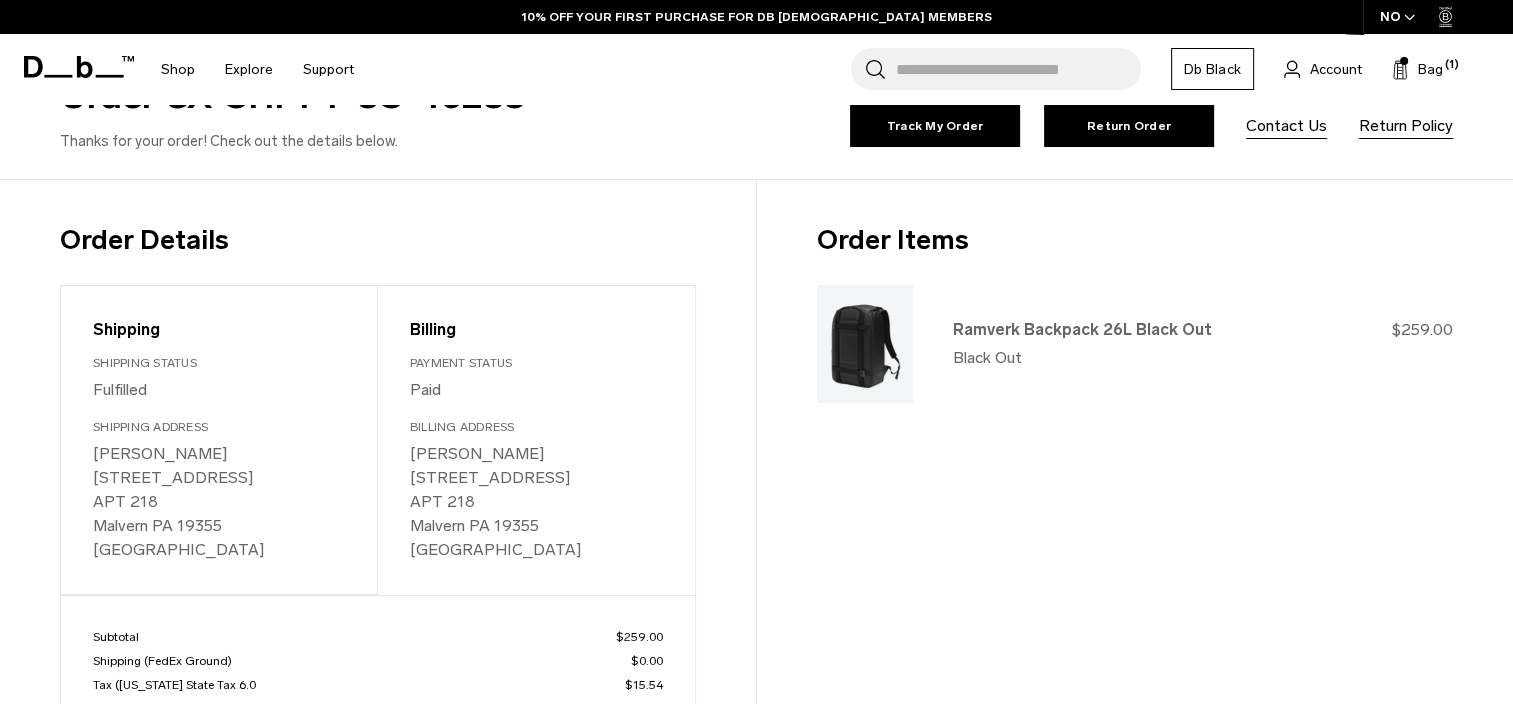 click at bounding box center [865, 344] 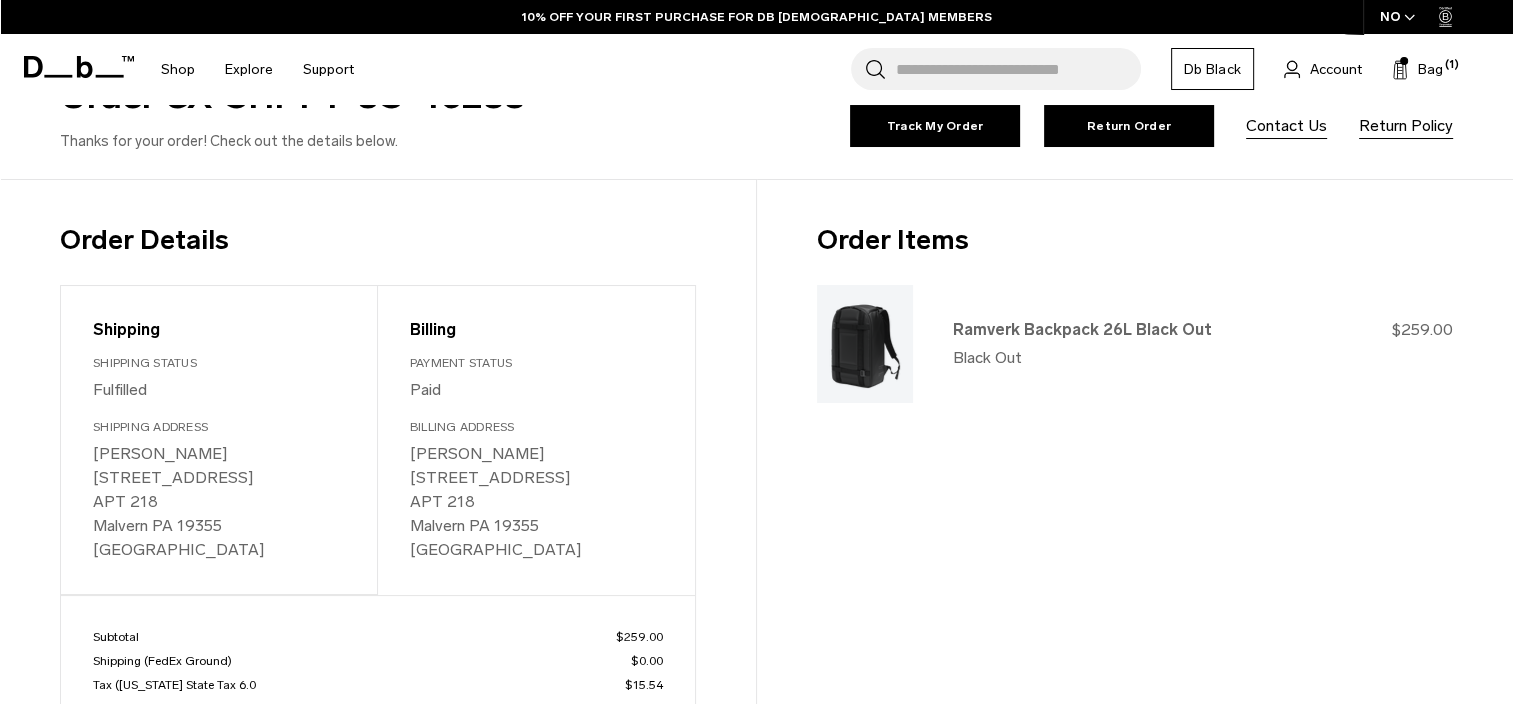 click on "Ramverk Backpack 26L Black Out" at bounding box center (1082, 329) 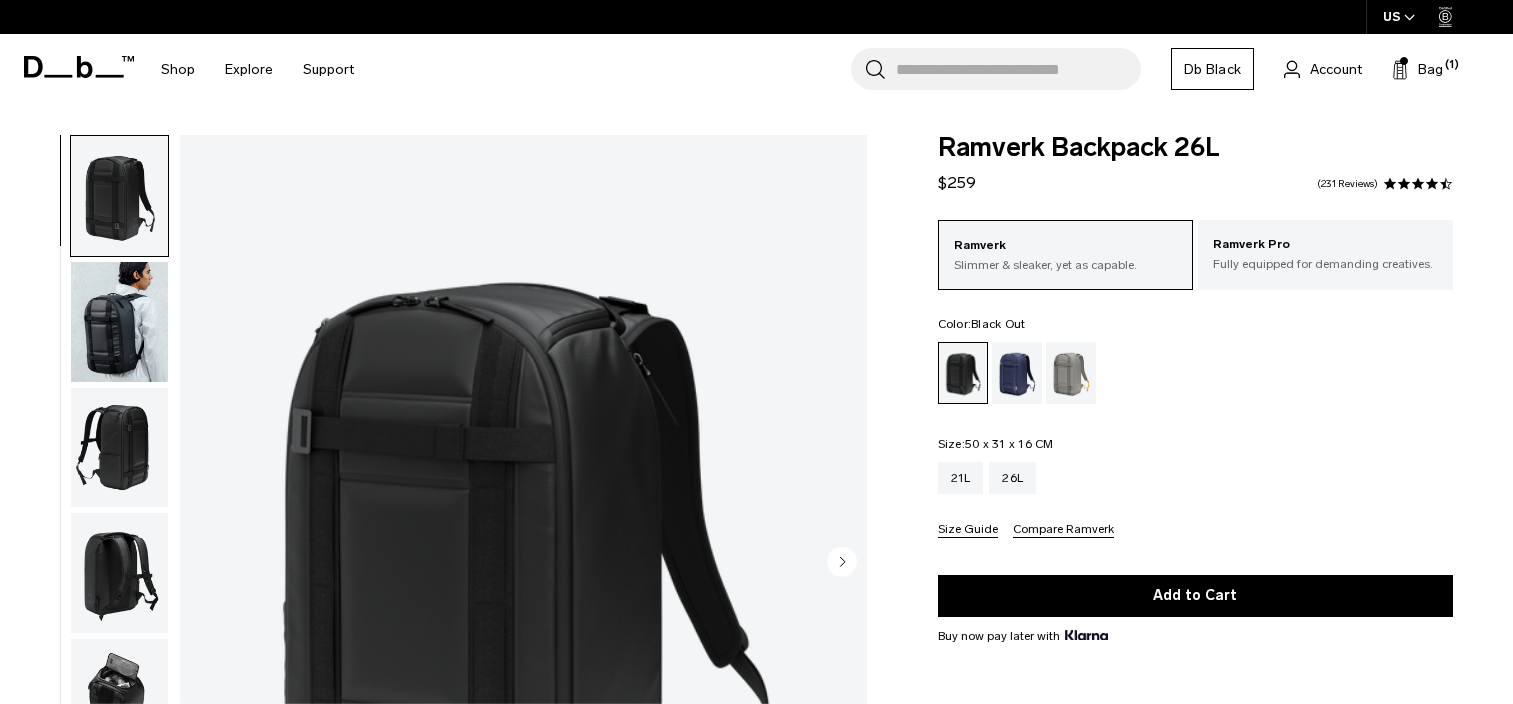 scroll, scrollTop: 0, scrollLeft: 0, axis: both 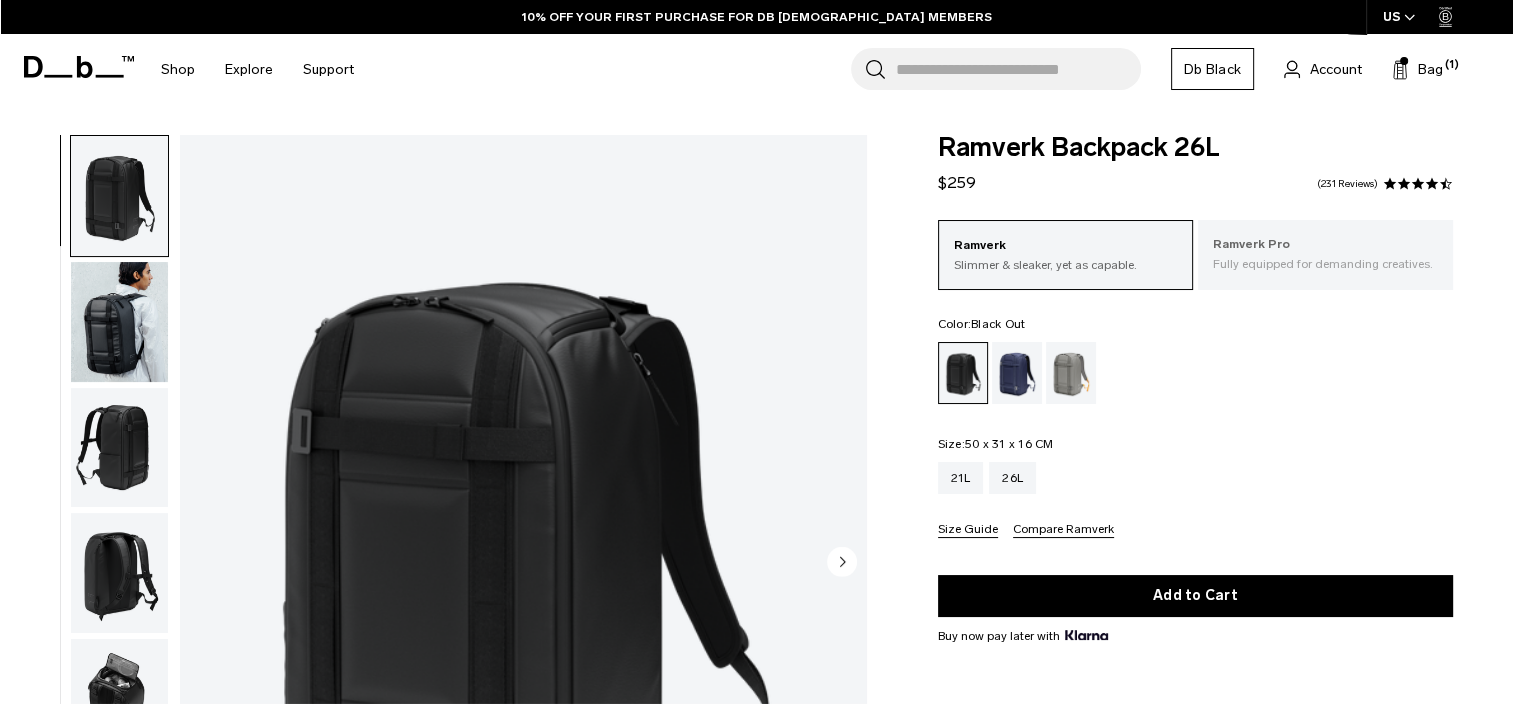 click on "Fully equipped for demanding creatives." at bounding box center (1325, 264) 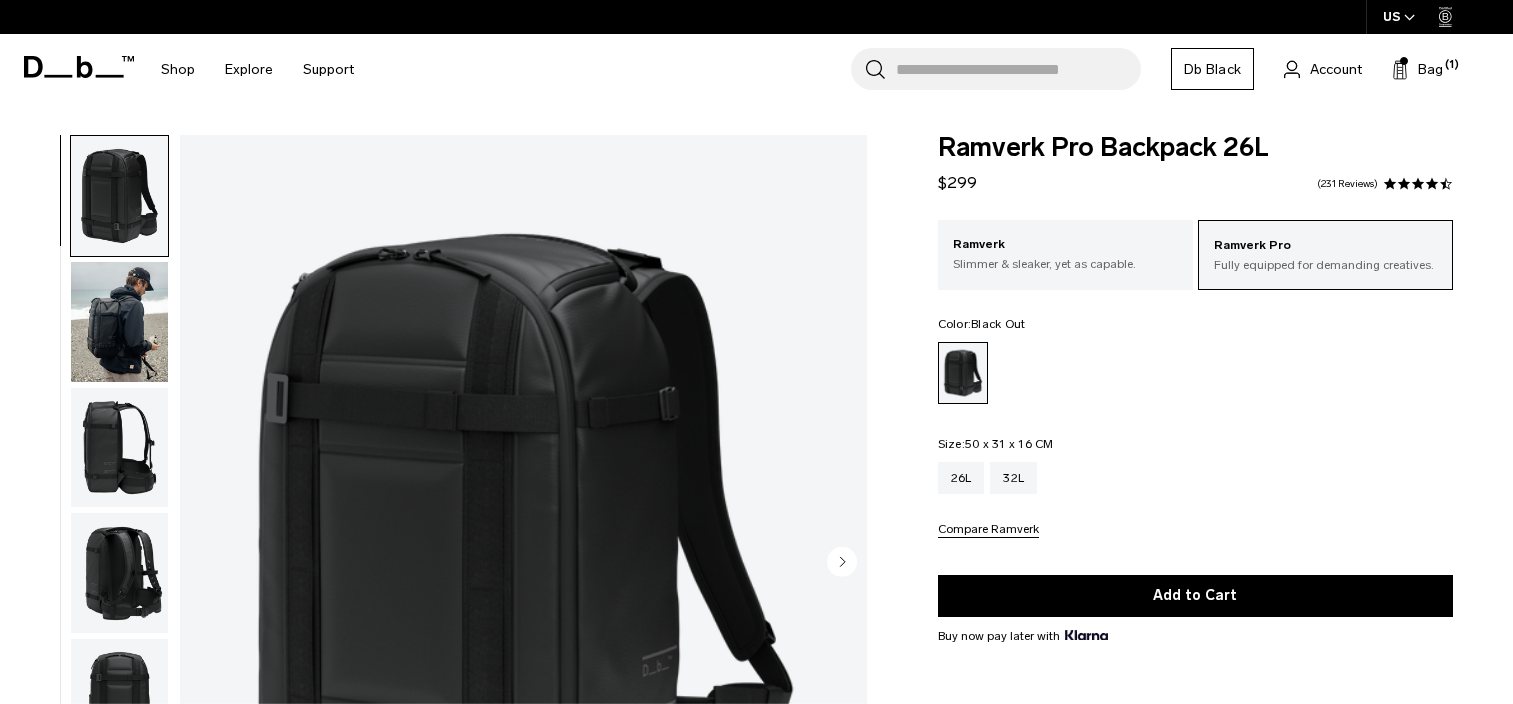 scroll, scrollTop: 0, scrollLeft: 0, axis: both 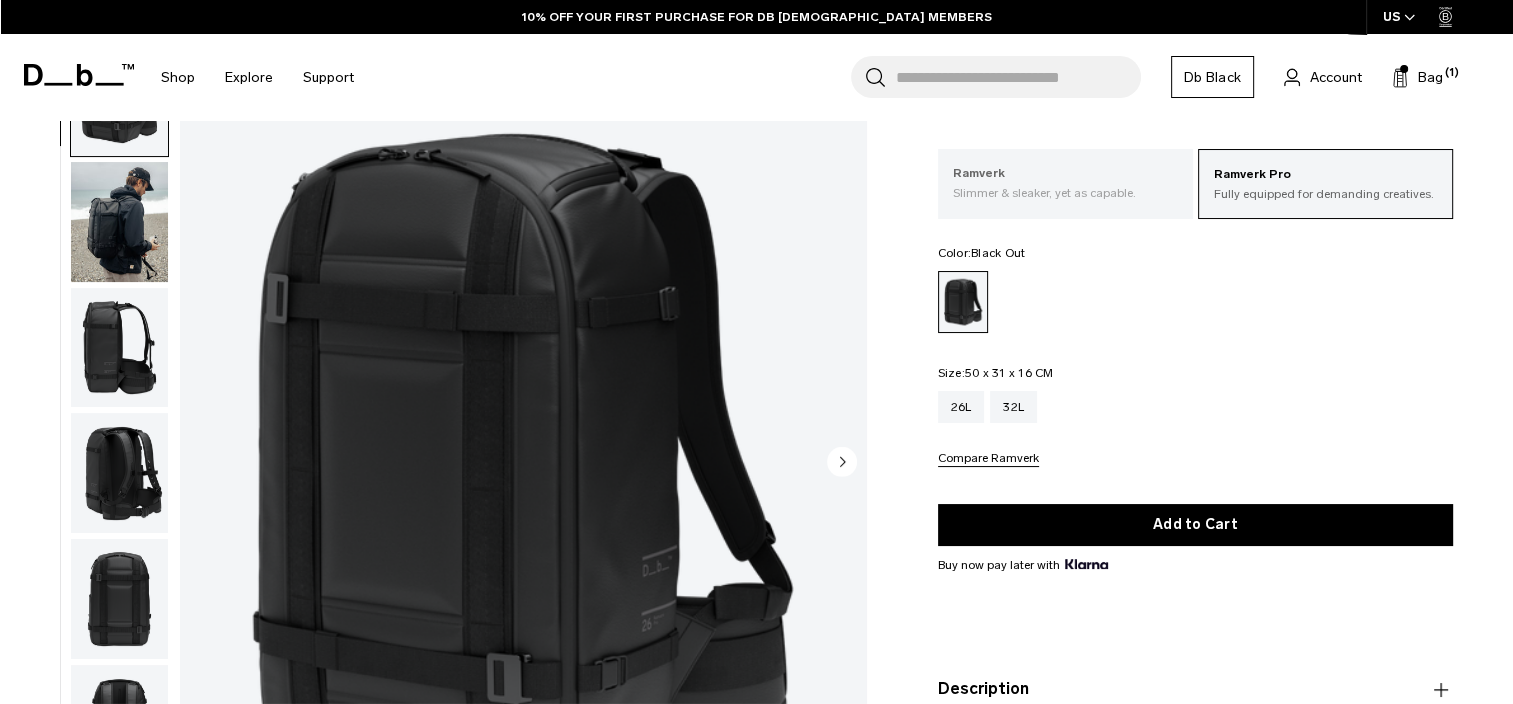click on "Ramverk" at bounding box center [1065, 174] 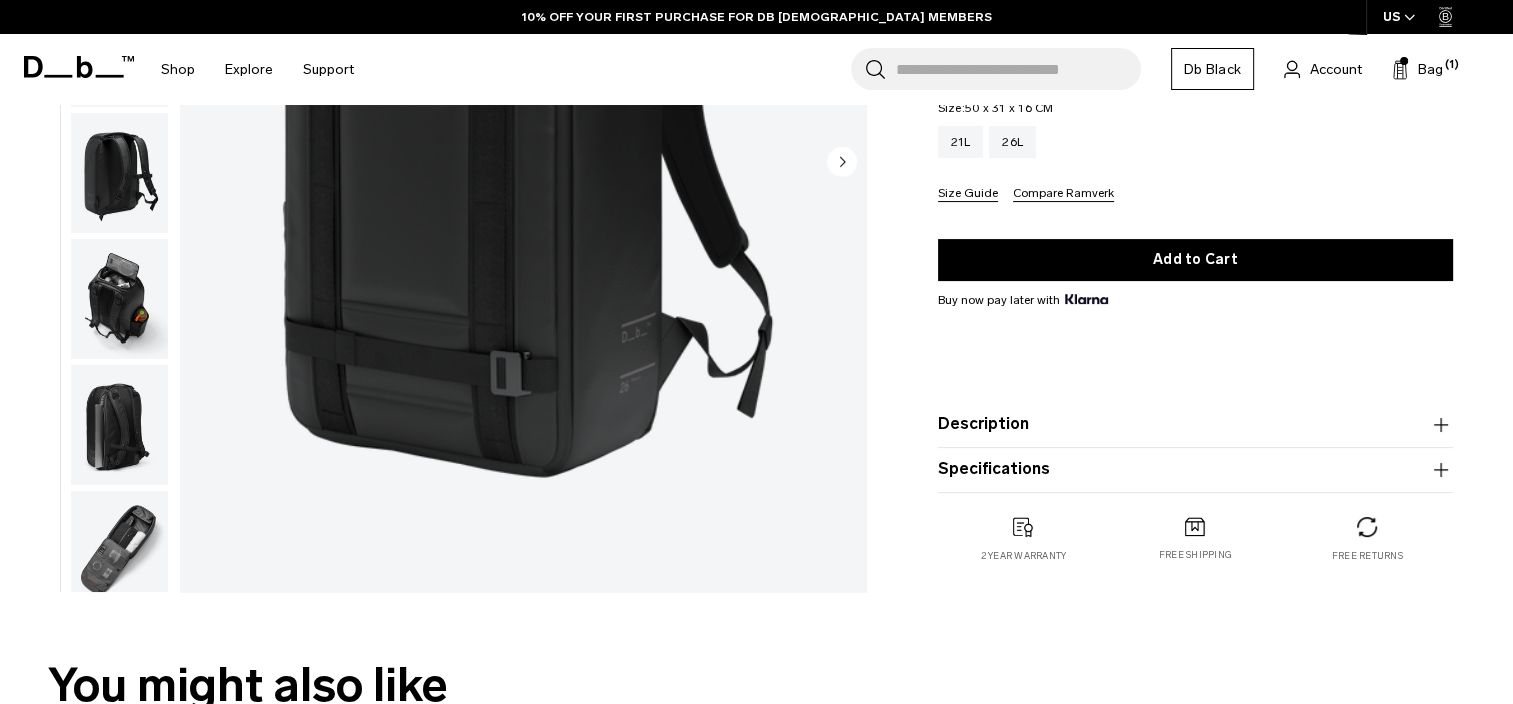 scroll, scrollTop: 400, scrollLeft: 0, axis: vertical 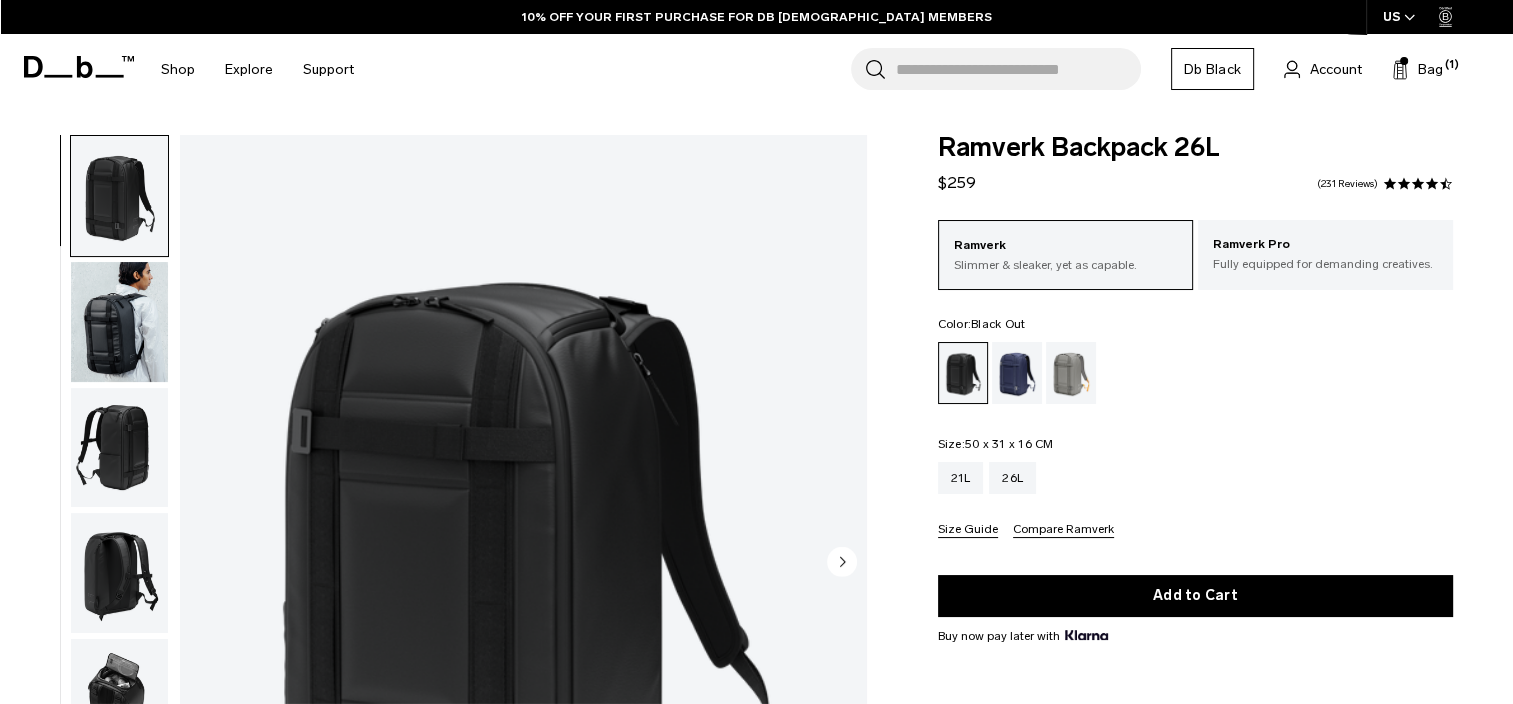 click 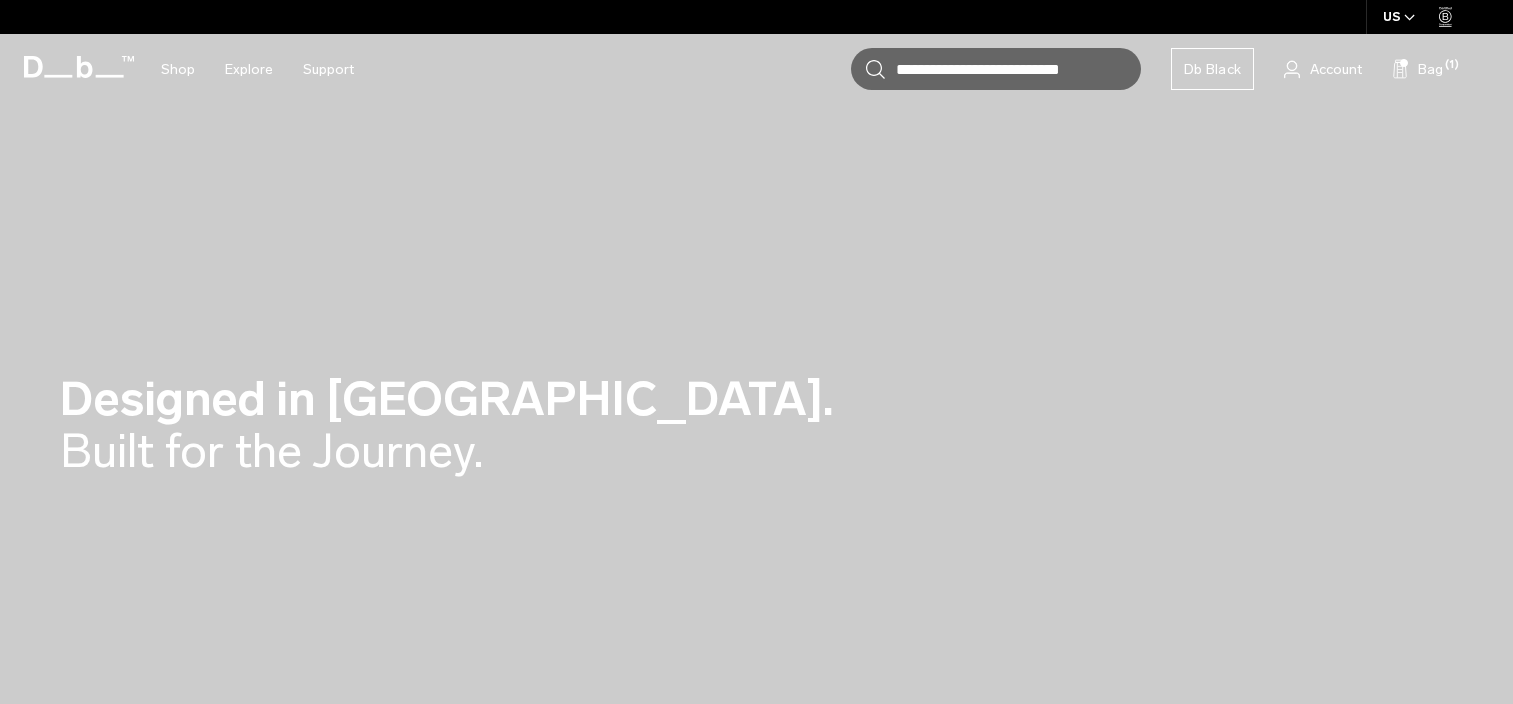 scroll, scrollTop: 0, scrollLeft: 0, axis: both 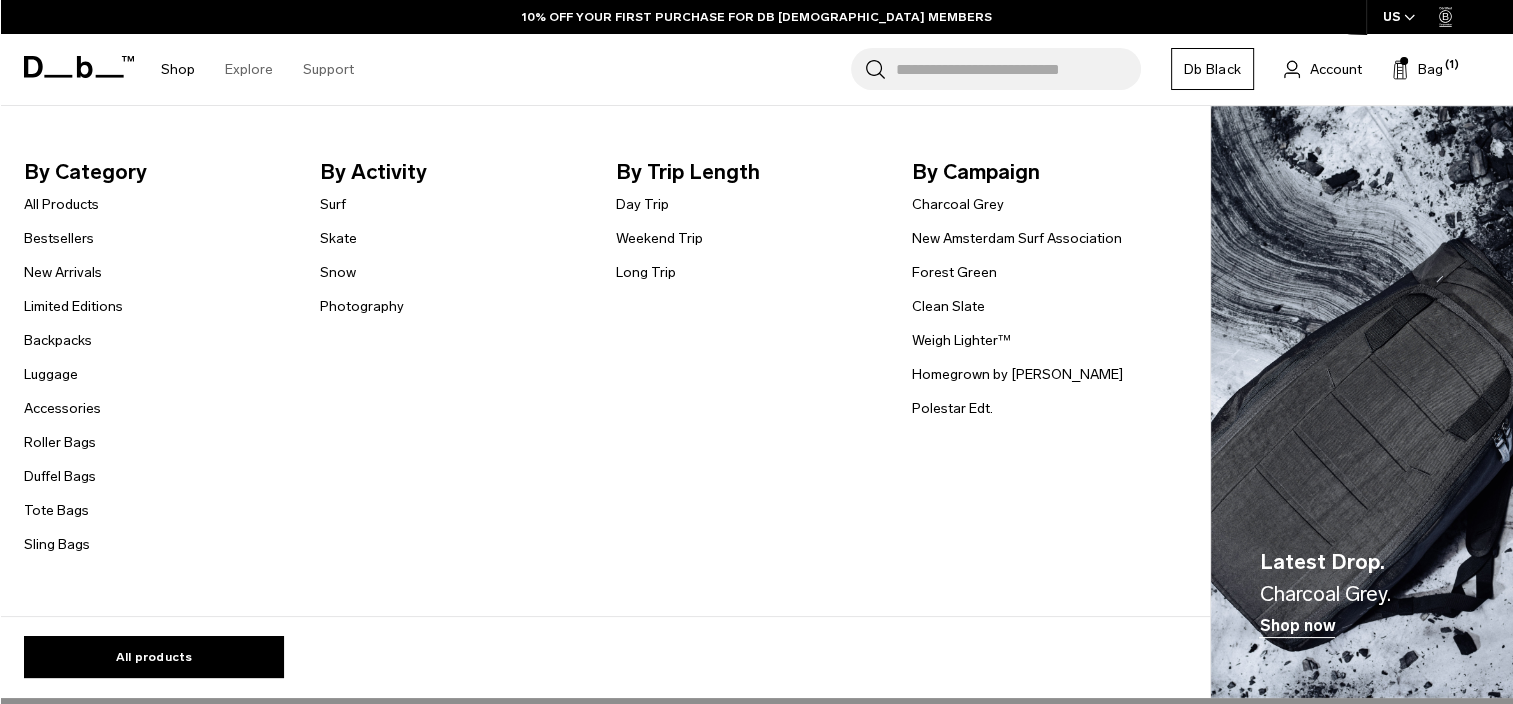 click at bounding box center (1362, 402) 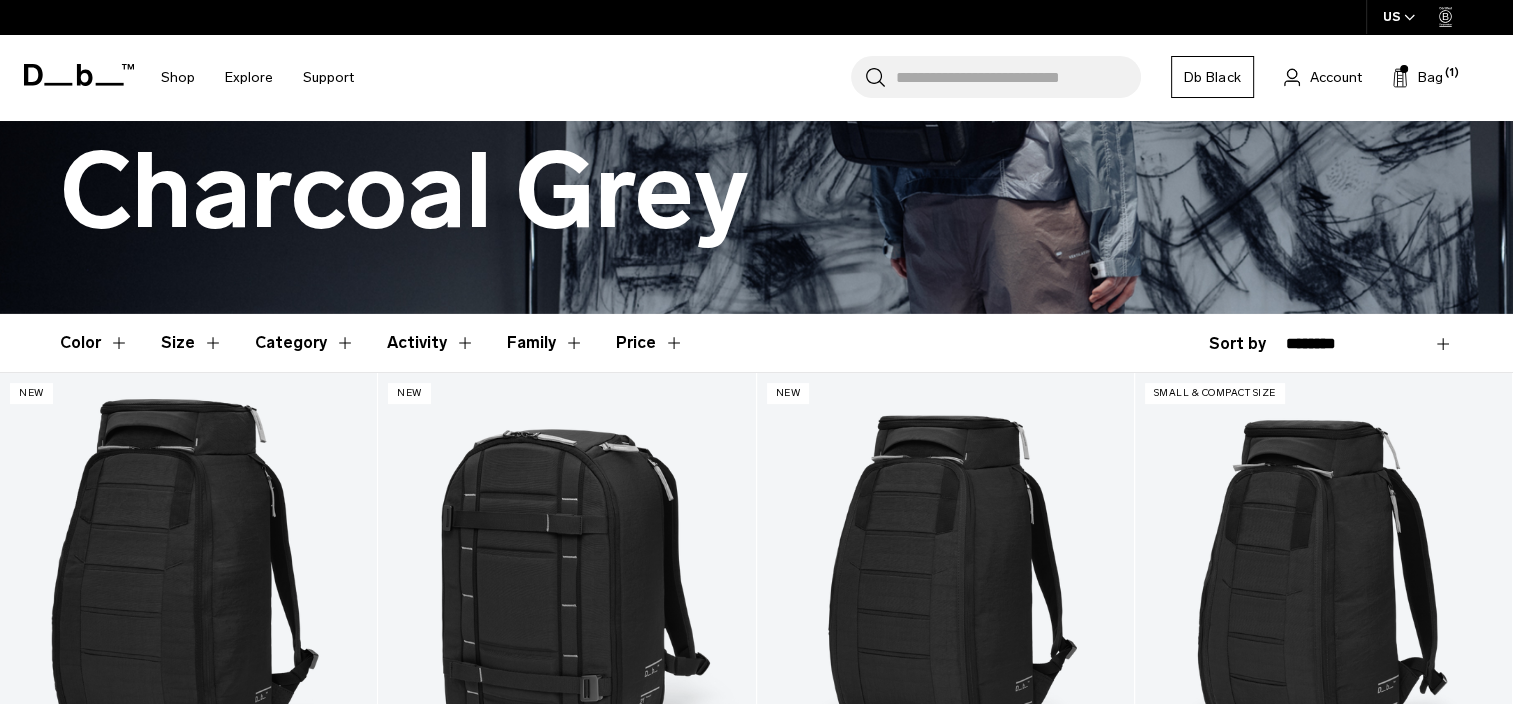 scroll, scrollTop: 0, scrollLeft: 0, axis: both 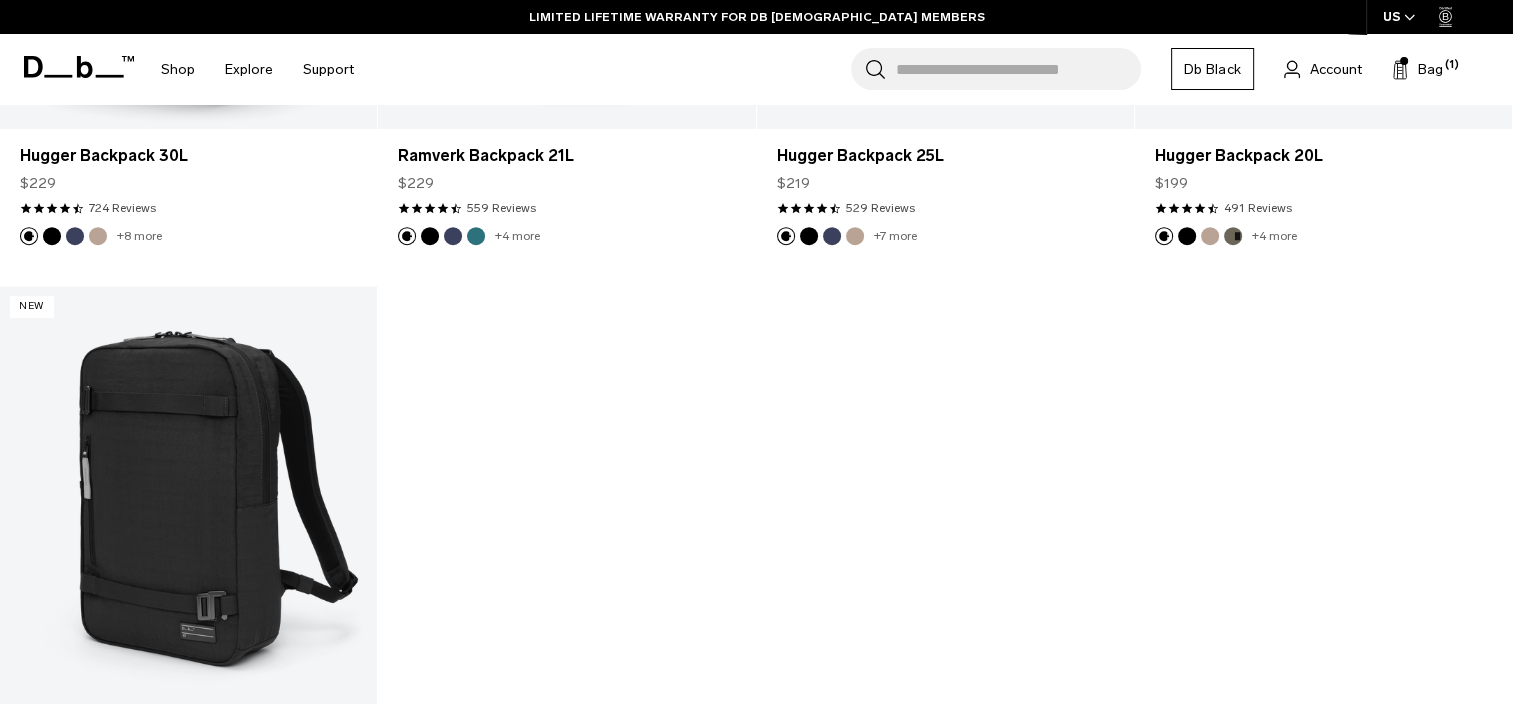 click on "Search for Bags, Luggage..." at bounding box center [1018, 69] 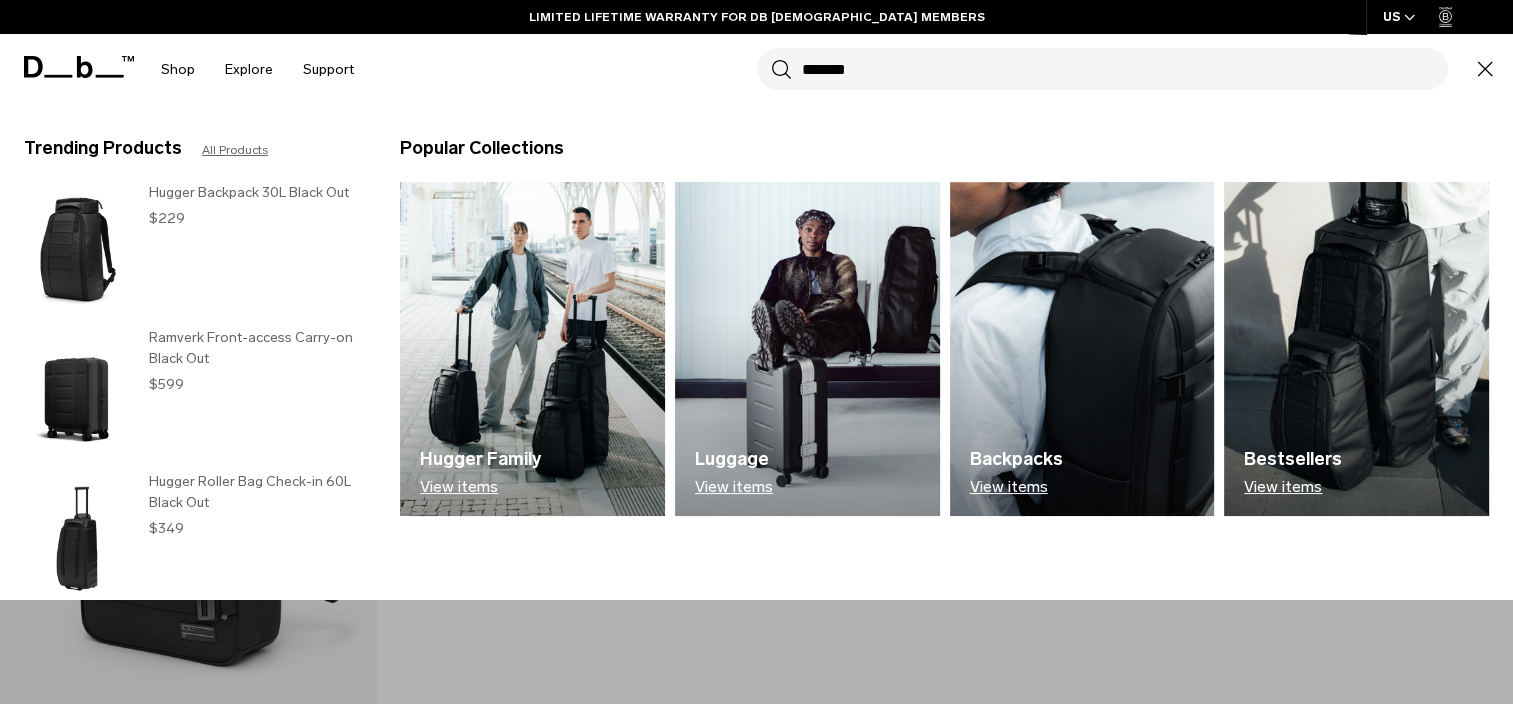 type on "*******" 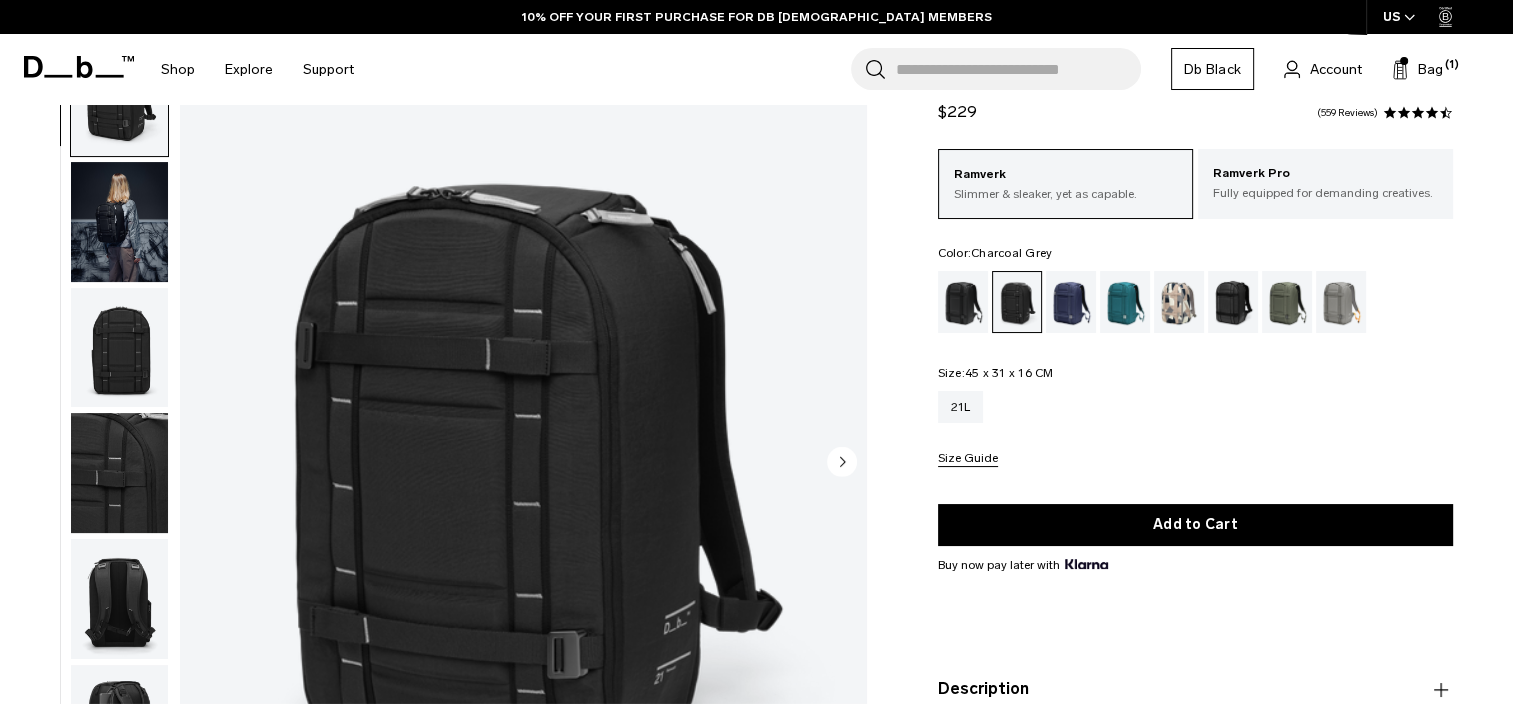 scroll, scrollTop: 0, scrollLeft: 0, axis: both 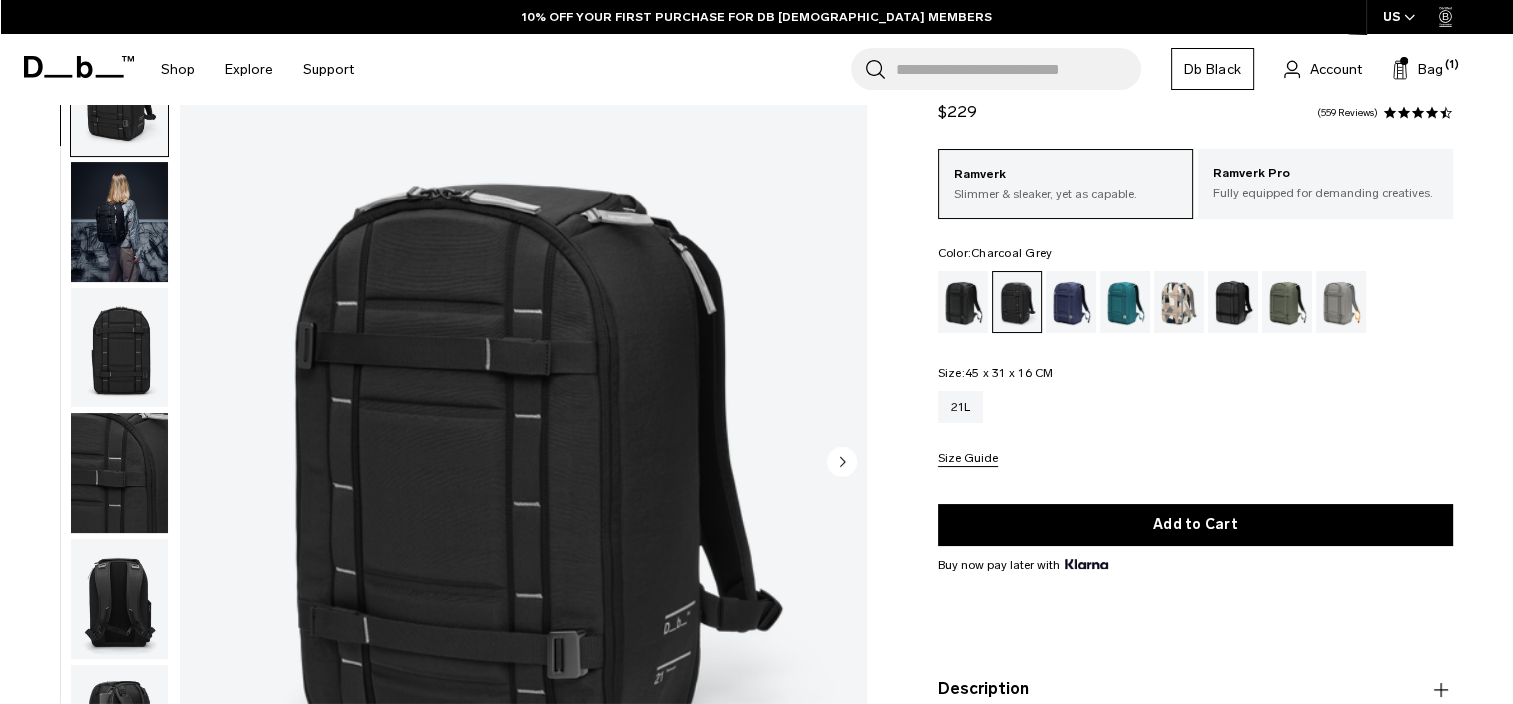click at bounding box center (119, 222) 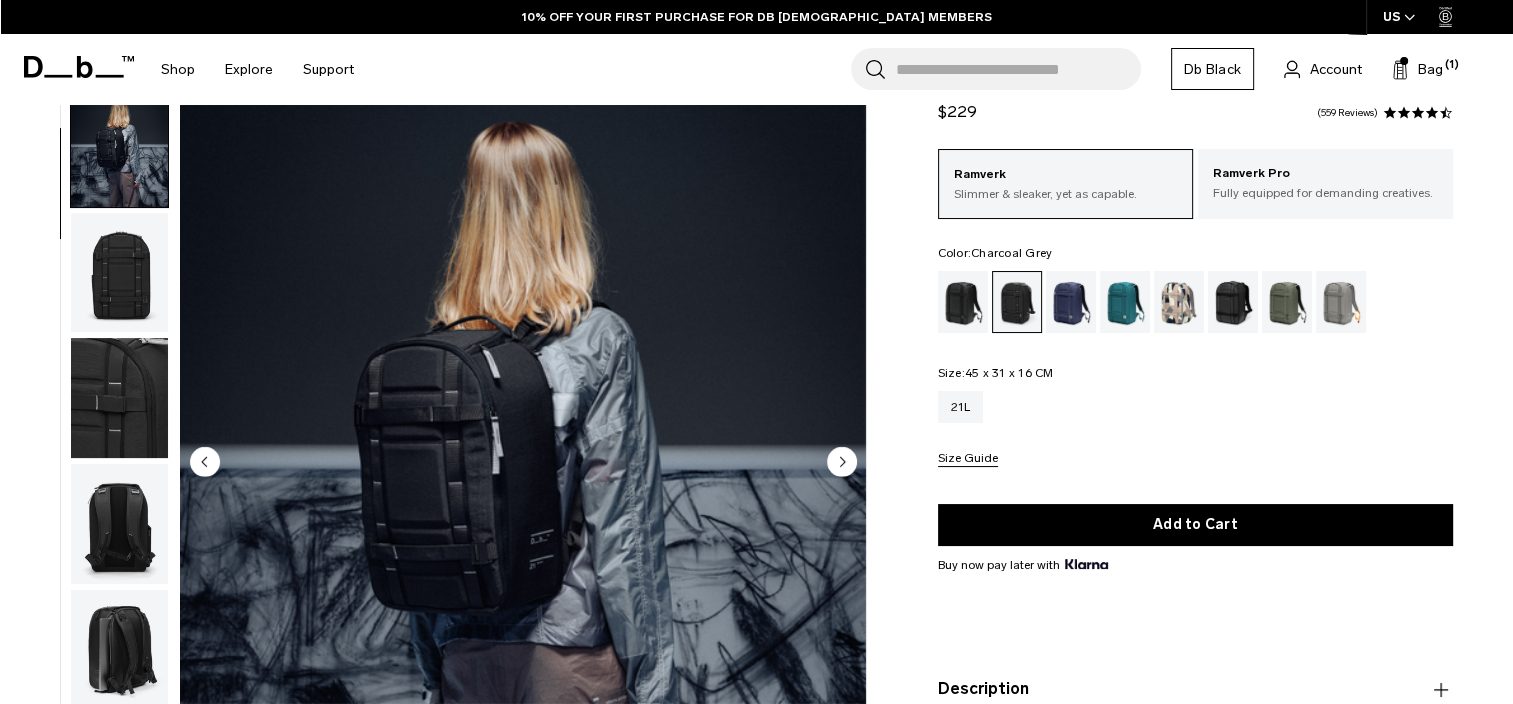 scroll, scrollTop: 126, scrollLeft: 0, axis: vertical 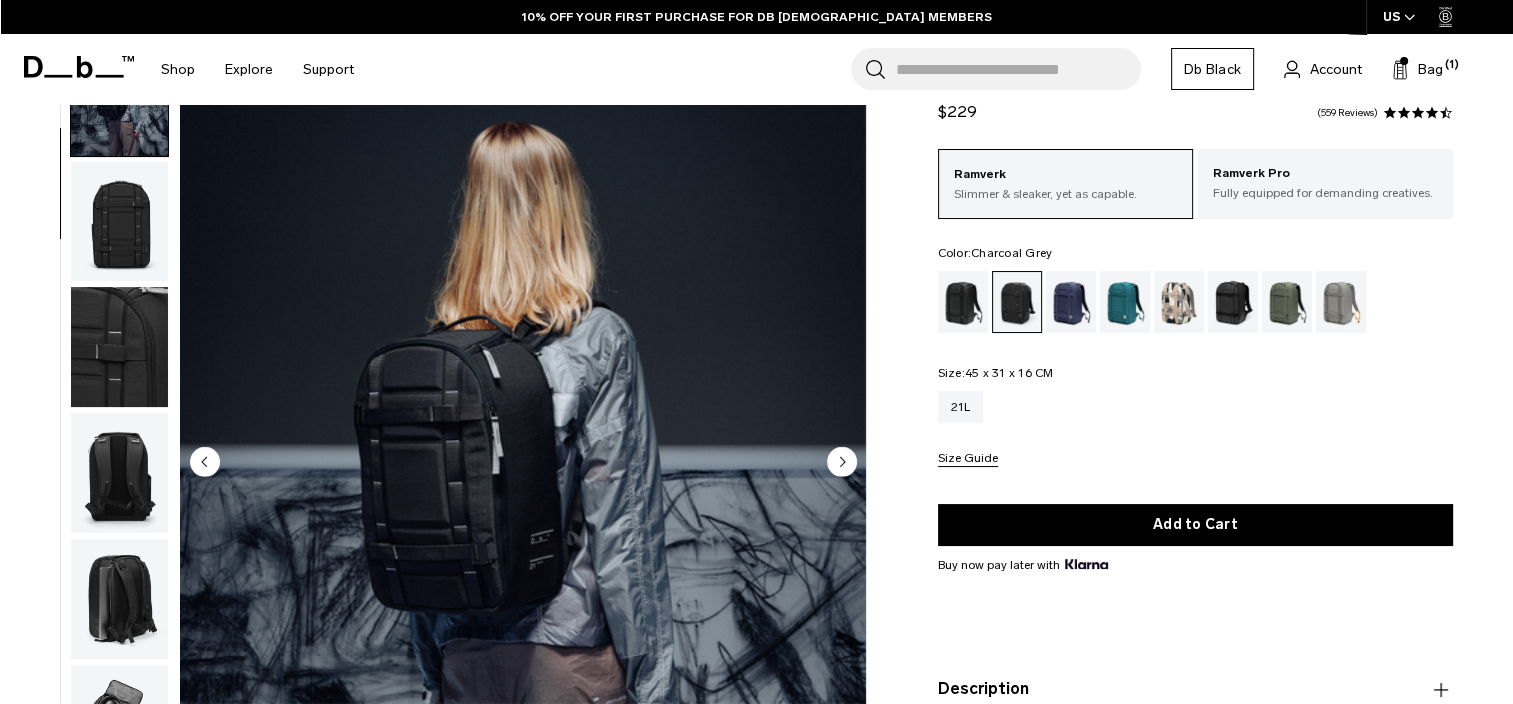 click at bounding box center (119, 222) 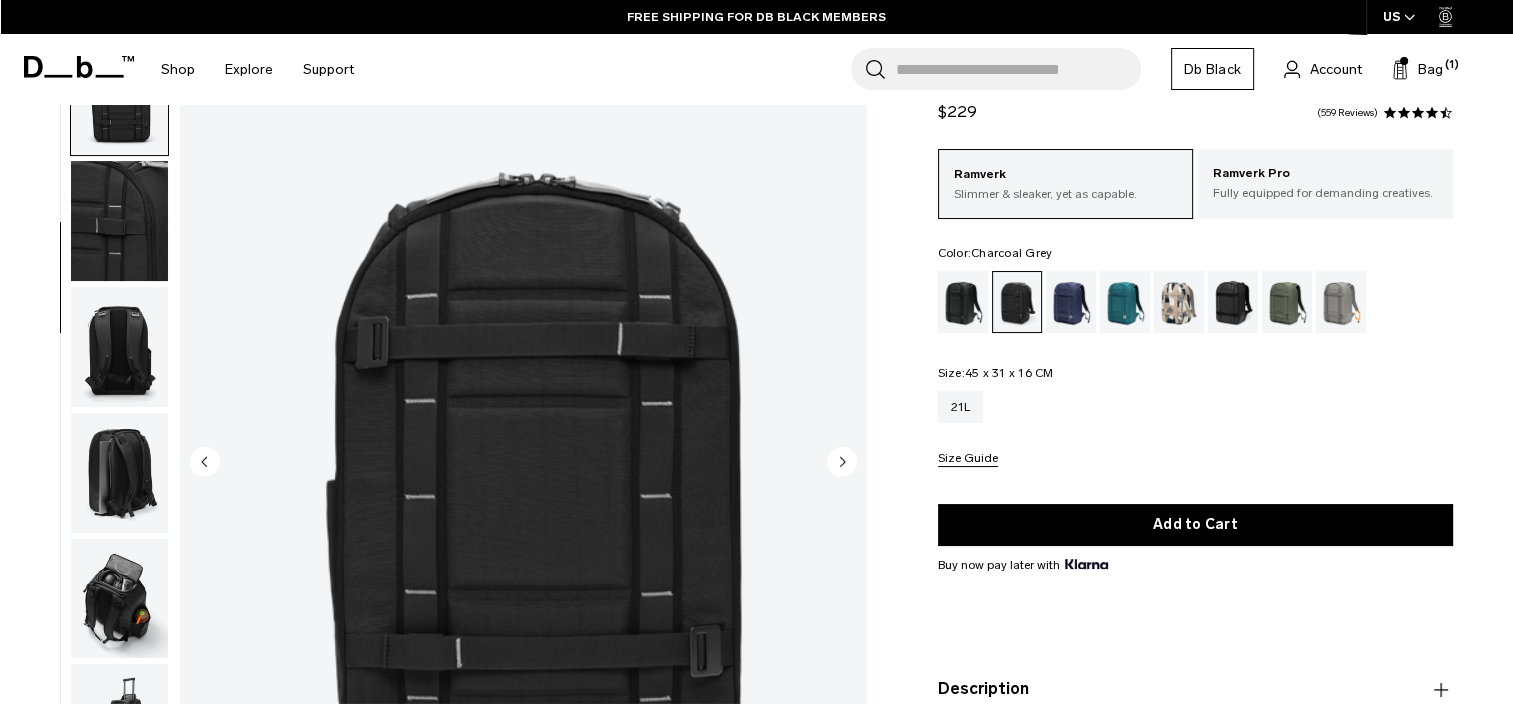 click at bounding box center (119, 221) 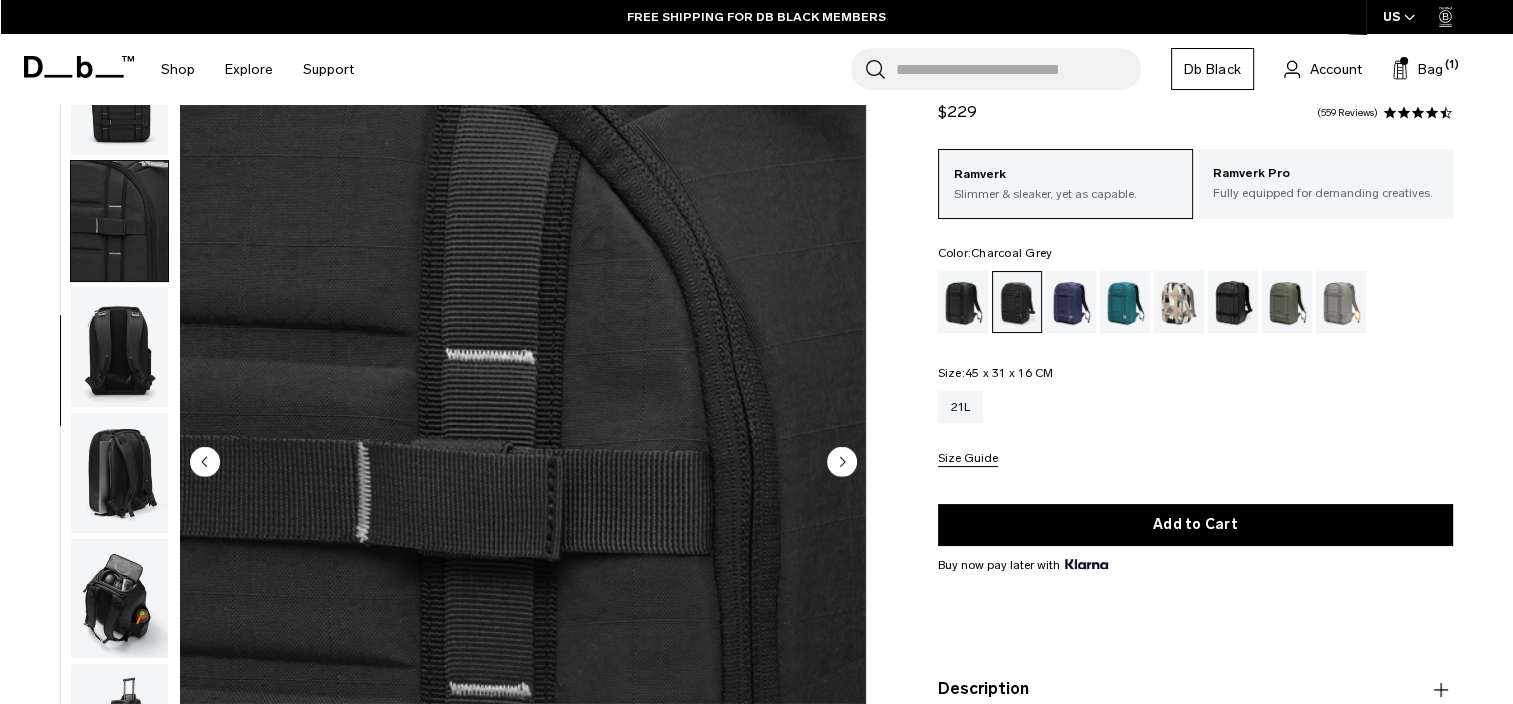 scroll, scrollTop: 272, scrollLeft: 0, axis: vertical 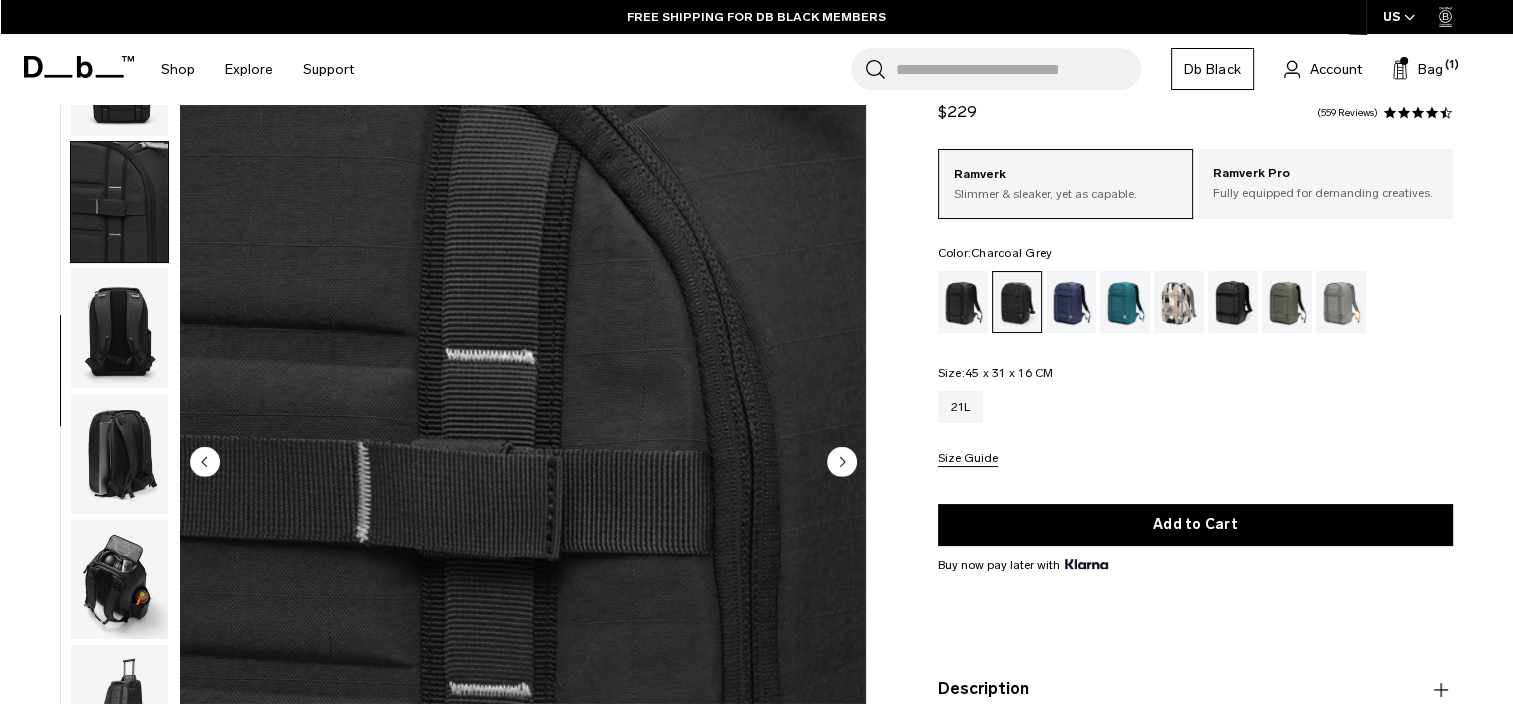 click at bounding box center (119, 328) 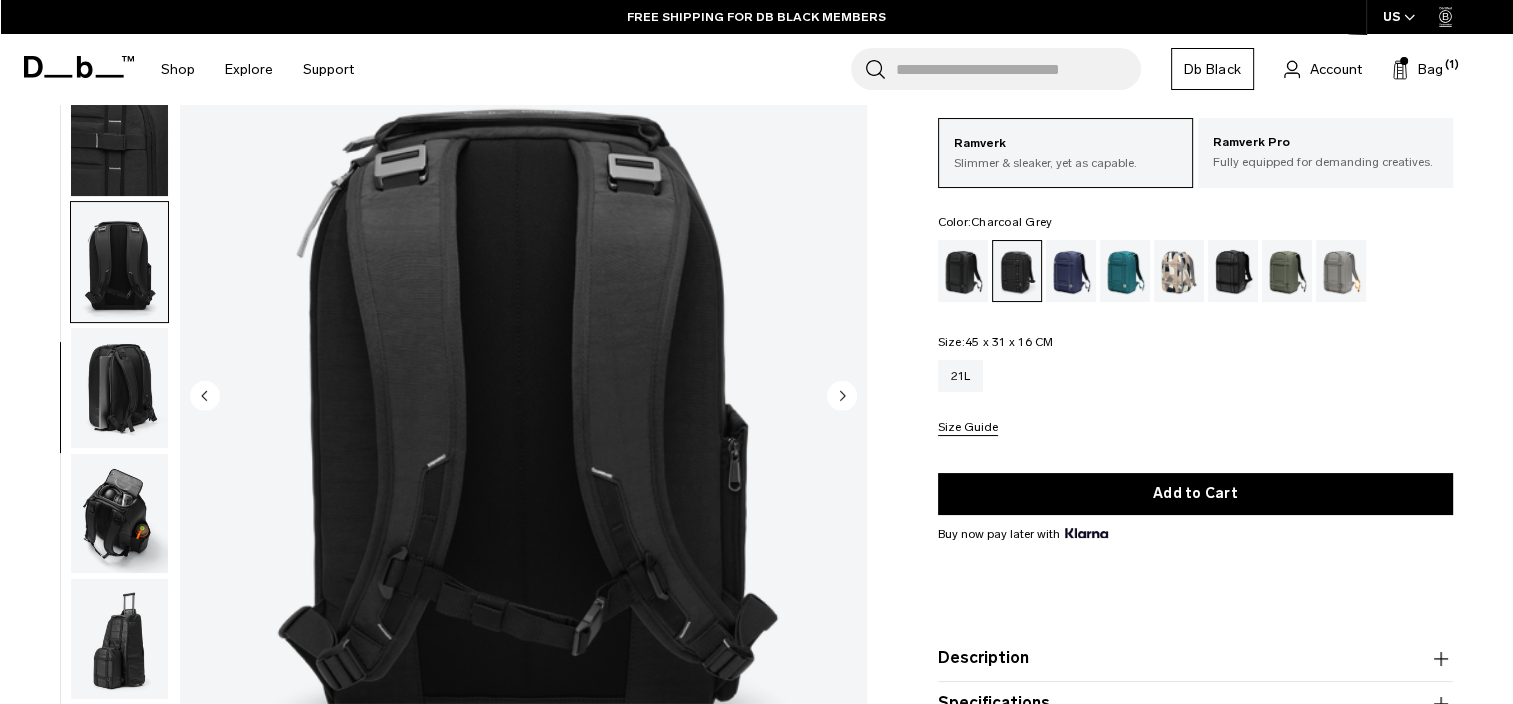 scroll, scrollTop: 200, scrollLeft: 0, axis: vertical 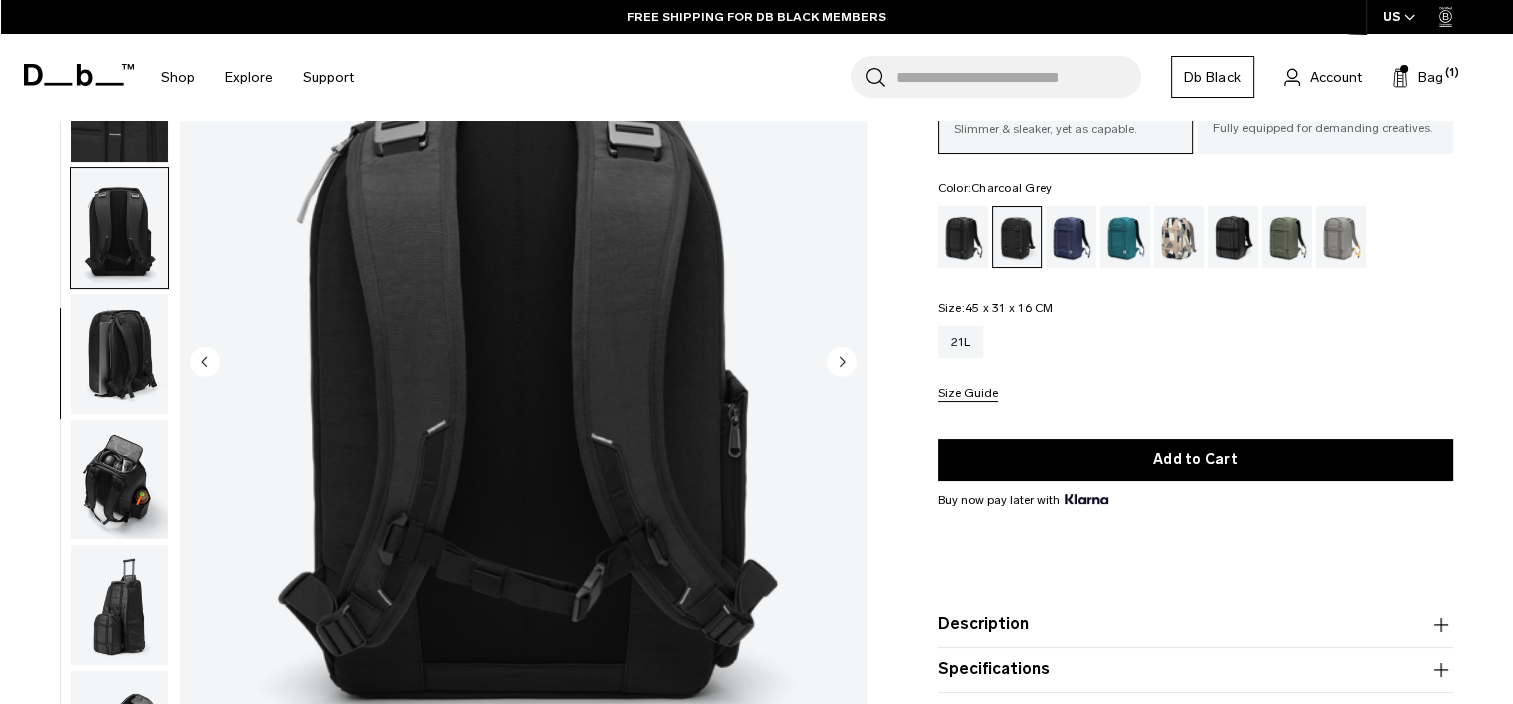 click at bounding box center (119, 354) 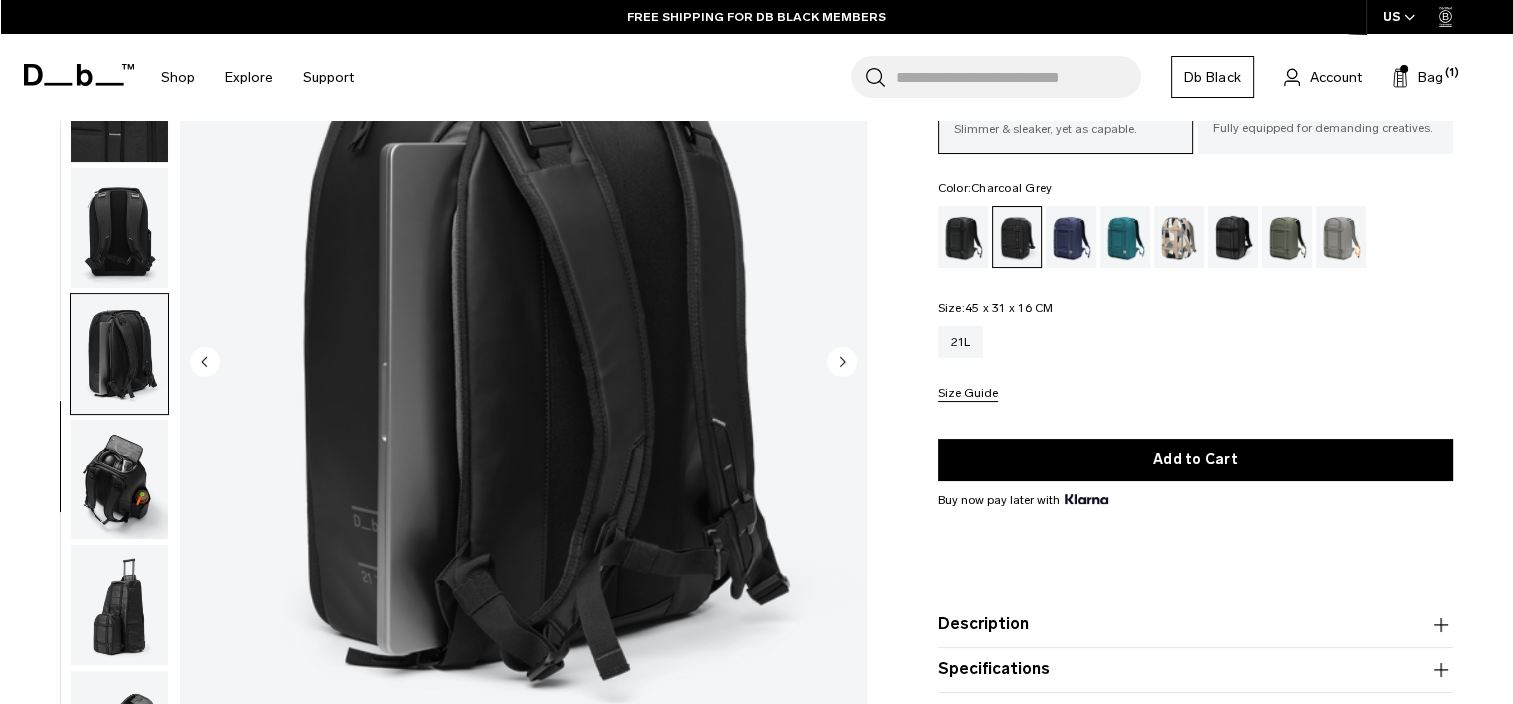 click at bounding box center [119, 480] 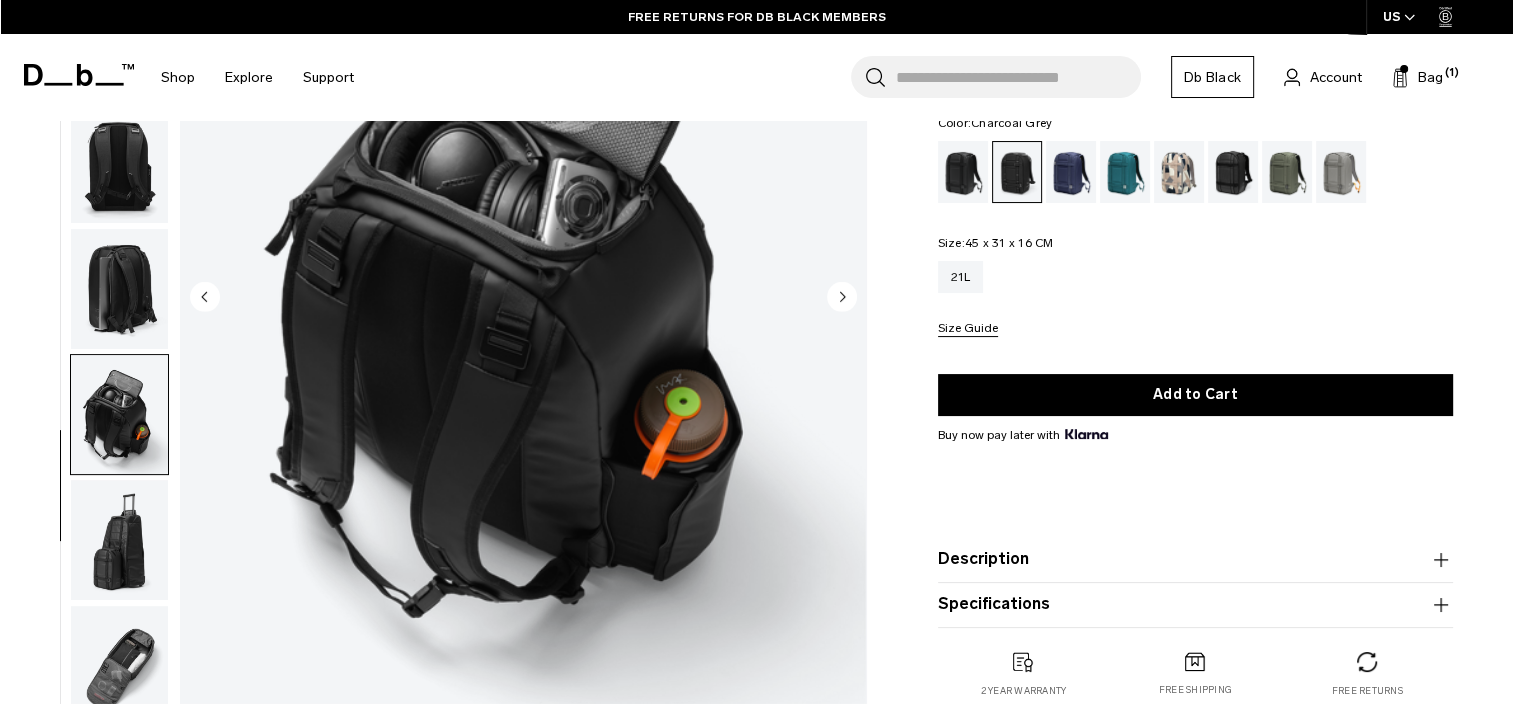 scroll, scrollTop: 300, scrollLeft: 0, axis: vertical 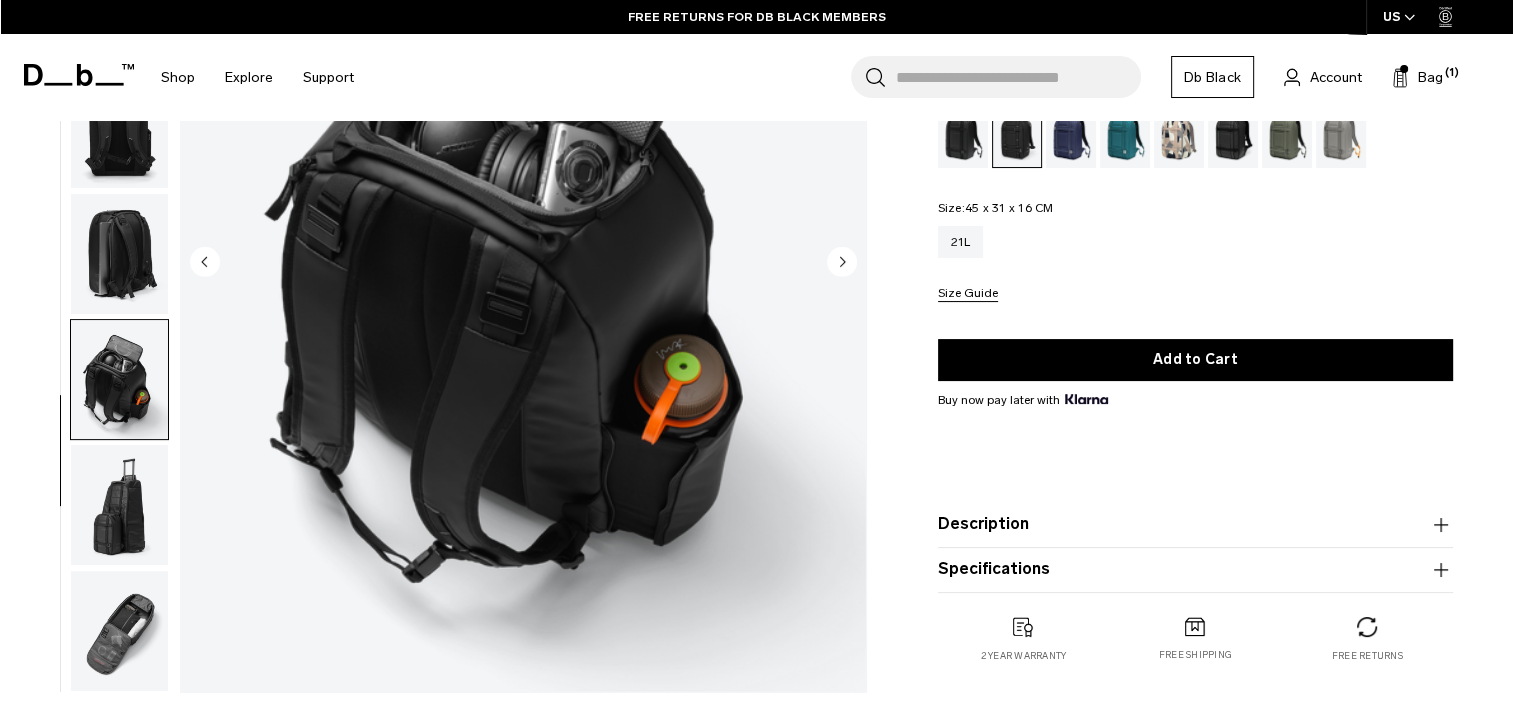 click at bounding box center [119, 505] 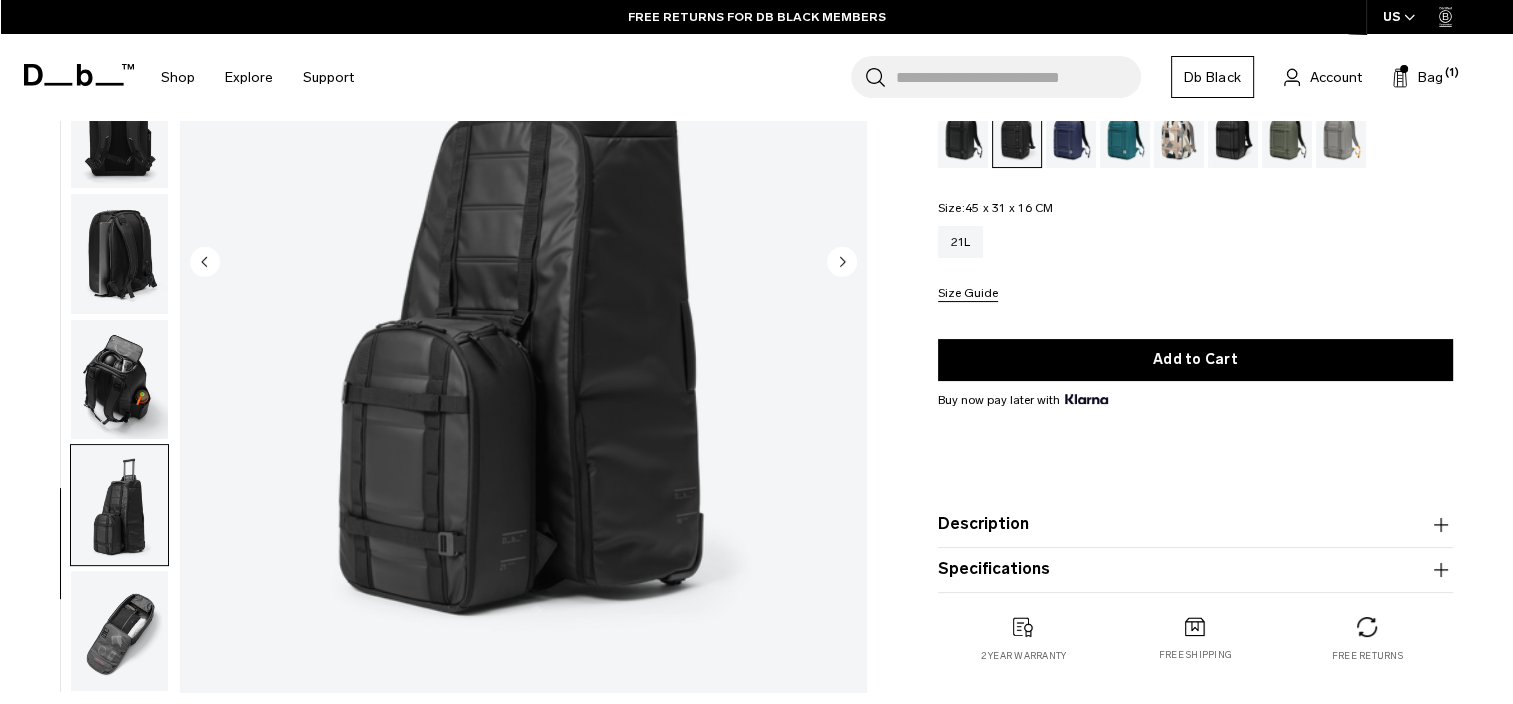 click at bounding box center [119, 631] 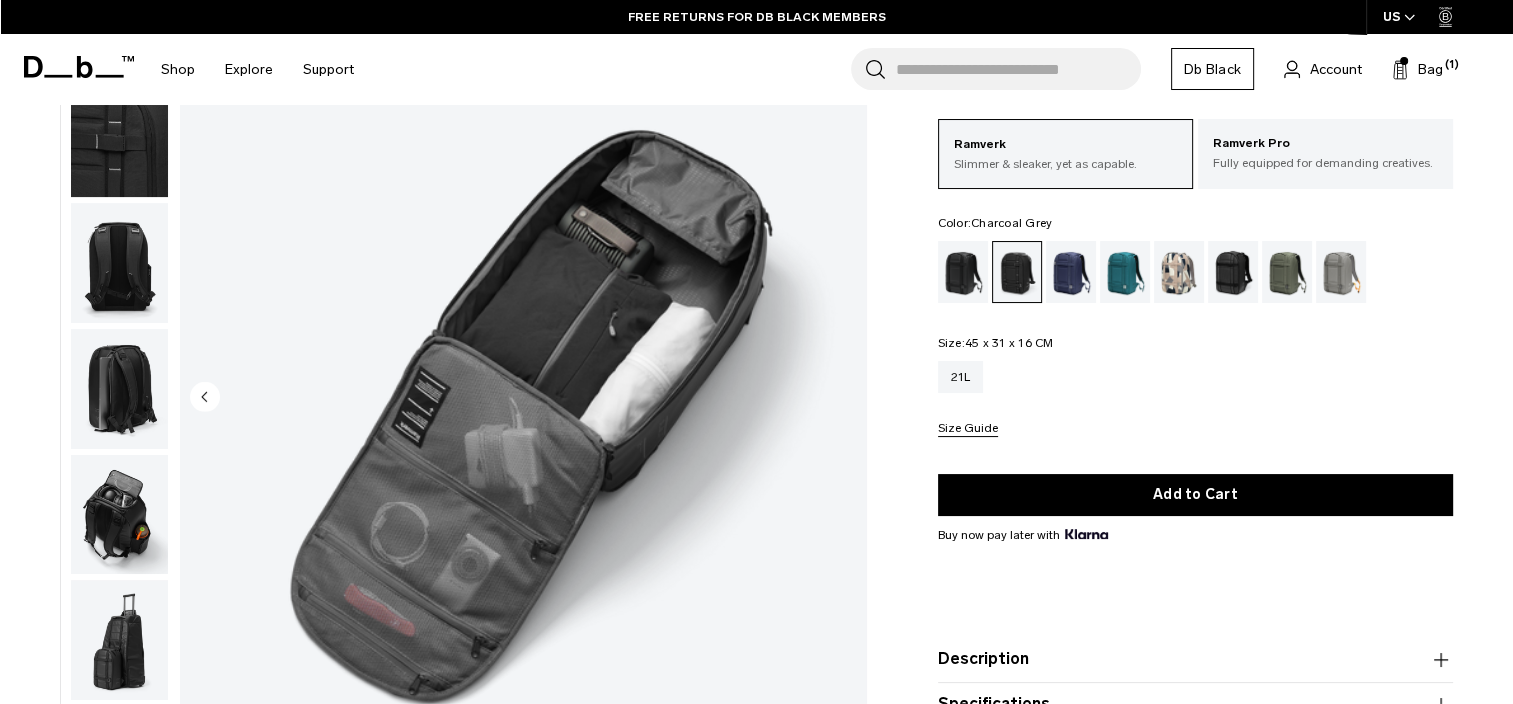 scroll, scrollTop: 200, scrollLeft: 0, axis: vertical 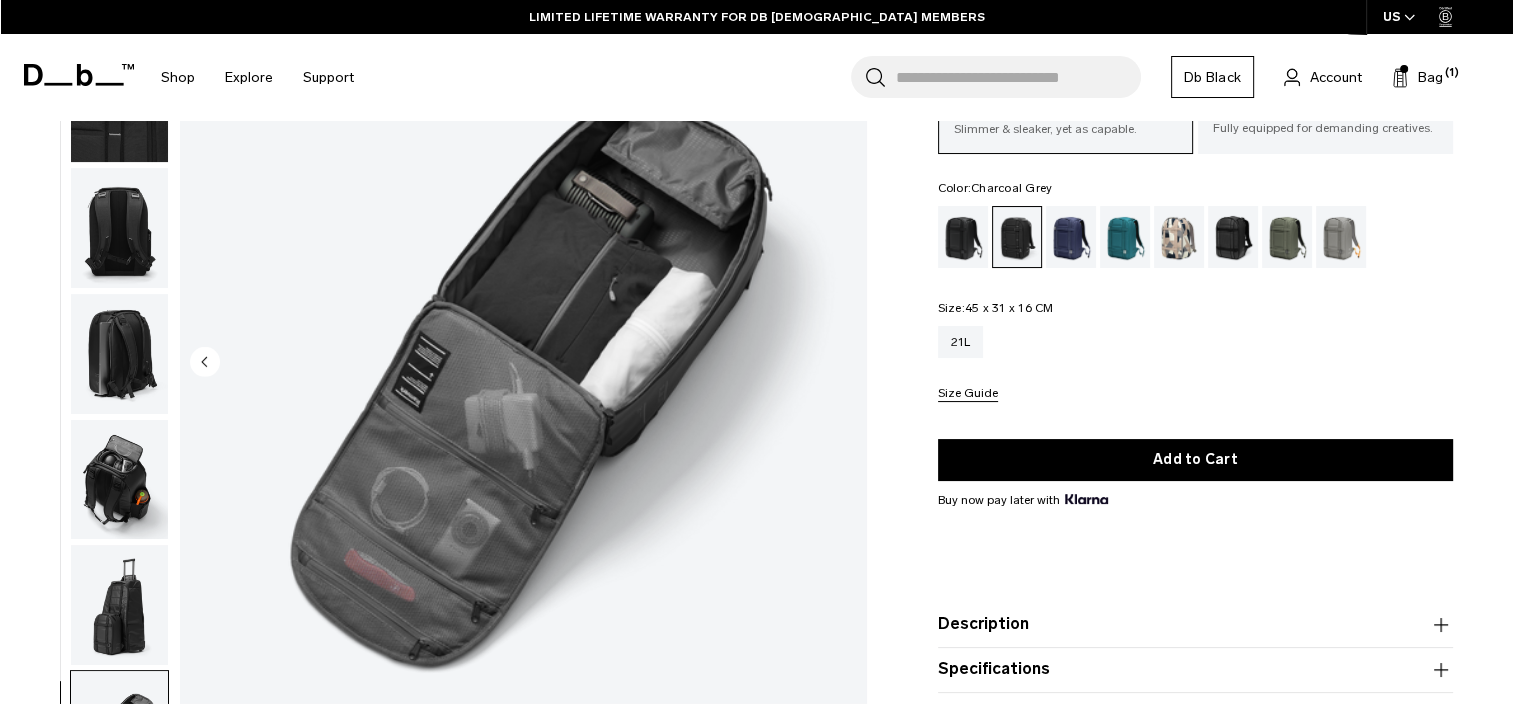 click on "Specifications" at bounding box center [1195, 669] 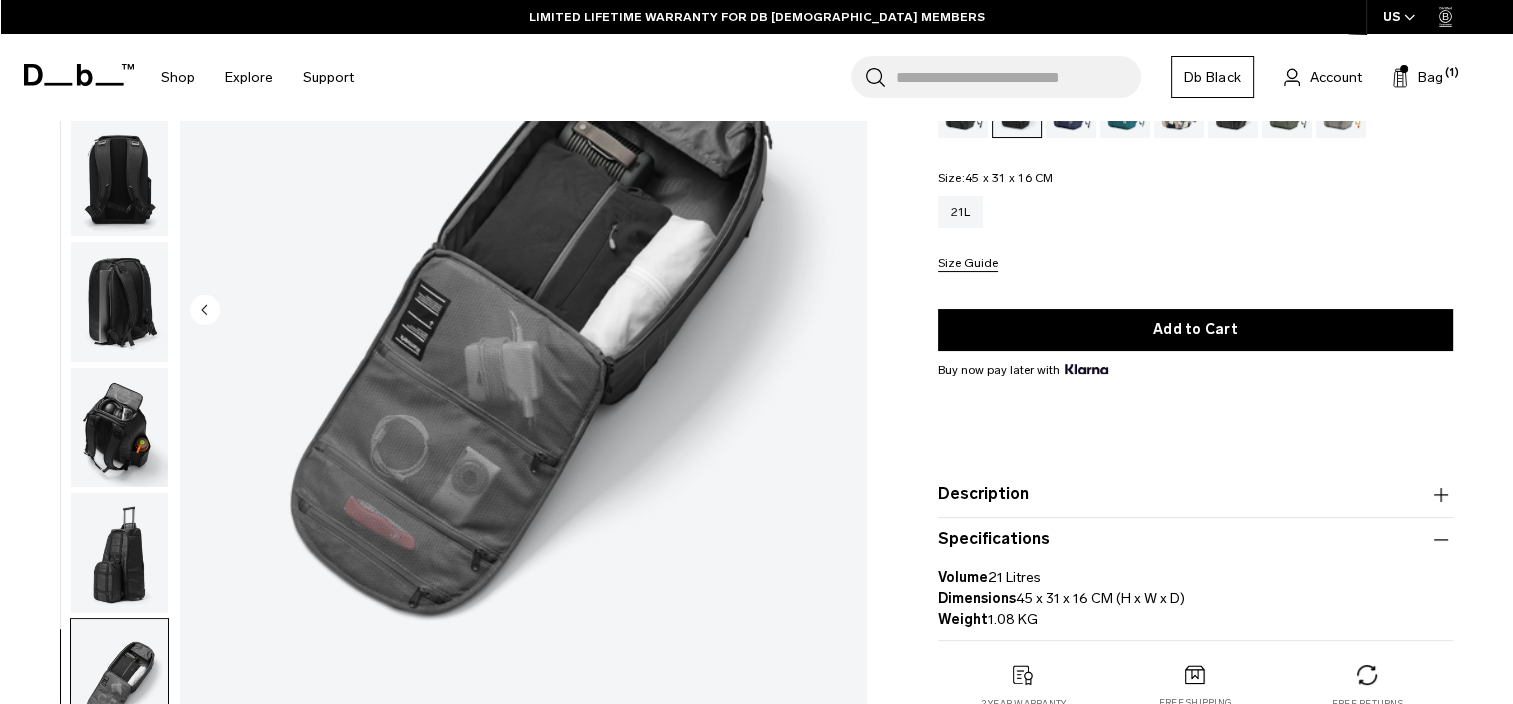 scroll, scrollTop: 300, scrollLeft: 0, axis: vertical 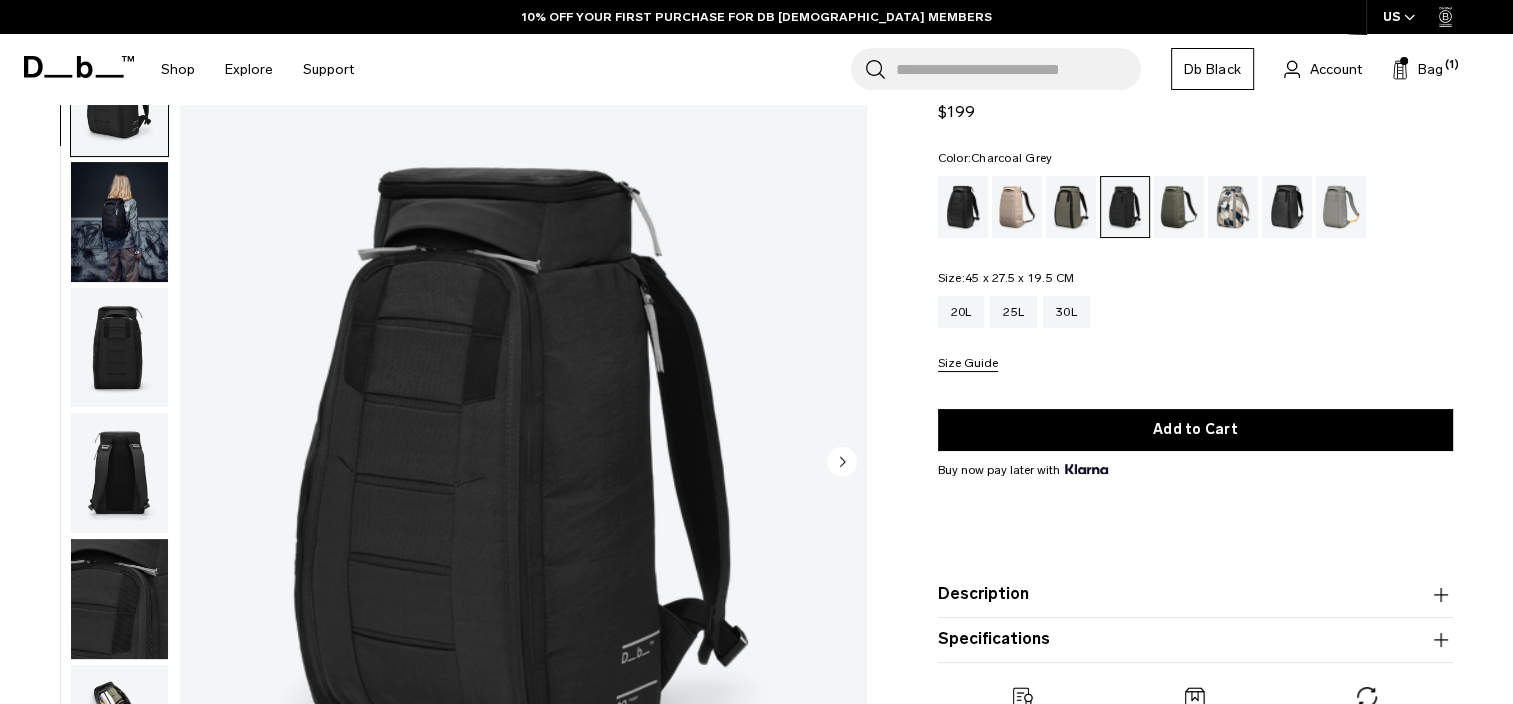 click at bounding box center [523, 463] 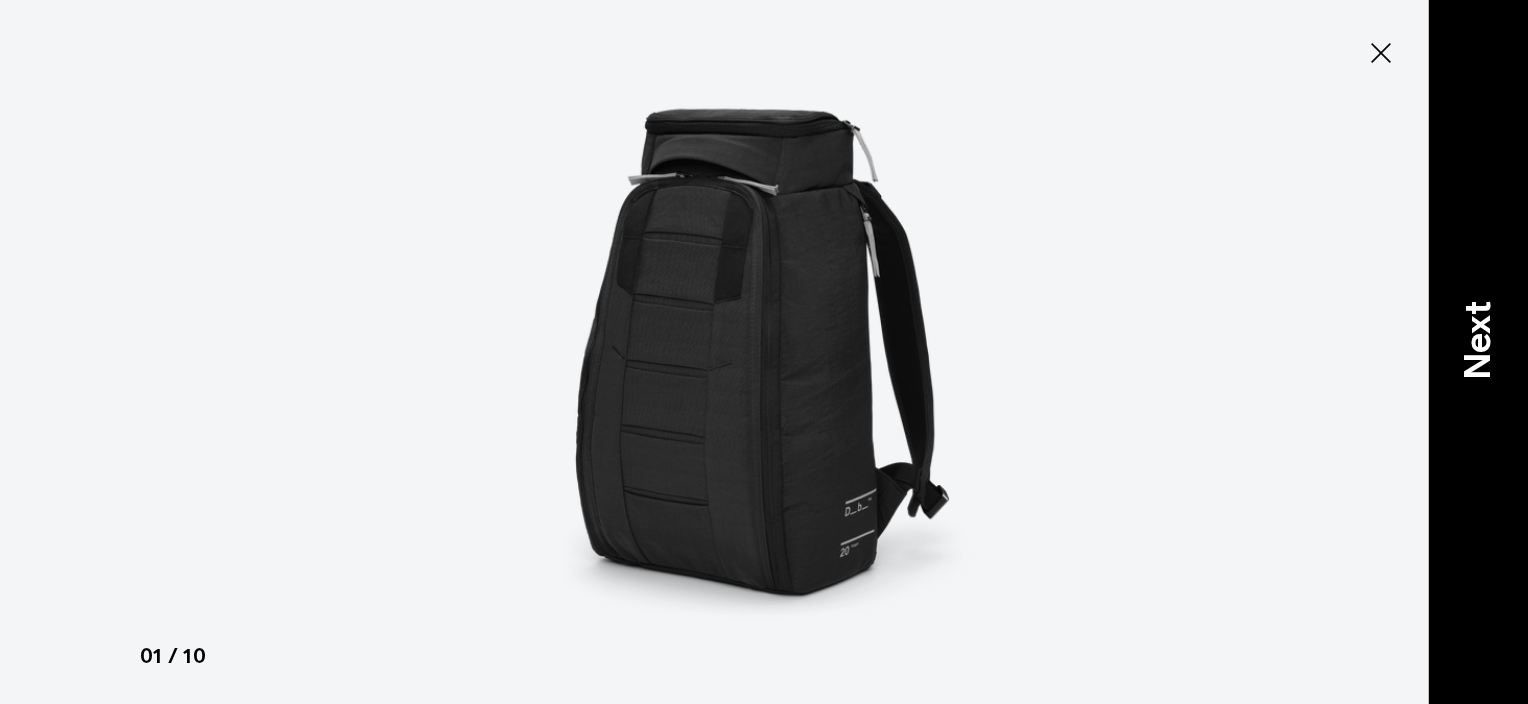 click on "Next" at bounding box center (1478, 339) 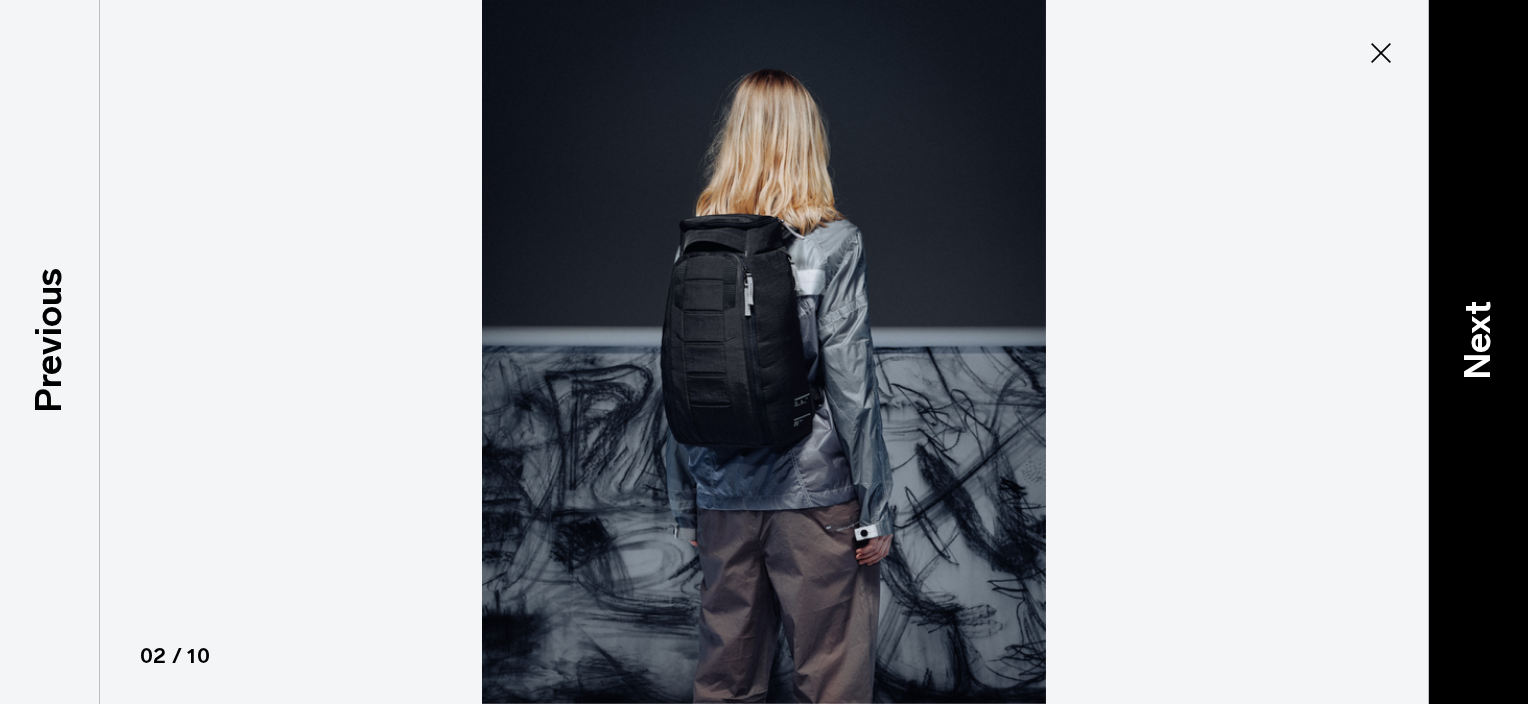 click on "Next" at bounding box center [1478, 339] 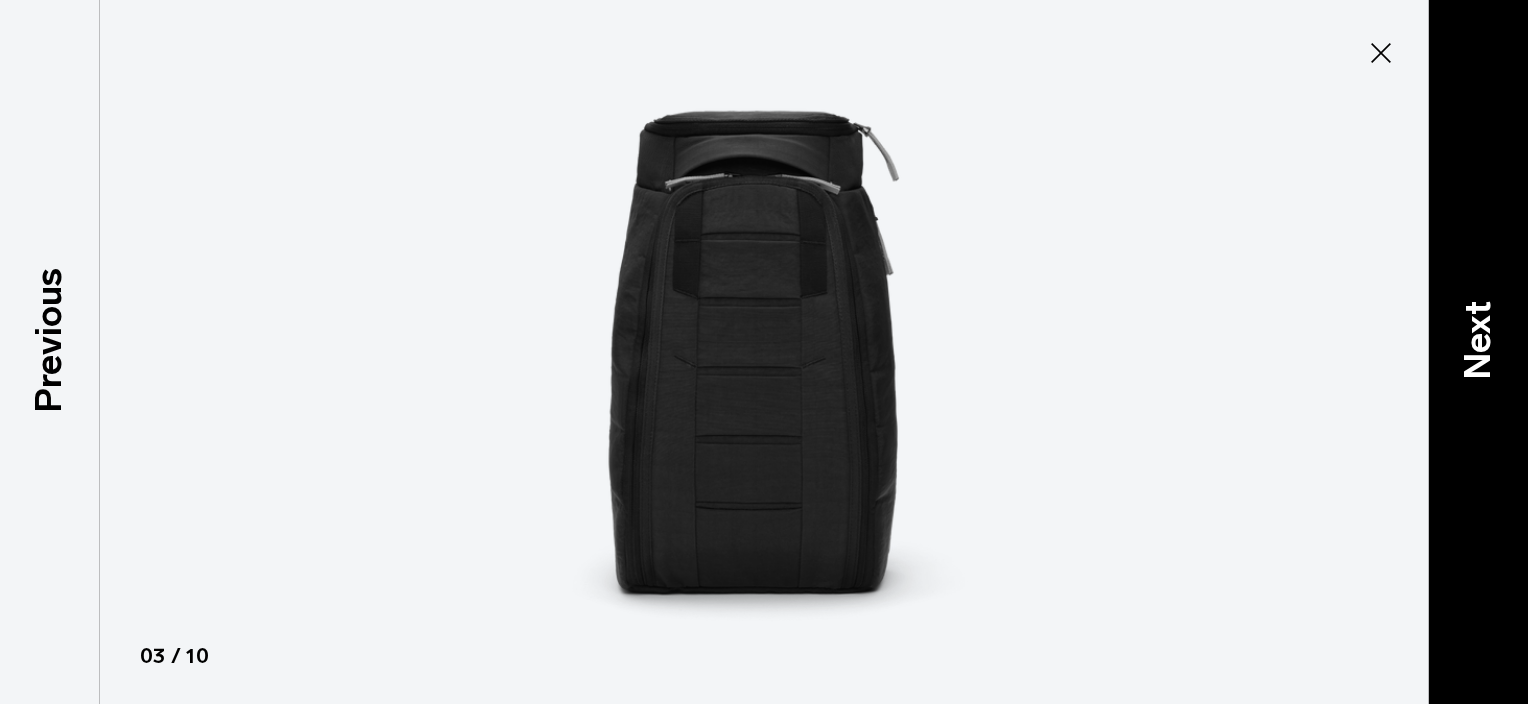 click on "Next" at bounding box center (1478, 339) 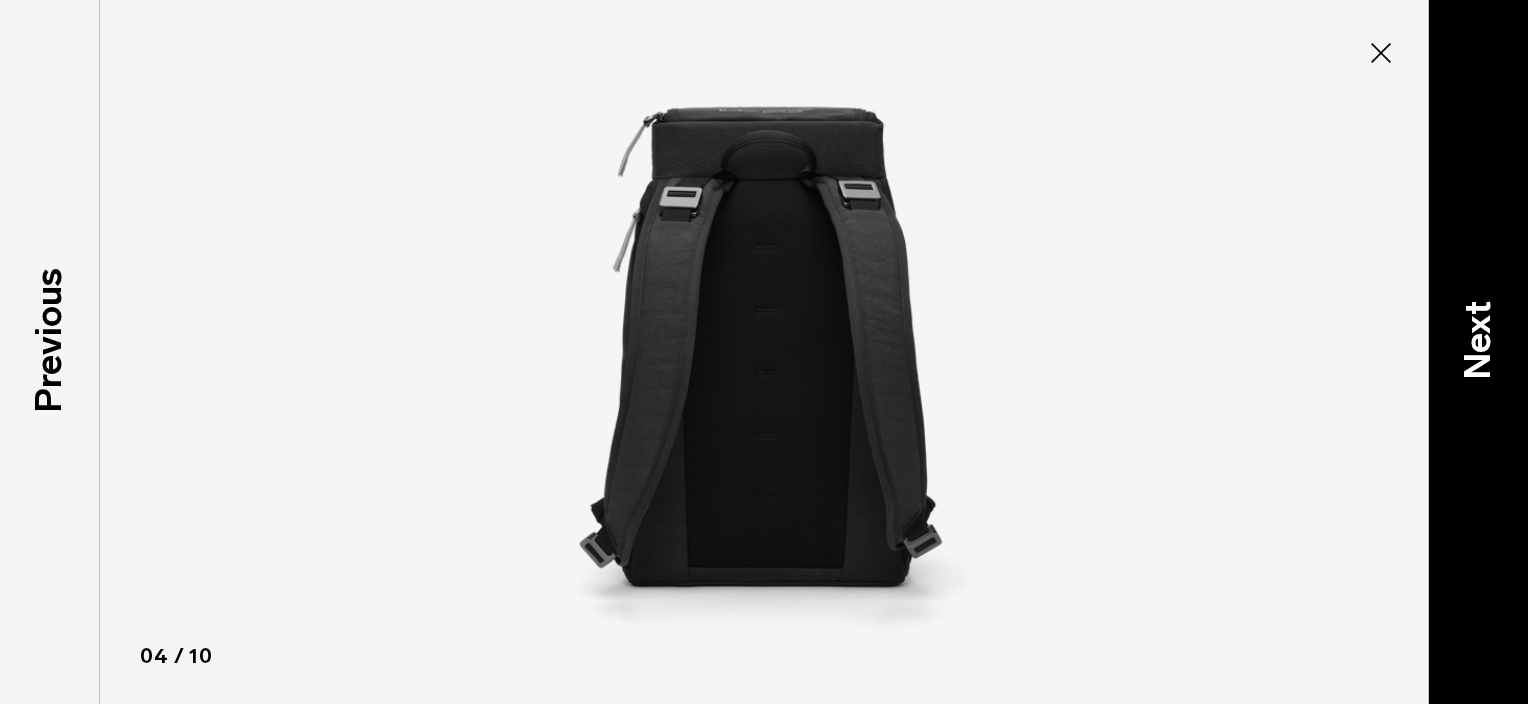 click on "Next" at bounding box center (1478, 339) 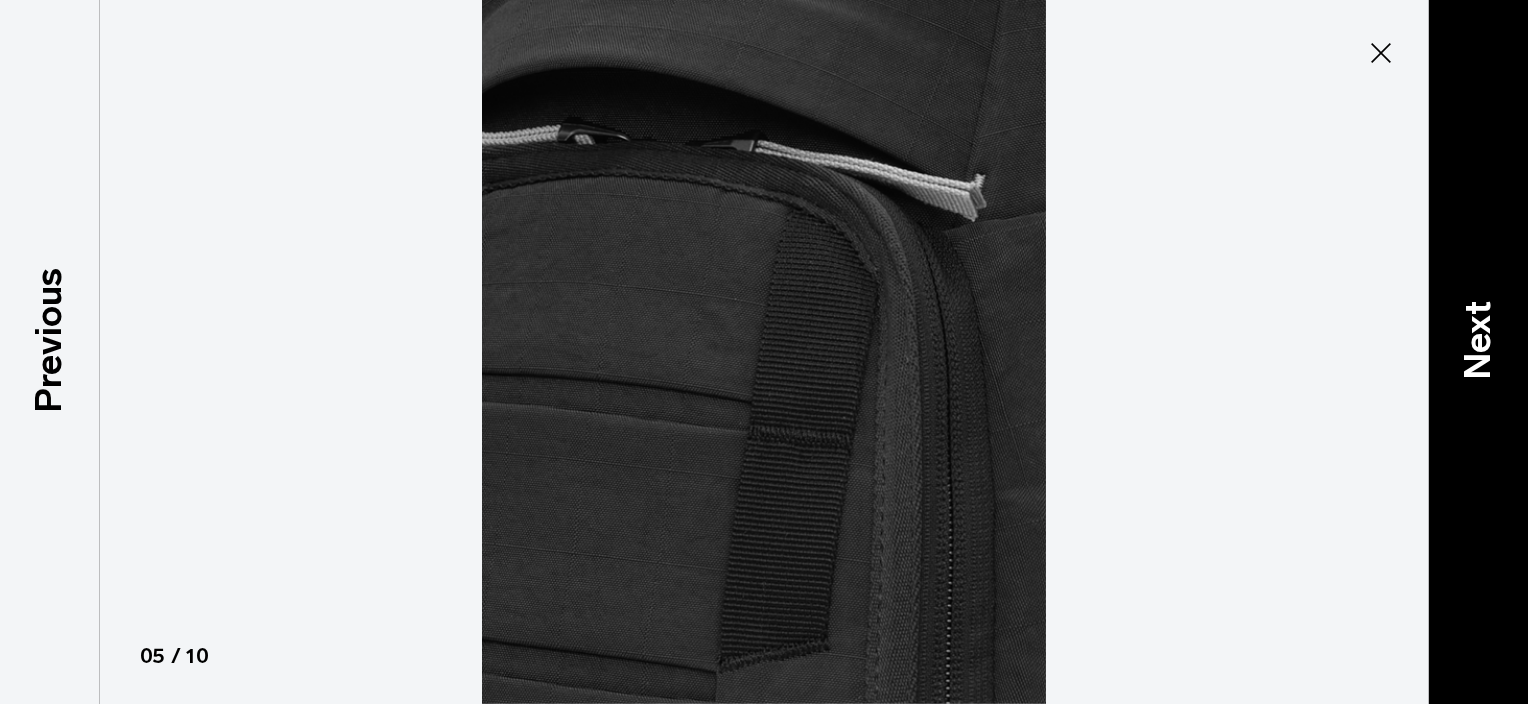 click on "Next" at bounding box center [1478, 339] 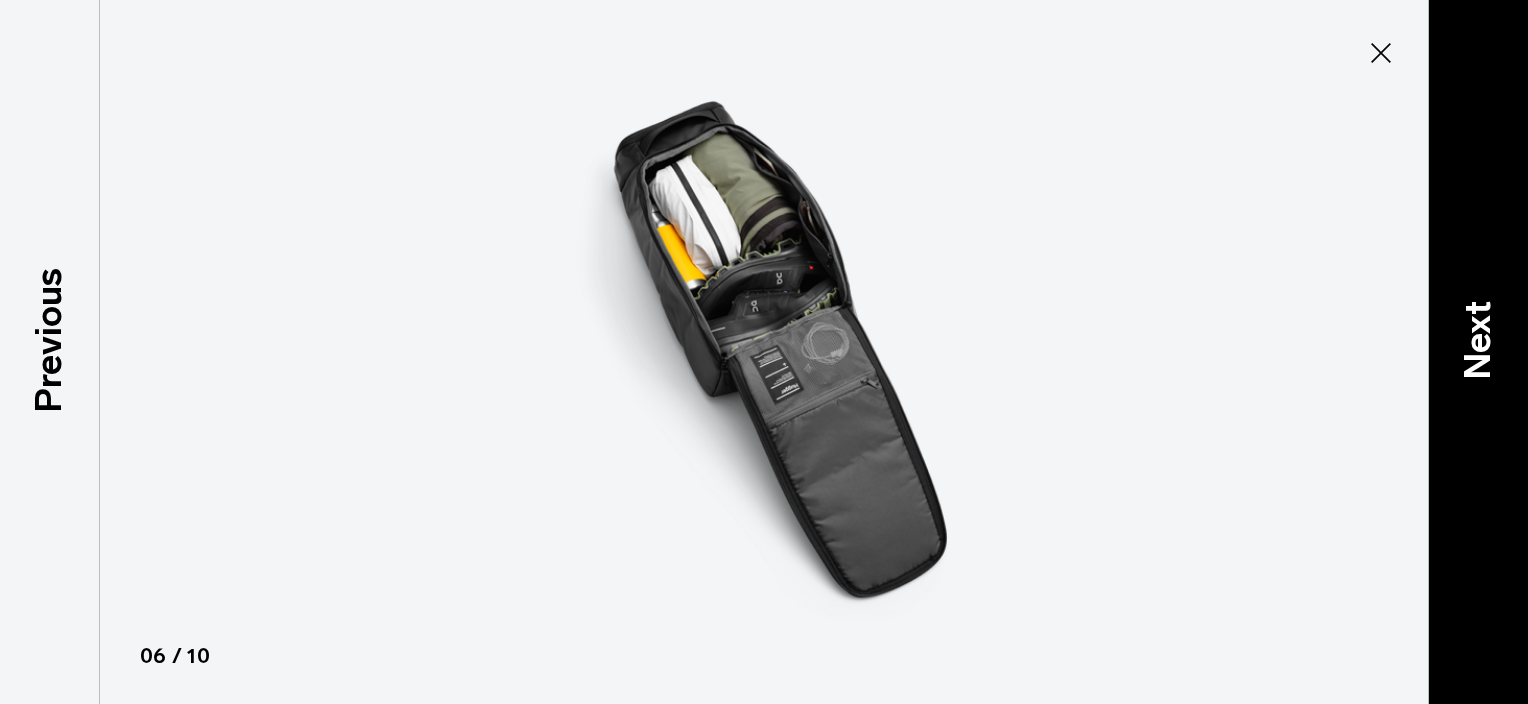 click on "Next" at bounding box center [1478, 339] 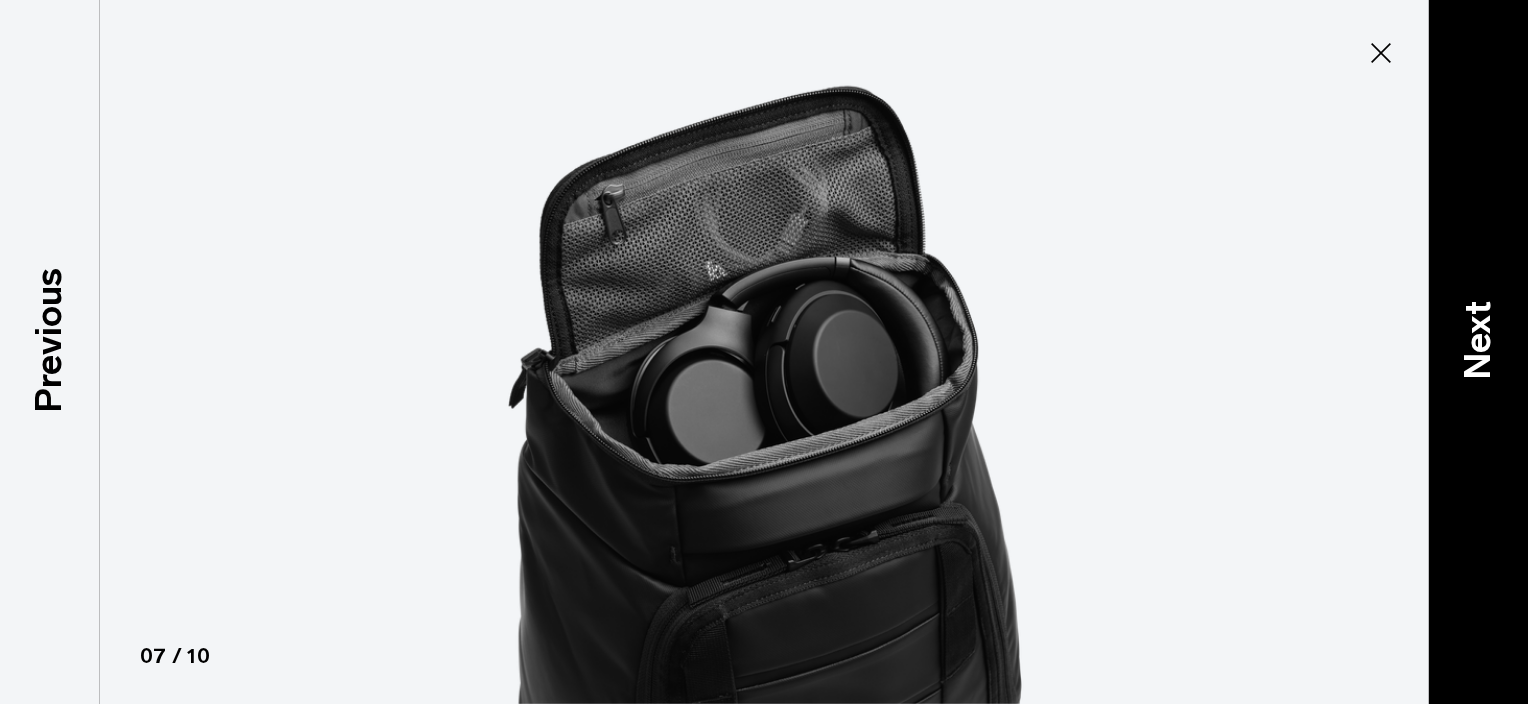 click on "Next" at bounding box center (1478, 339) 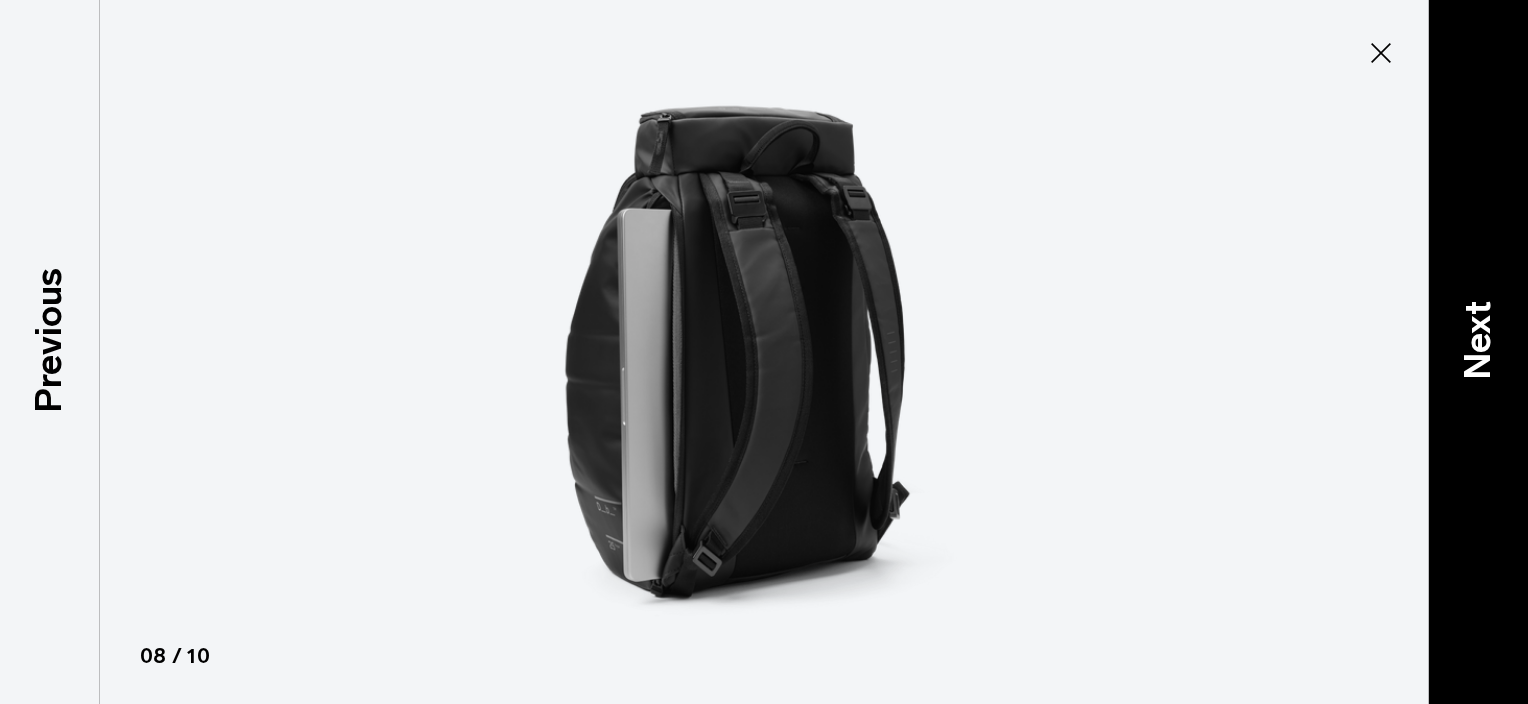 click on "Next" at bounding box center [1478, 339] 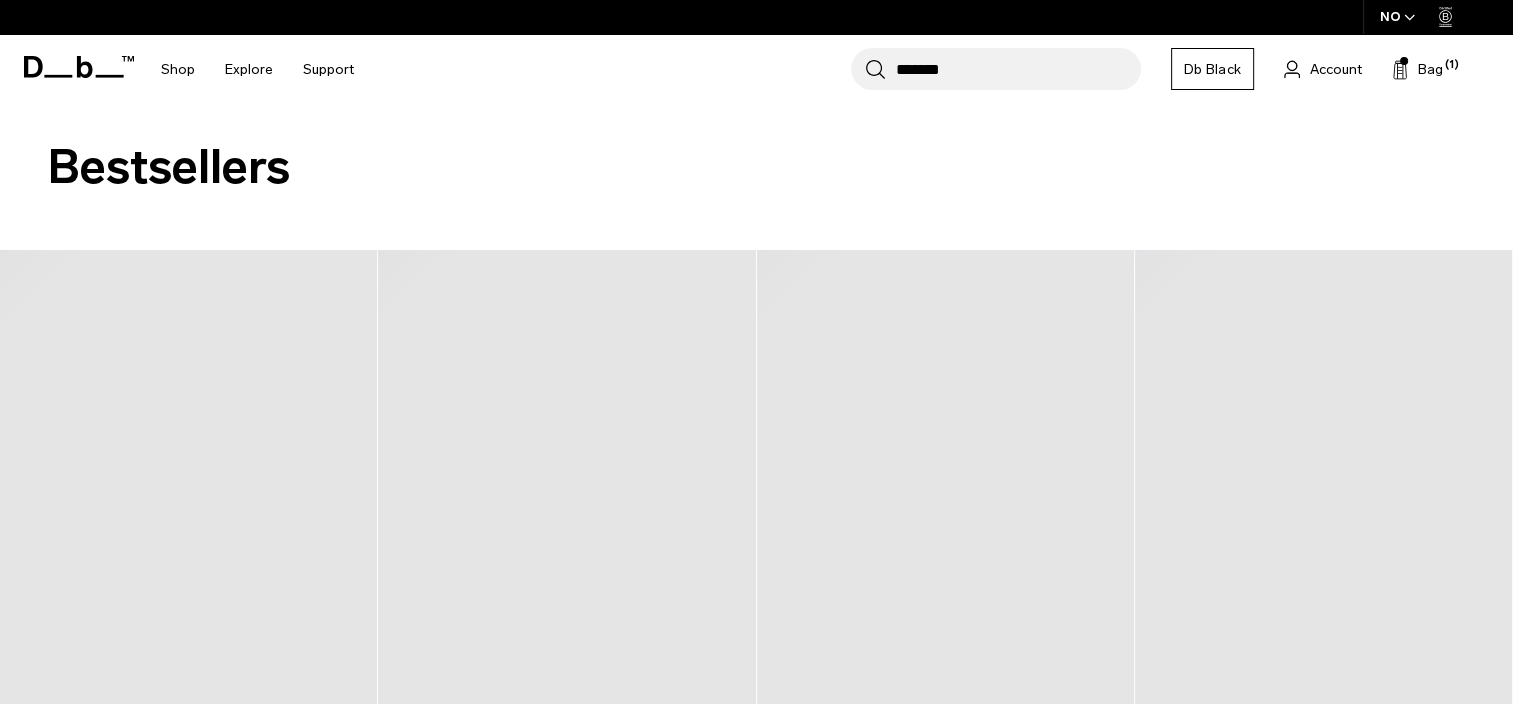 scroll, scrollTop: 400, scrollLeft: 0, axis: vertical 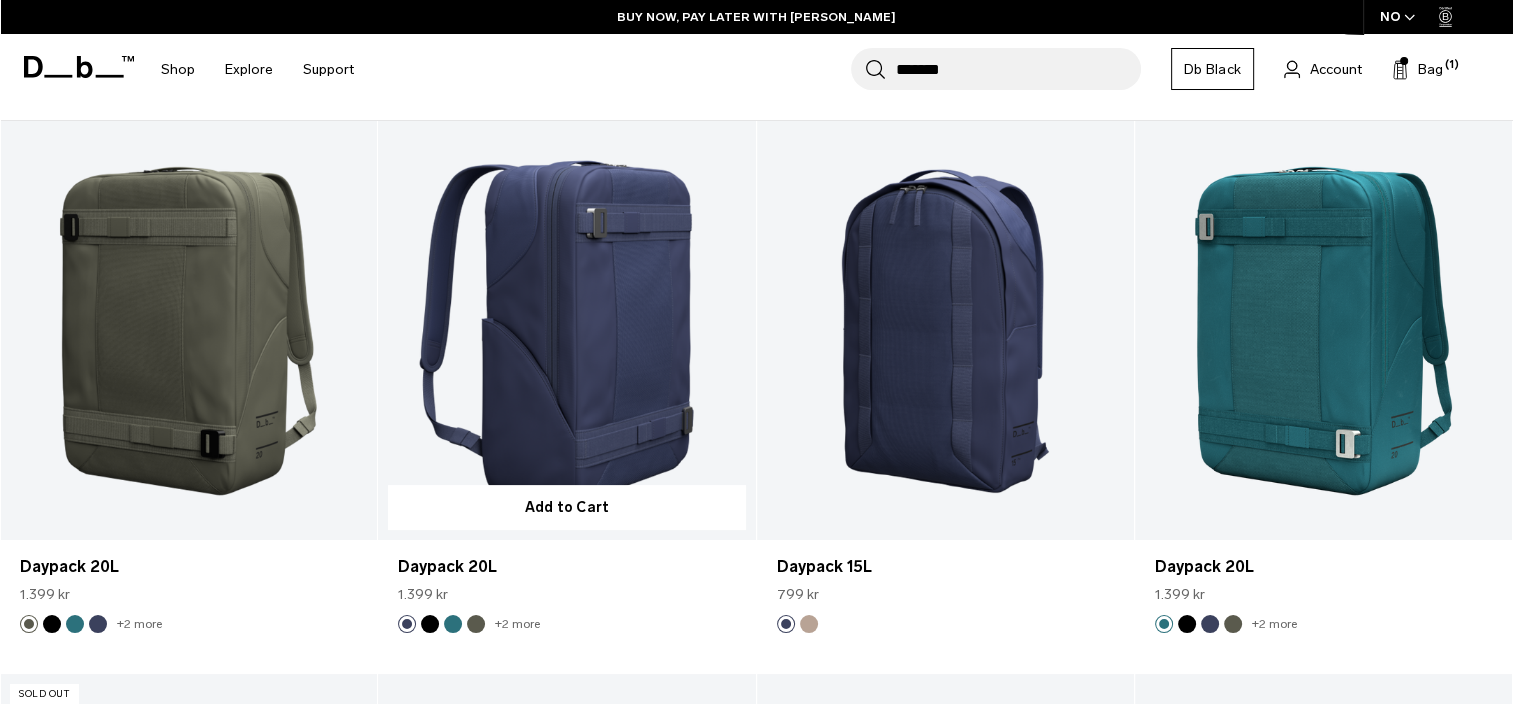 click at bounding box center [566, 330] 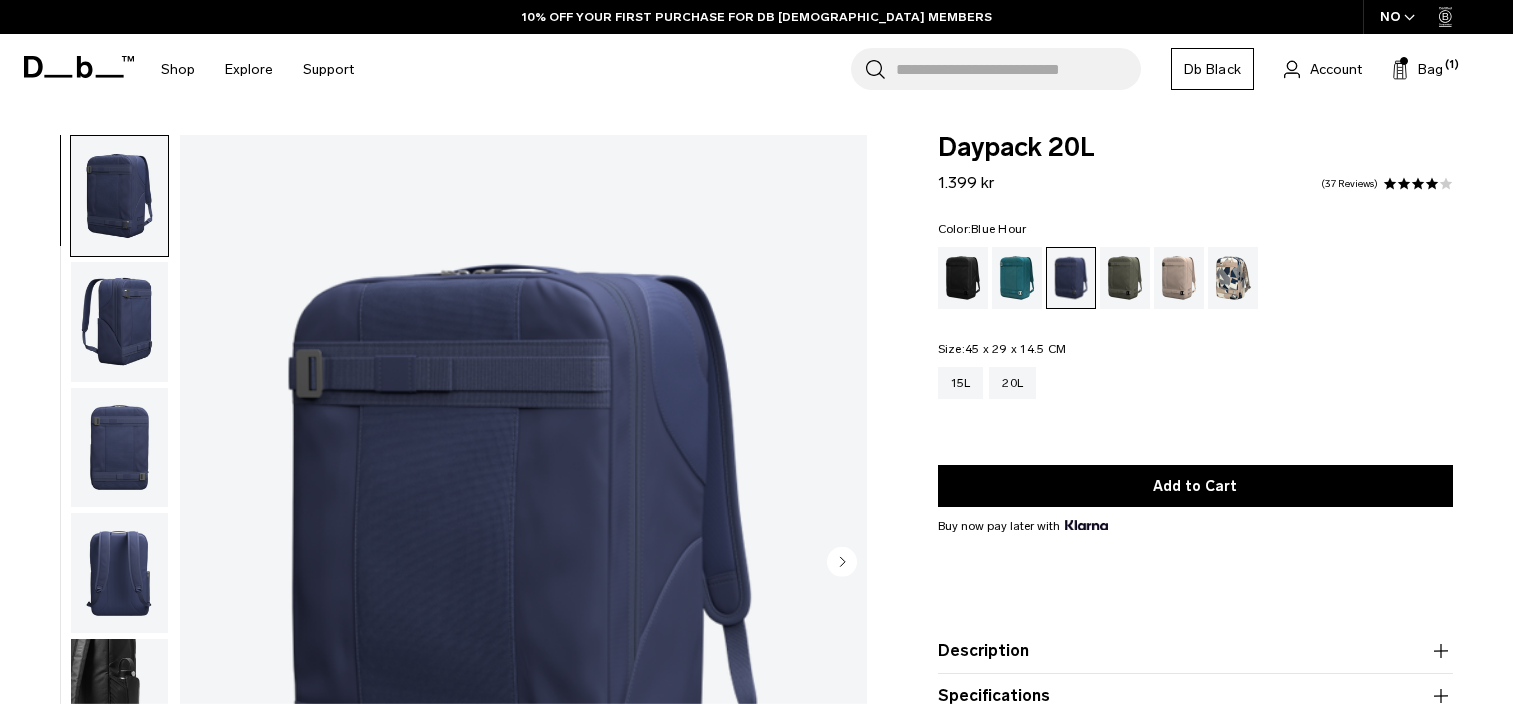 scroll, scrollTop: 100, scrollLeft: 0, axis: vertical 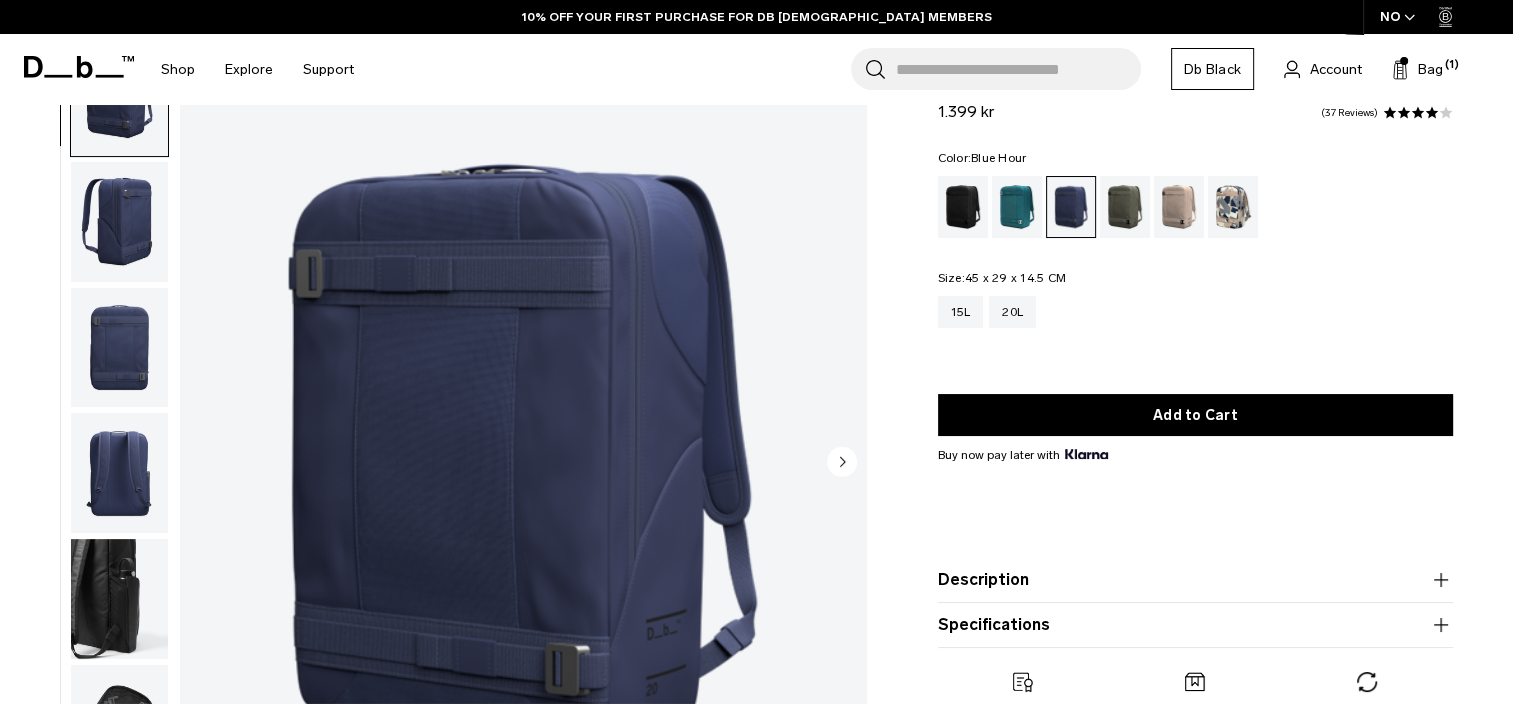 click at bounding box center (119, 599) 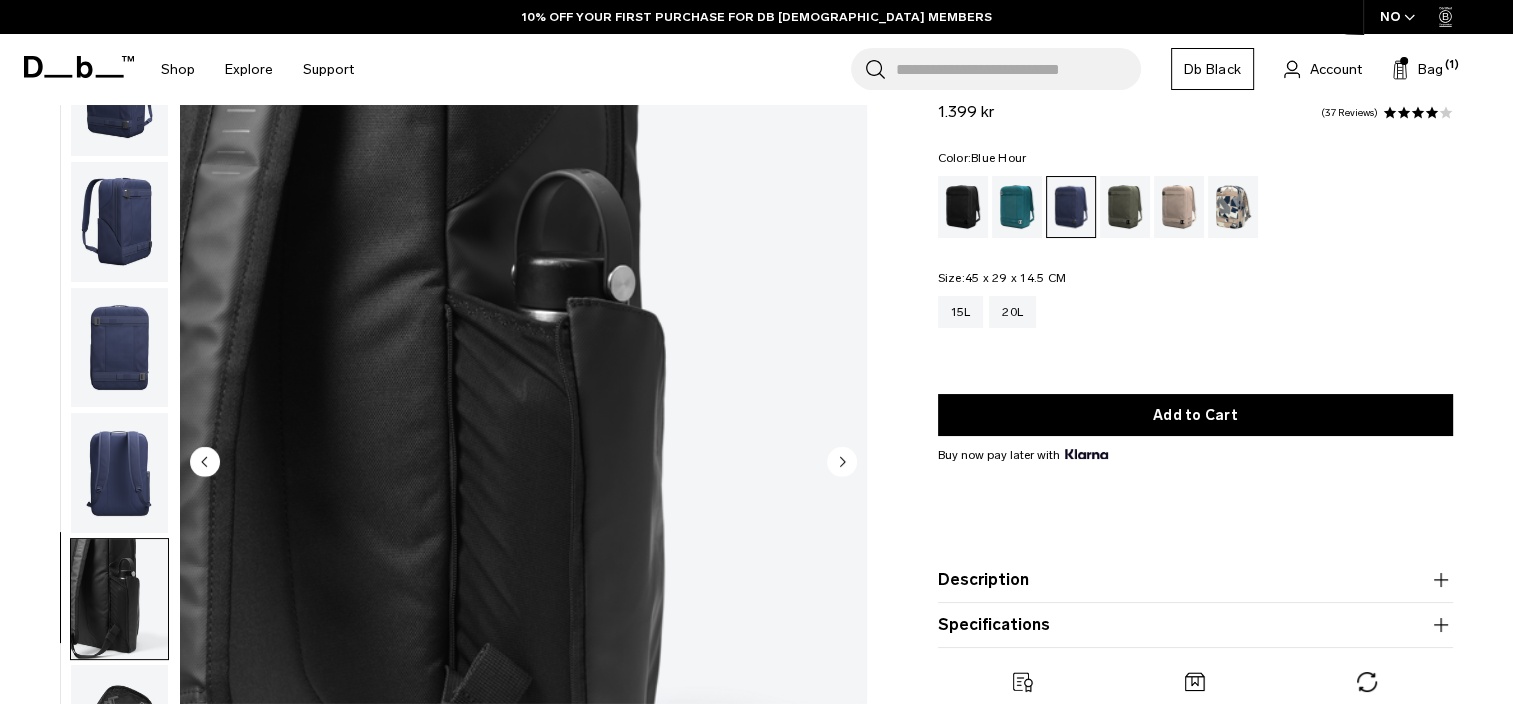 click at bounding box center (119, 473) 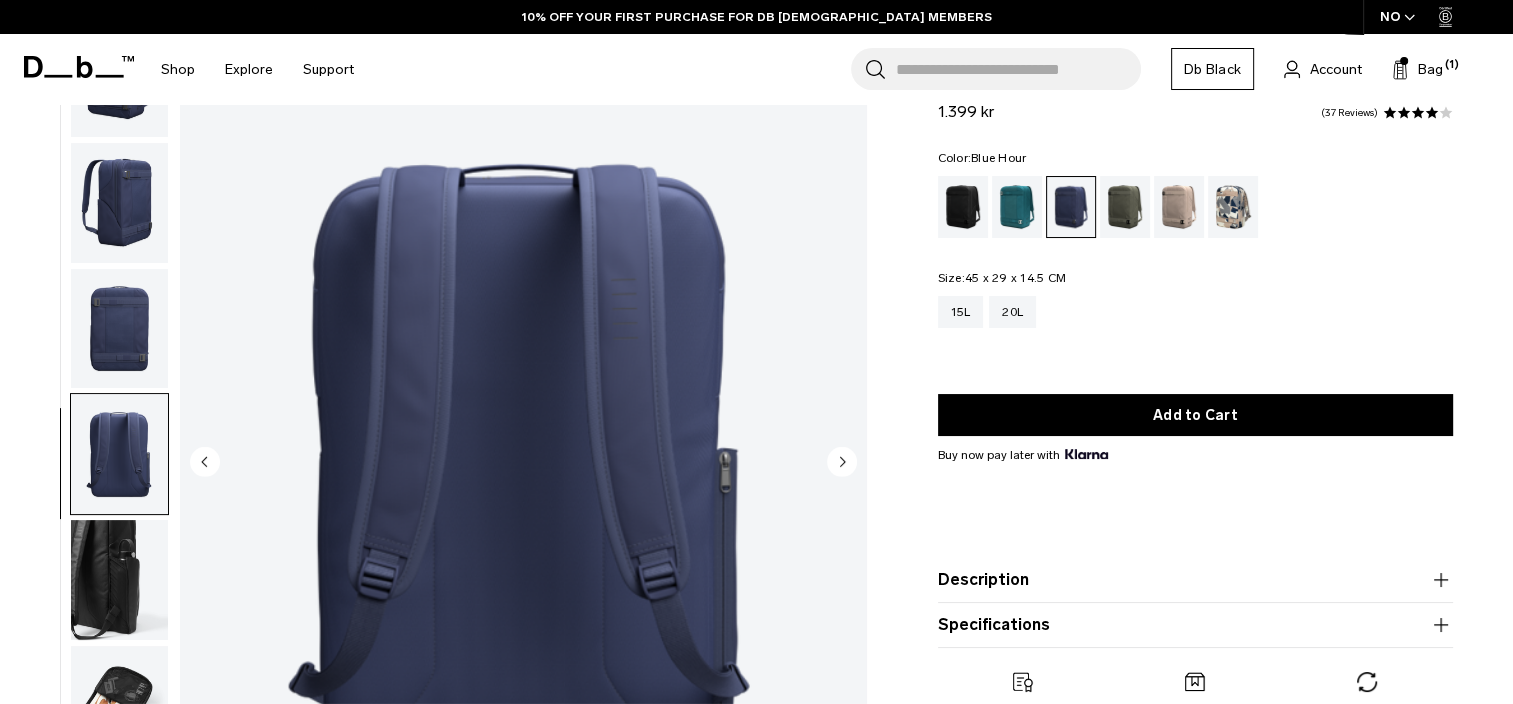 click at bounding box center (119, 329) 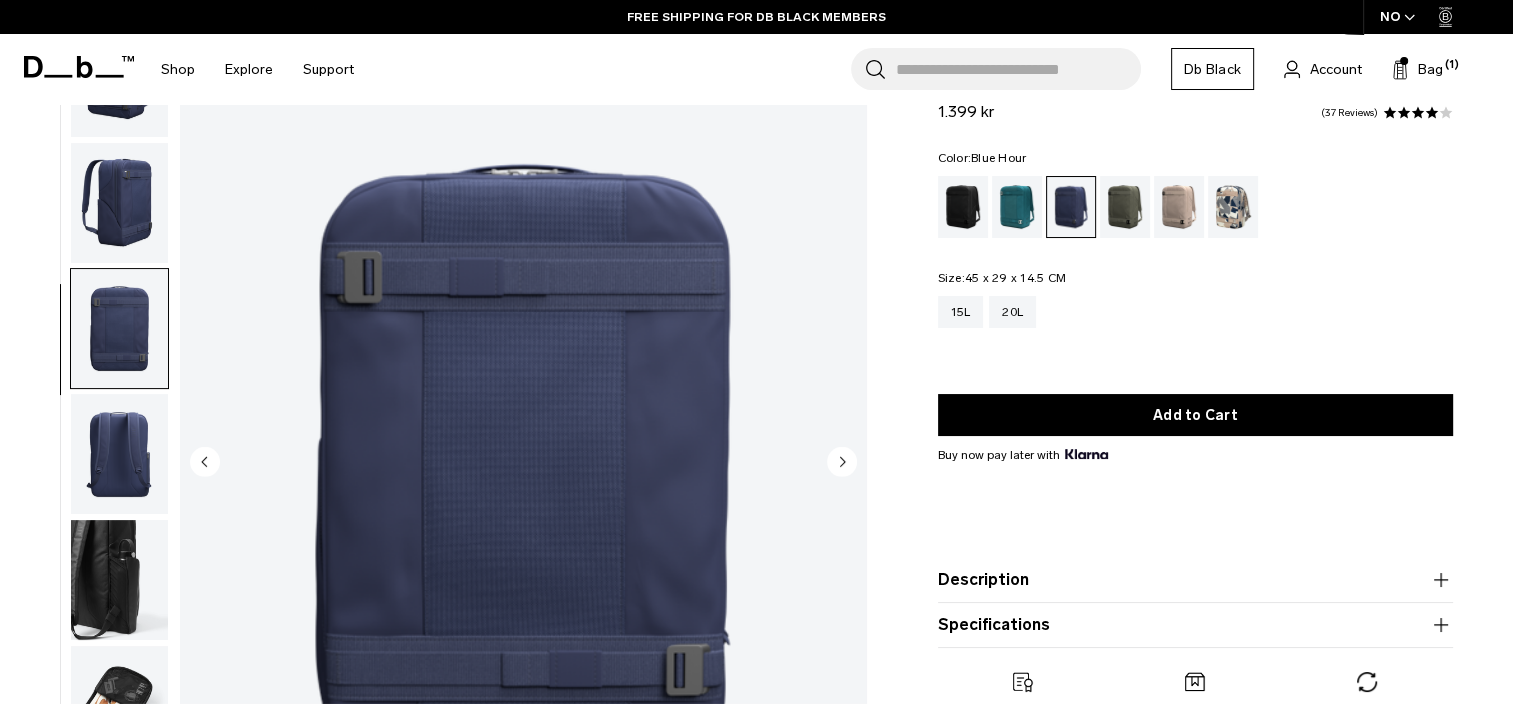 scroll, scrollTop: 20, scrollLeft: 0, axis: vertical 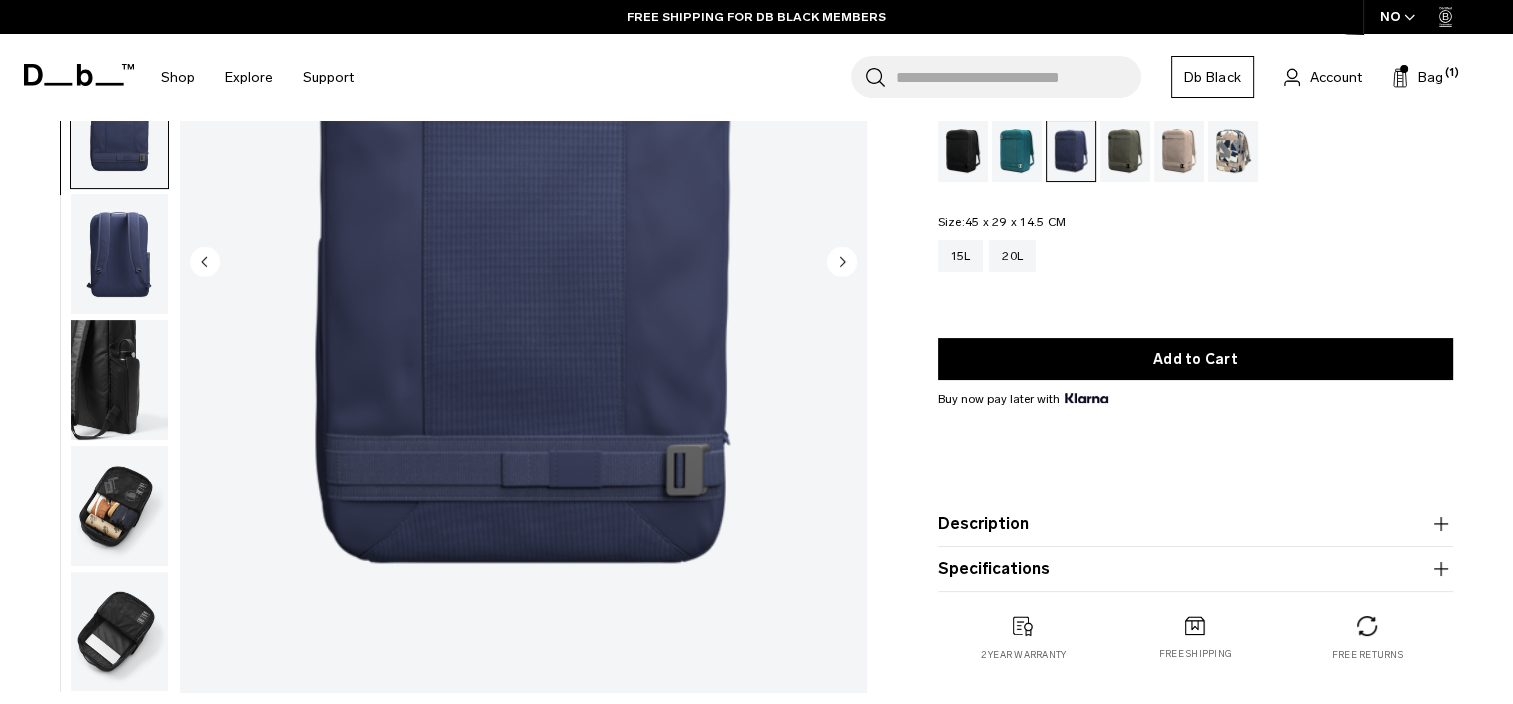 click at bounding box center [119, 506] 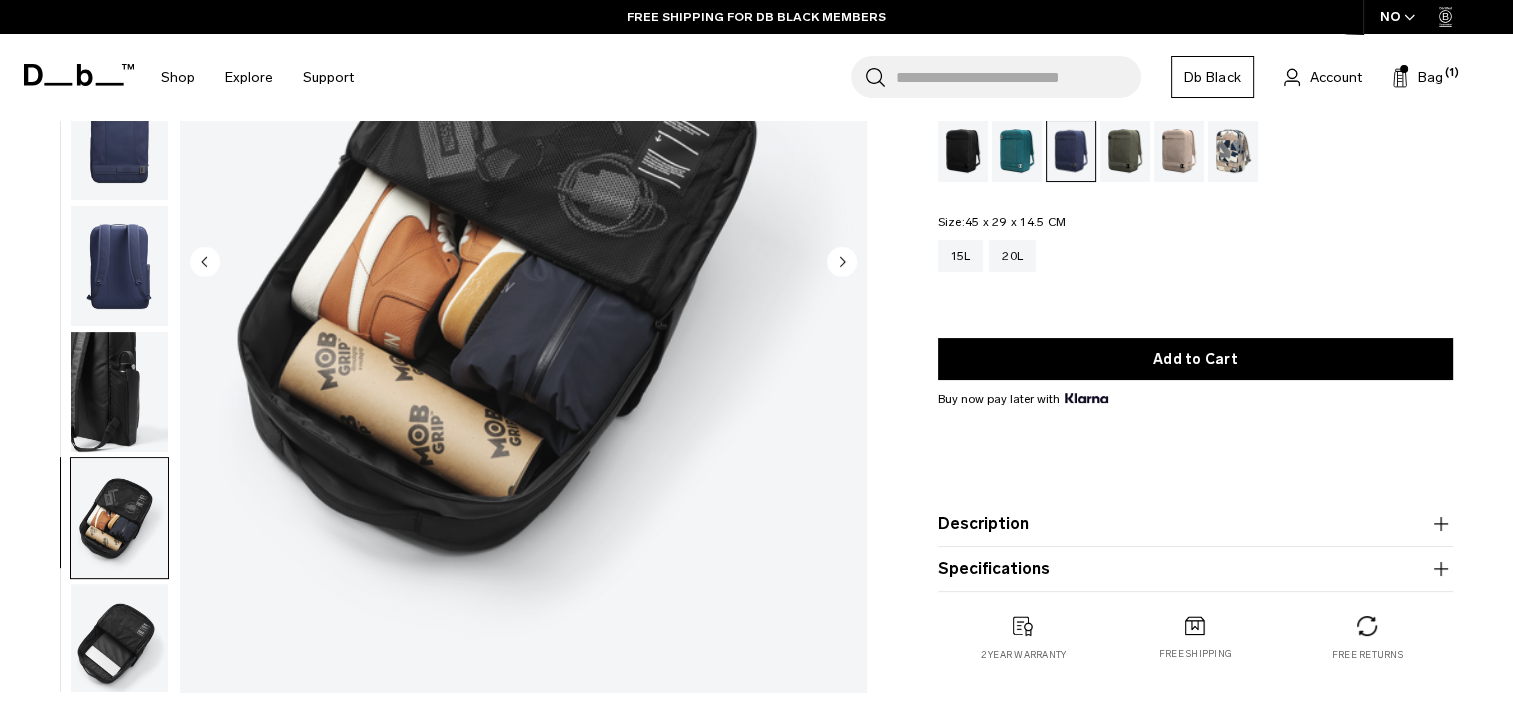 scroll, scrollTop: 0, scrollLeft: 0, axis: both 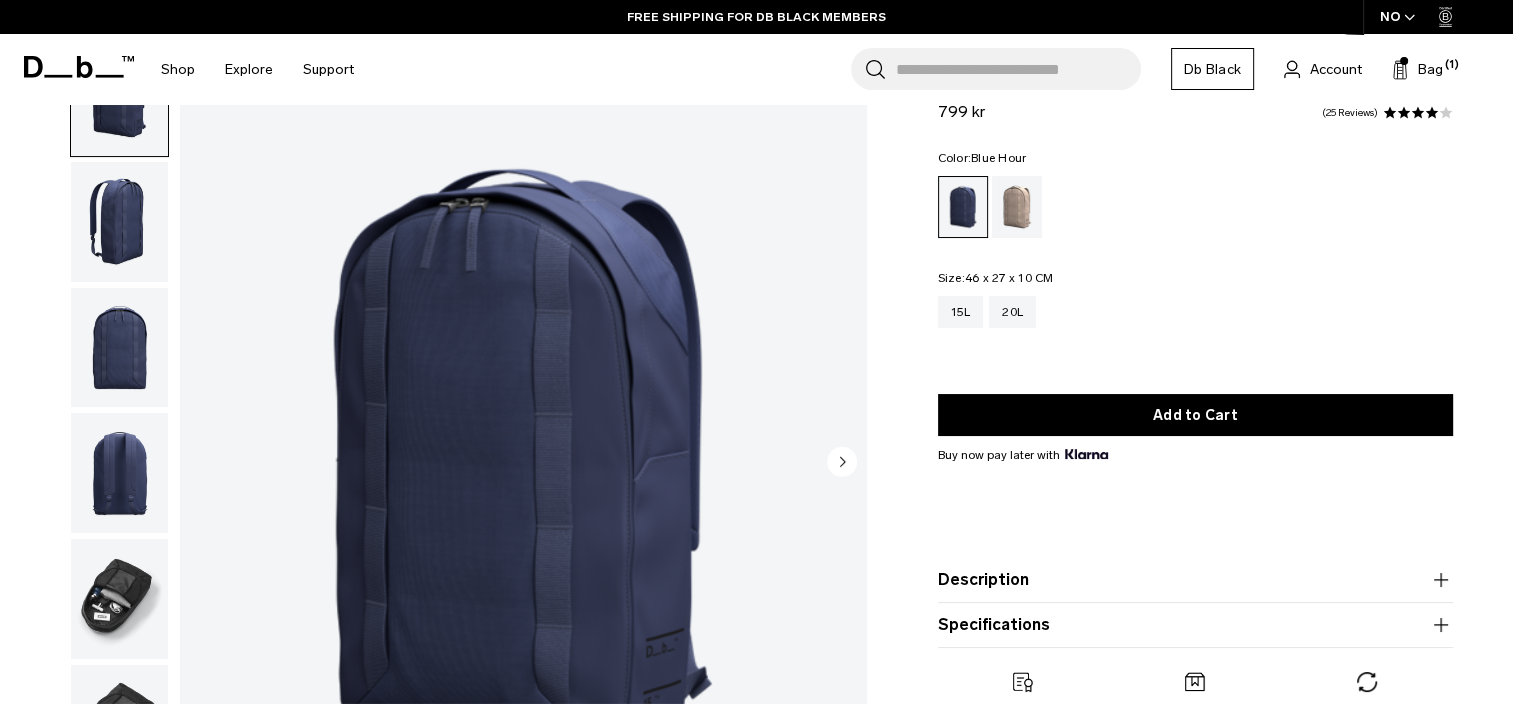 click at bounding box center [119, 599] 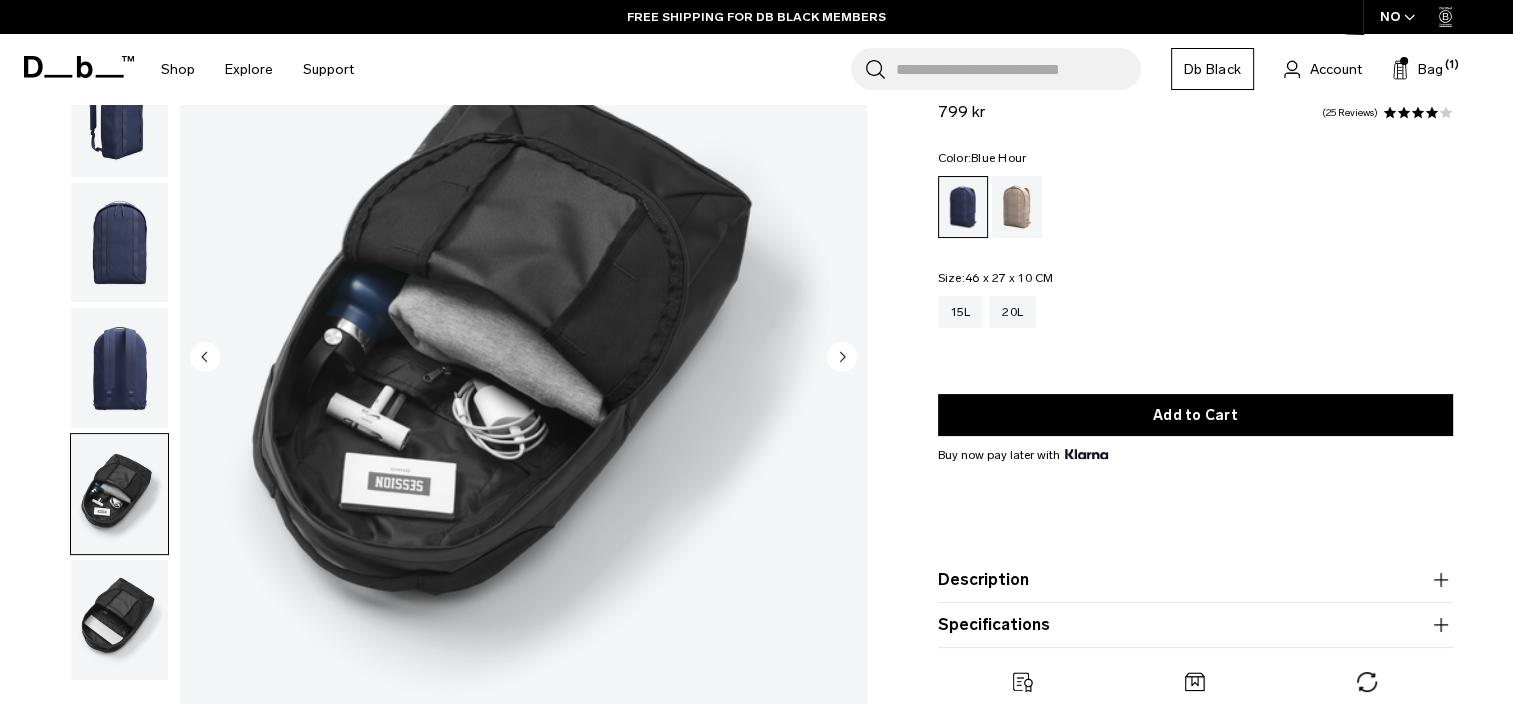 scroll, scrollTop: 300, scrollLeft: 0, axis: vertical 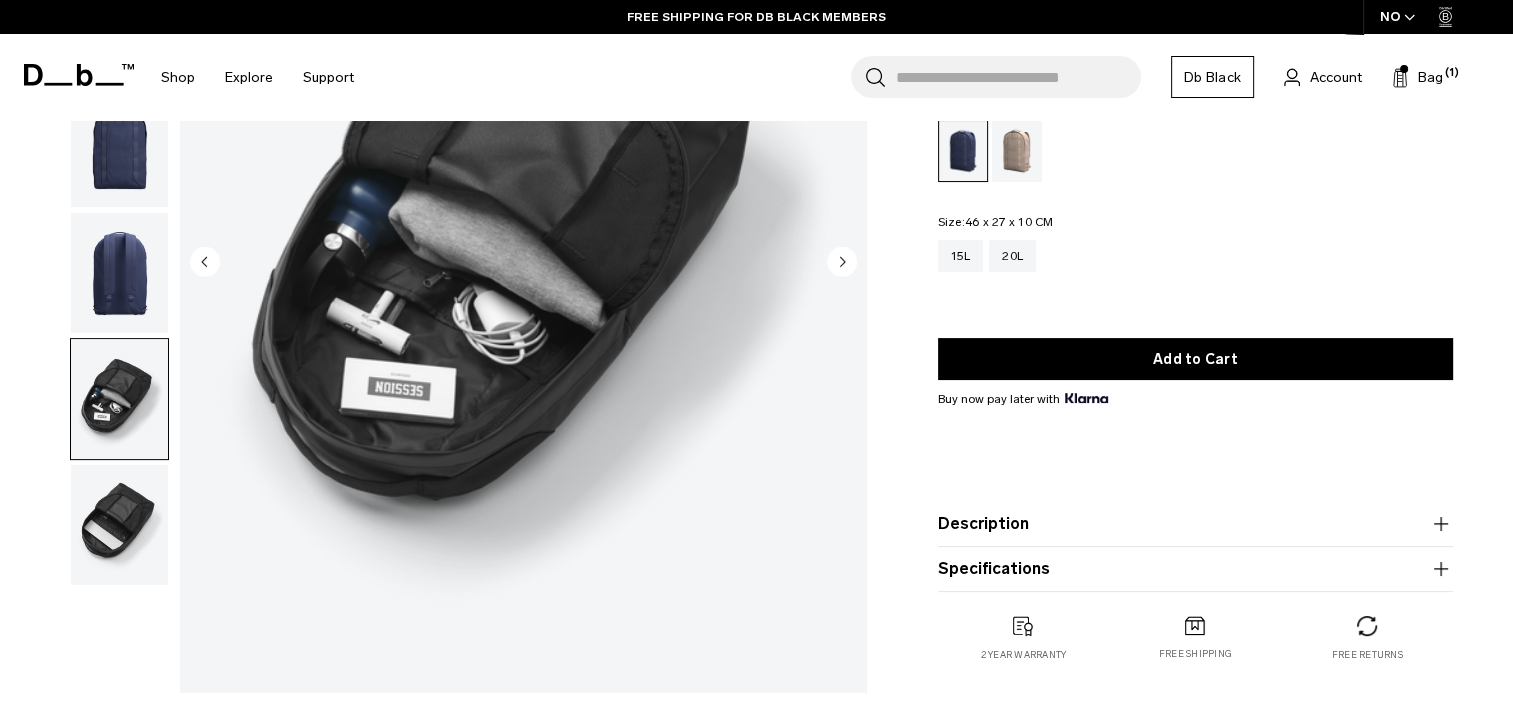 click at bounding box center [119, 525] 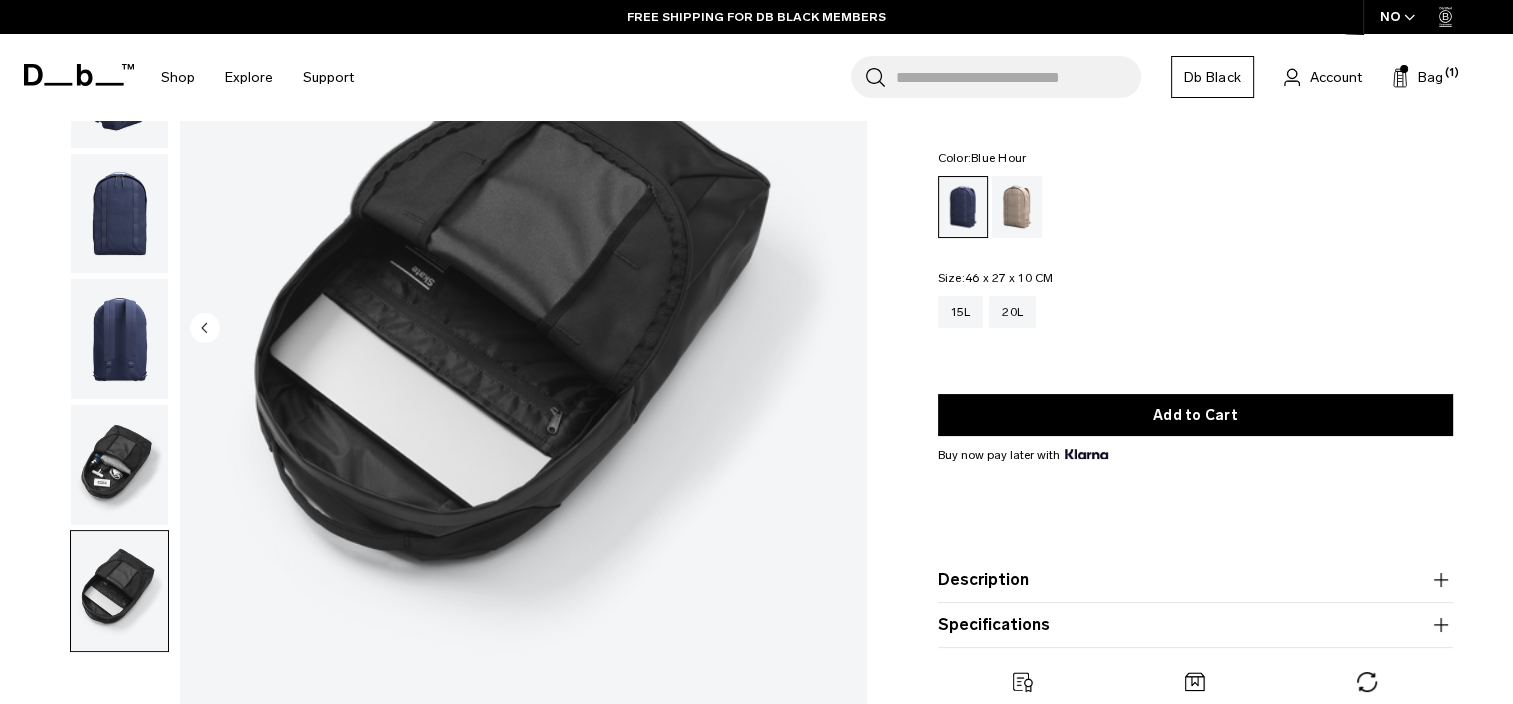 scroll, scrollTop: 200, scrollLeft: 0, axis: vertical 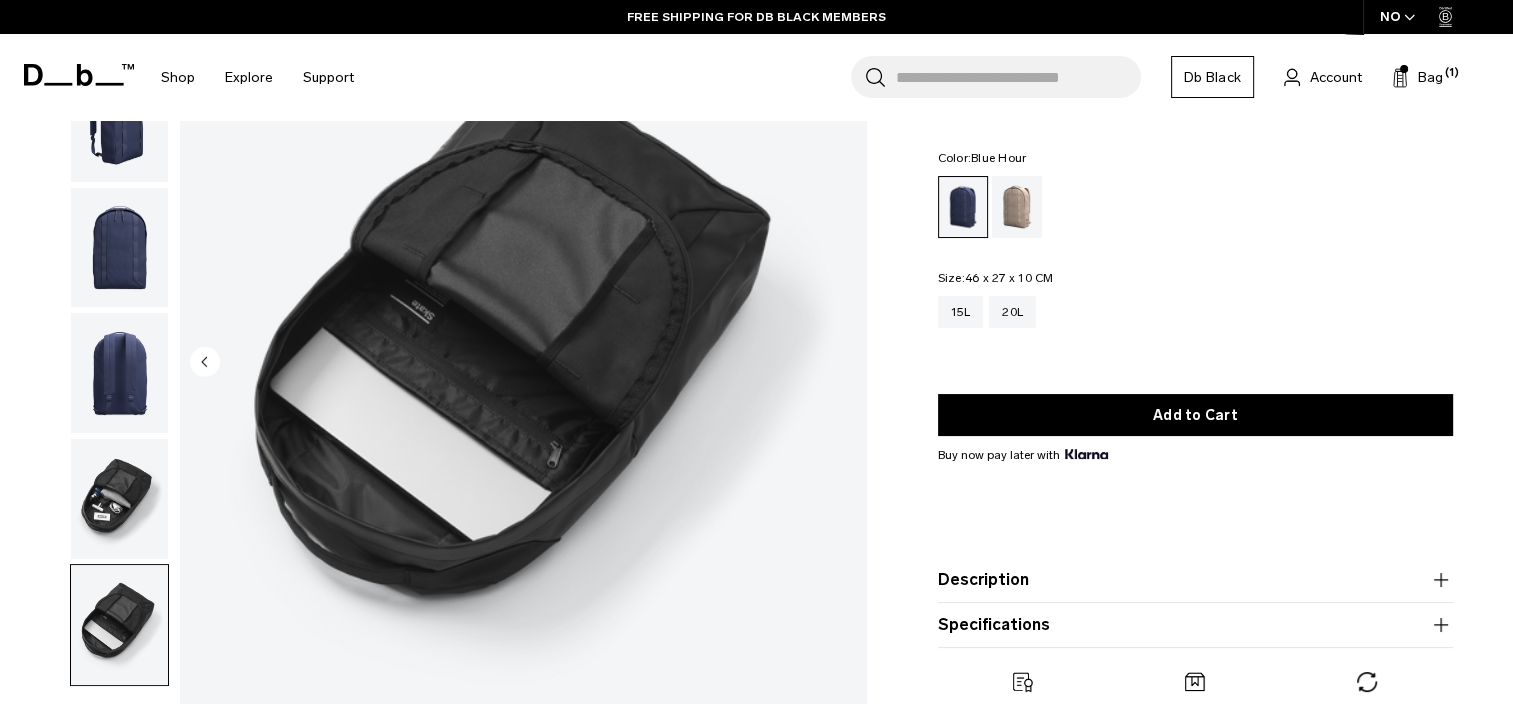 click at bounding box center (119, 373) 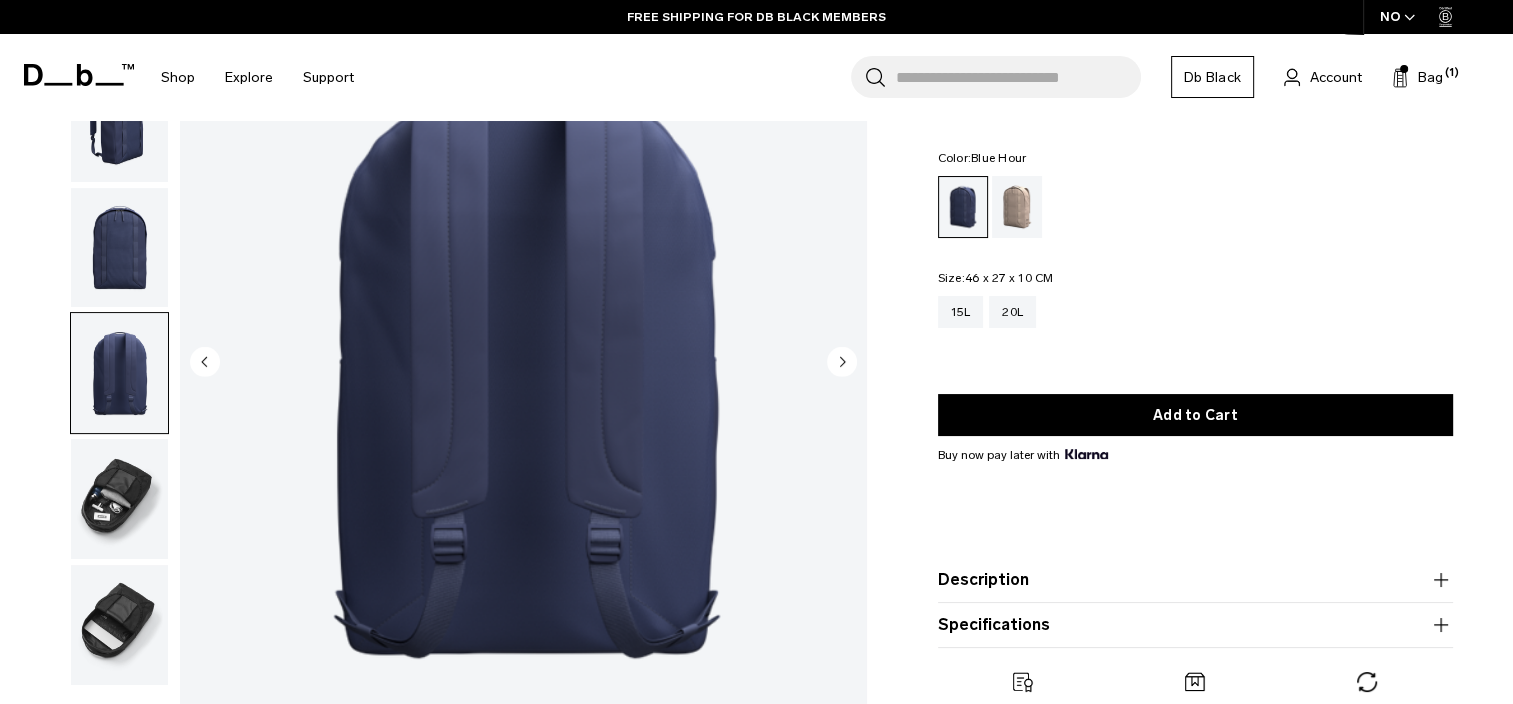click at bounding box center [119, 248] 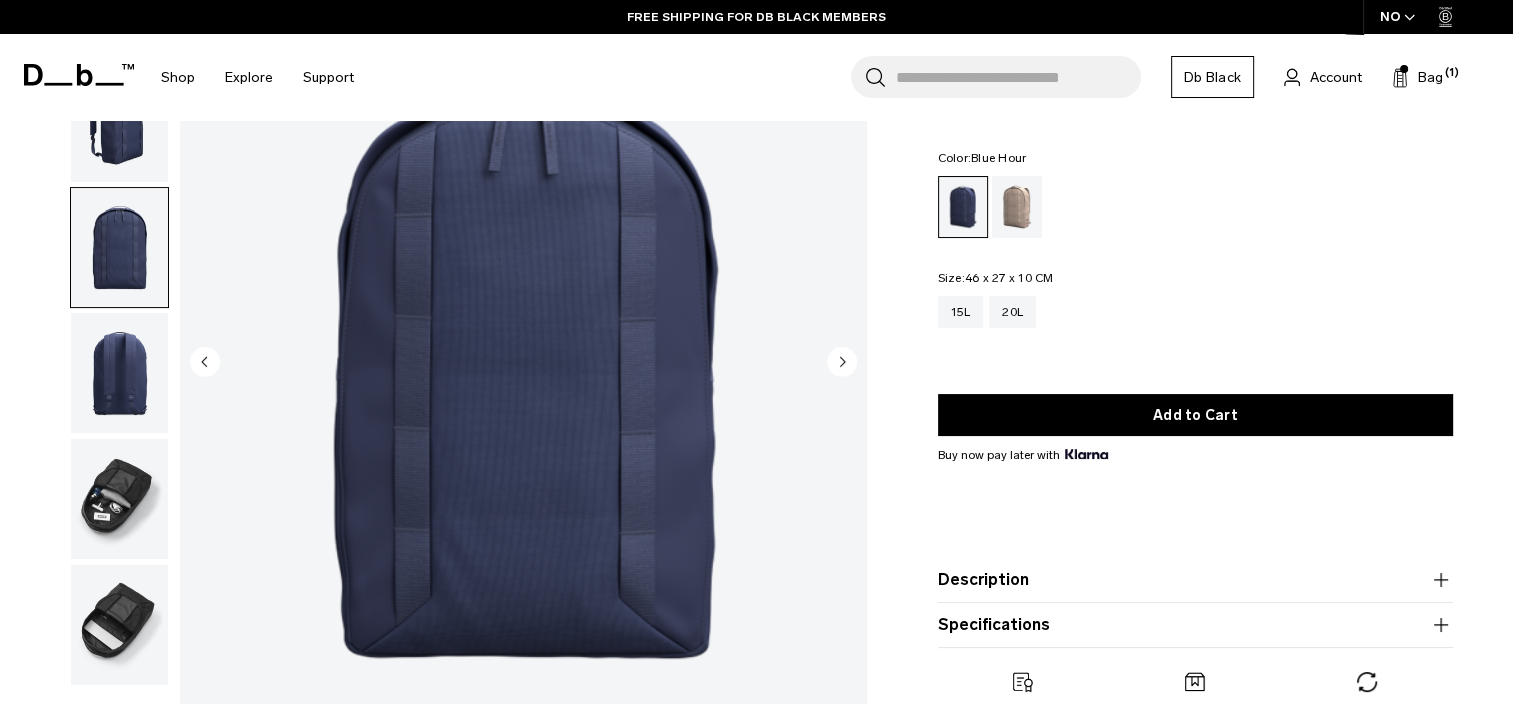 scroll, scrollTop: 0, scrollLeft: 0, axis: both 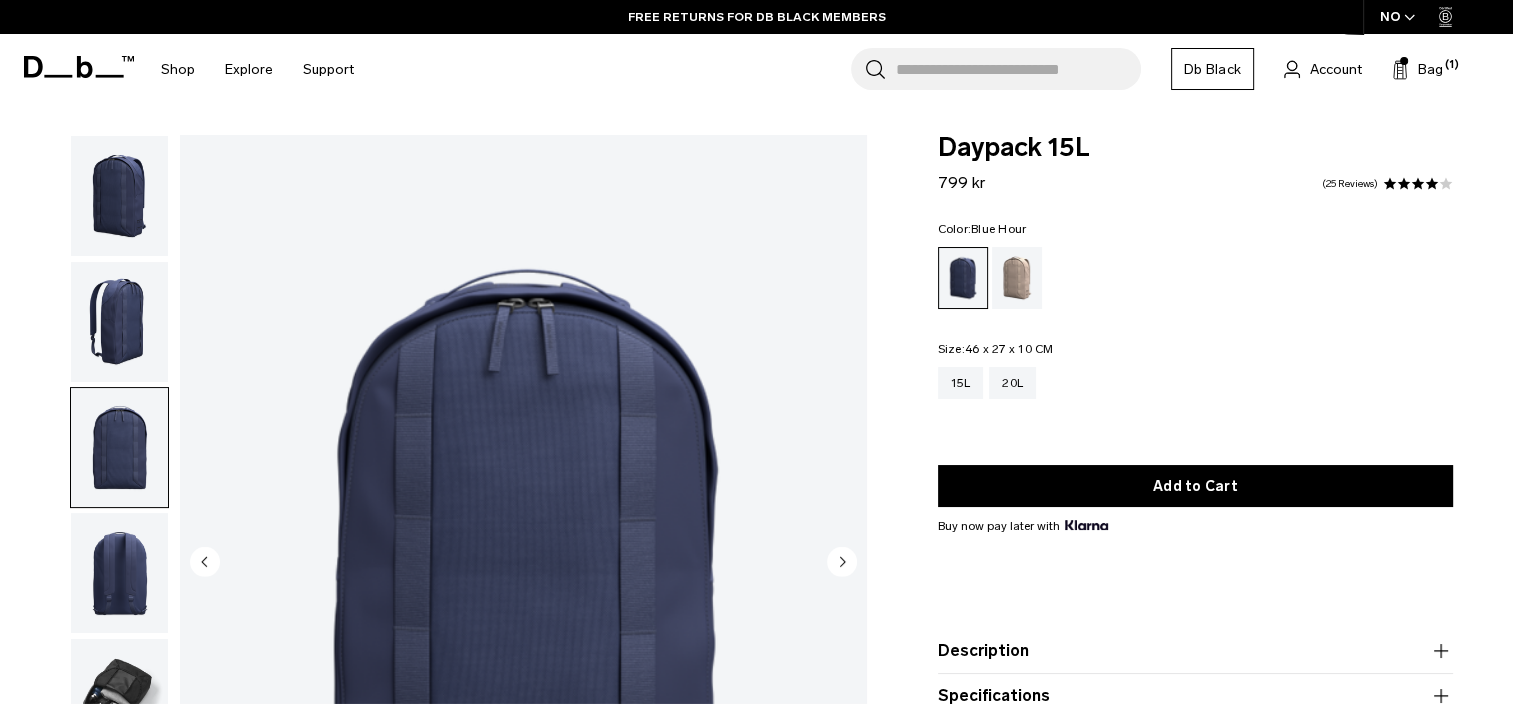 click at bounding box center [119, 322] 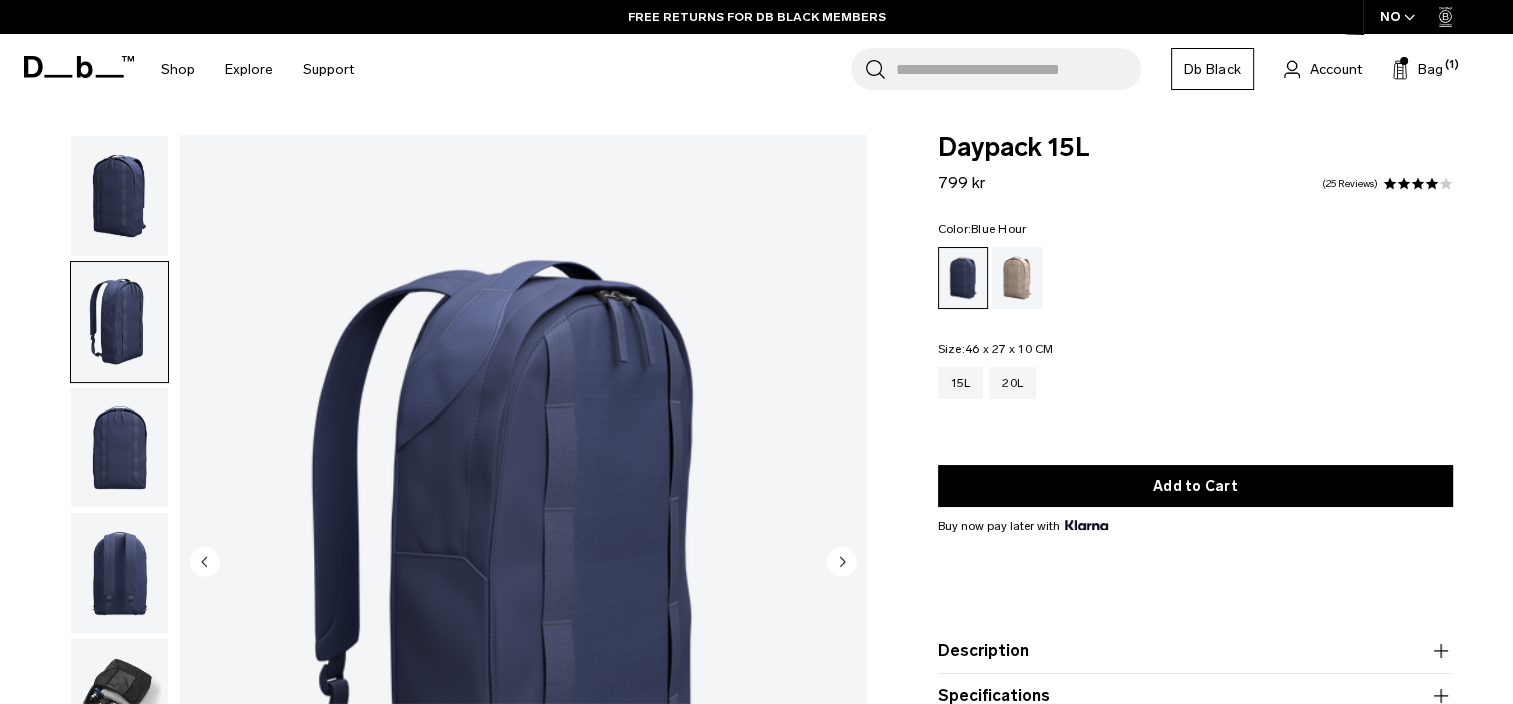 click at bounding box center [119, 196] 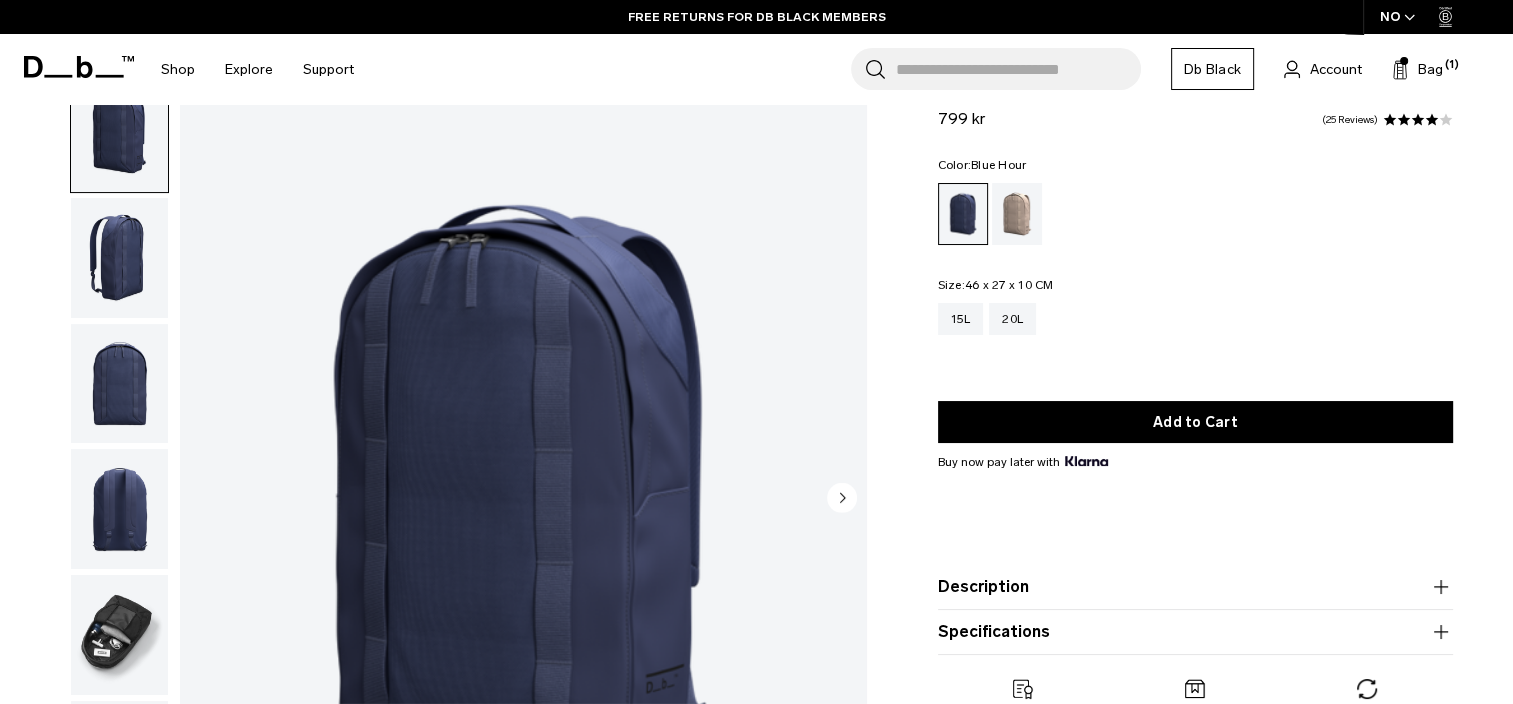 scroll, scrollTop: 100, scrollLeft: 0, axis: vertical 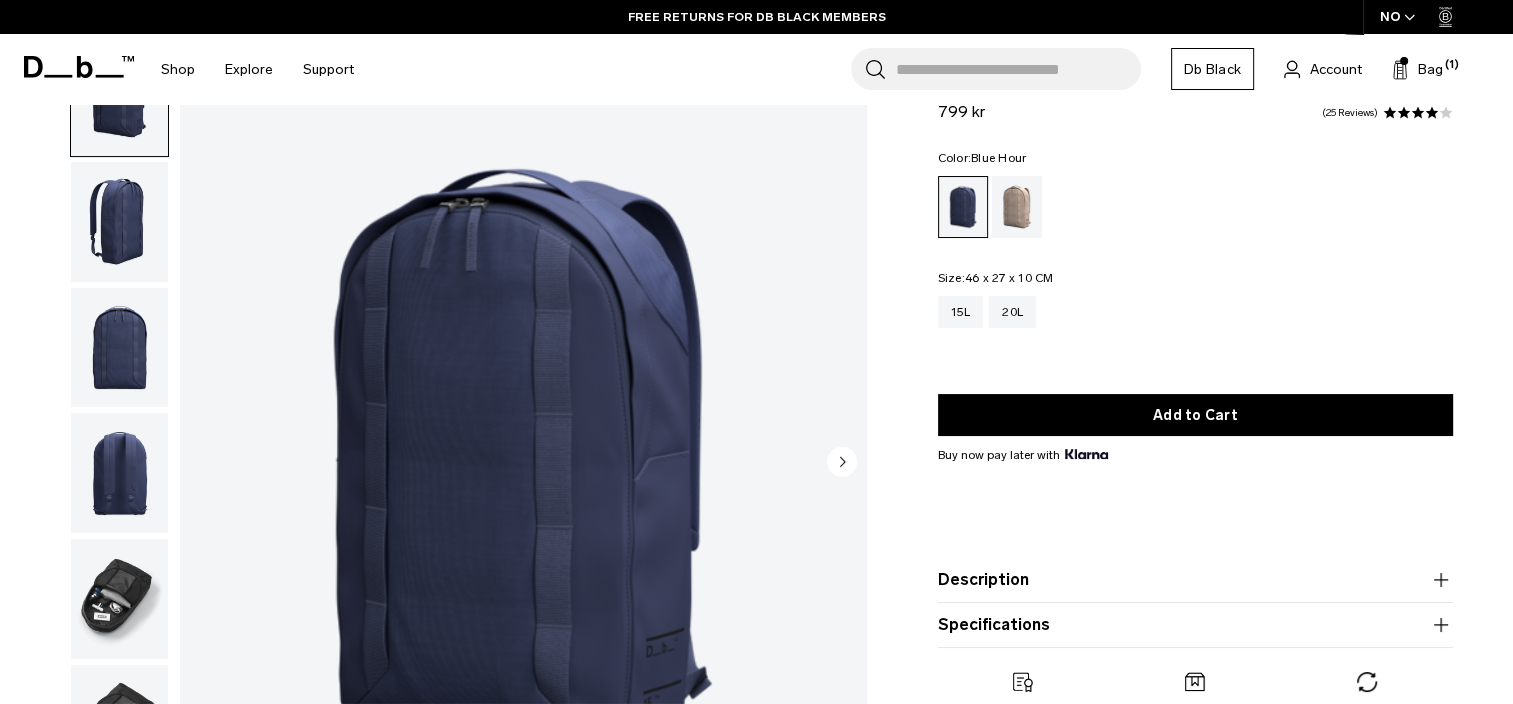 click at bounding box center [119, 473] 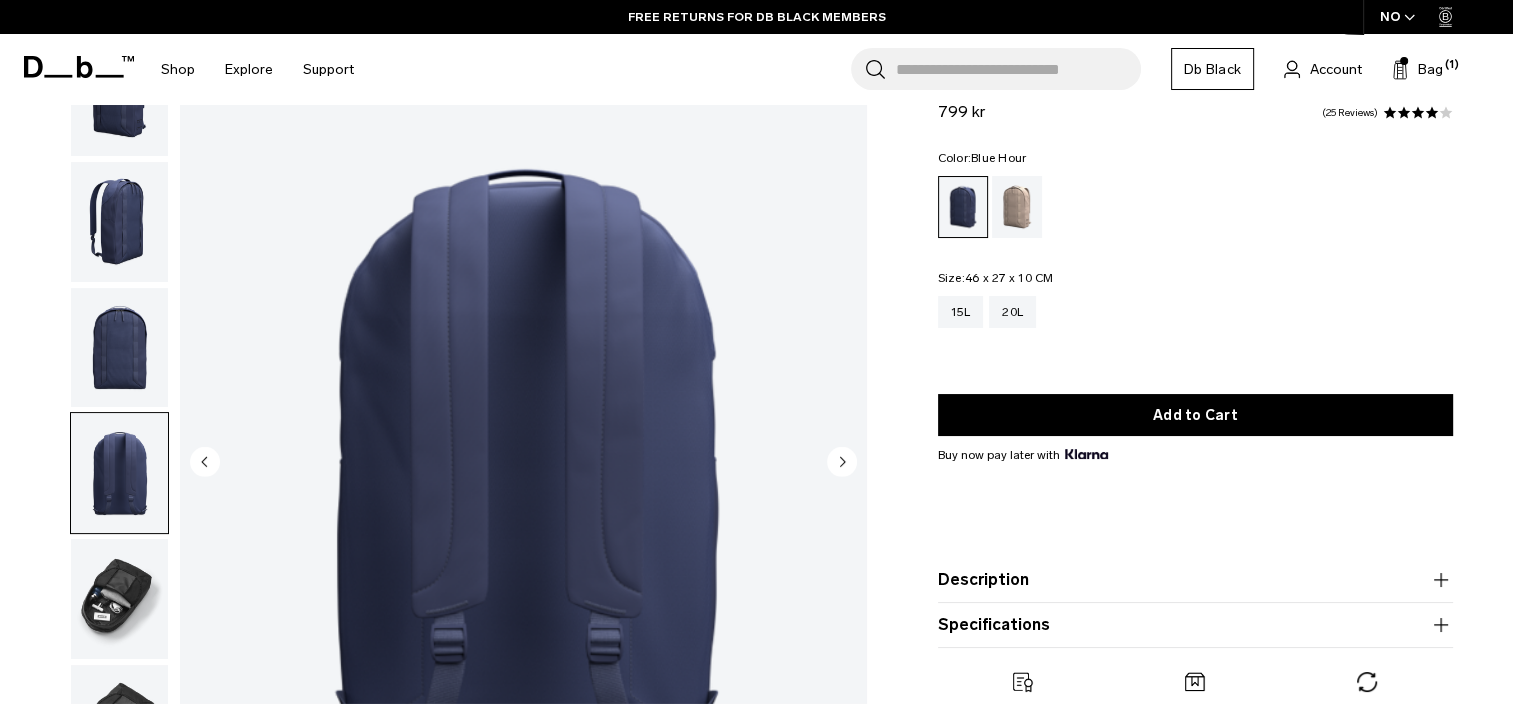 click at bounding box center (119, 599) 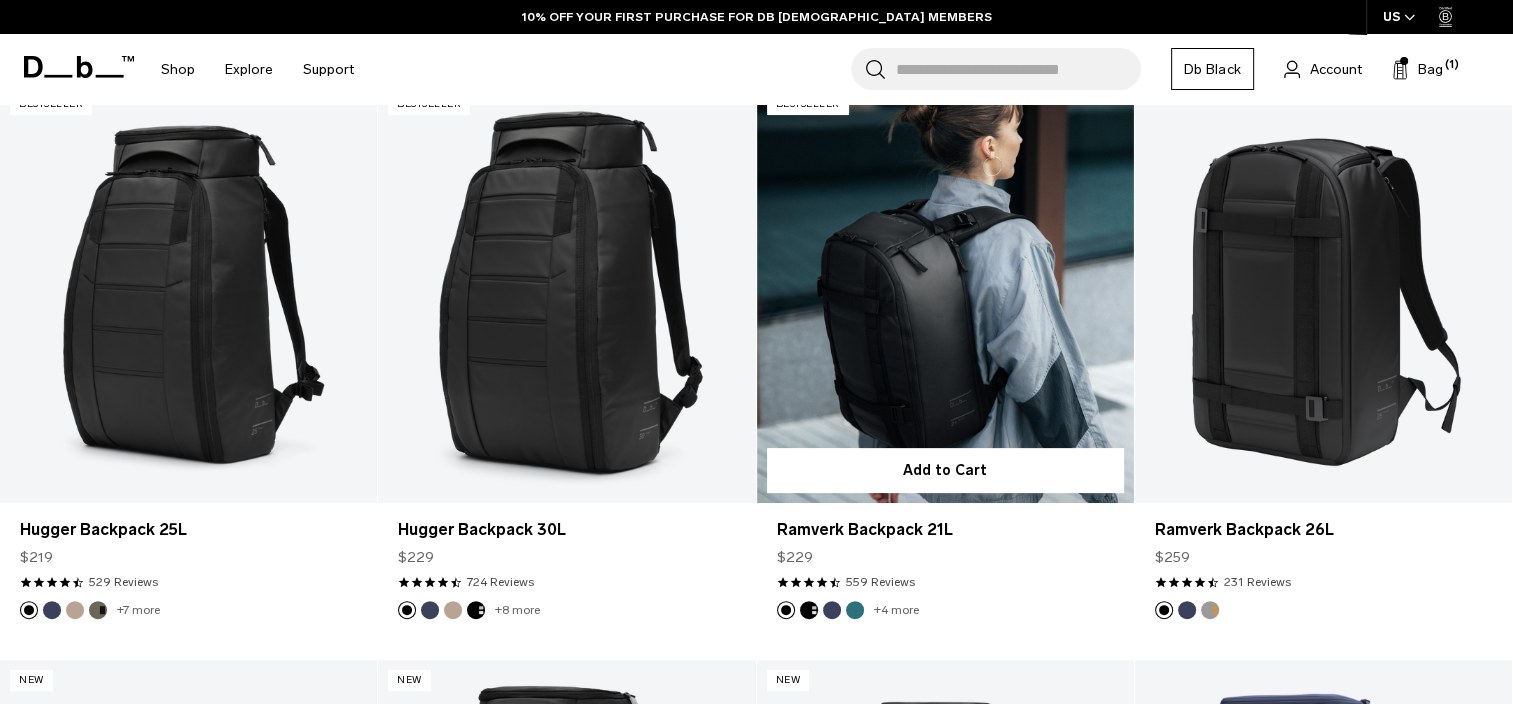 scroll, scrollTop: 500, scrollLeft: 0, axis: vertical 